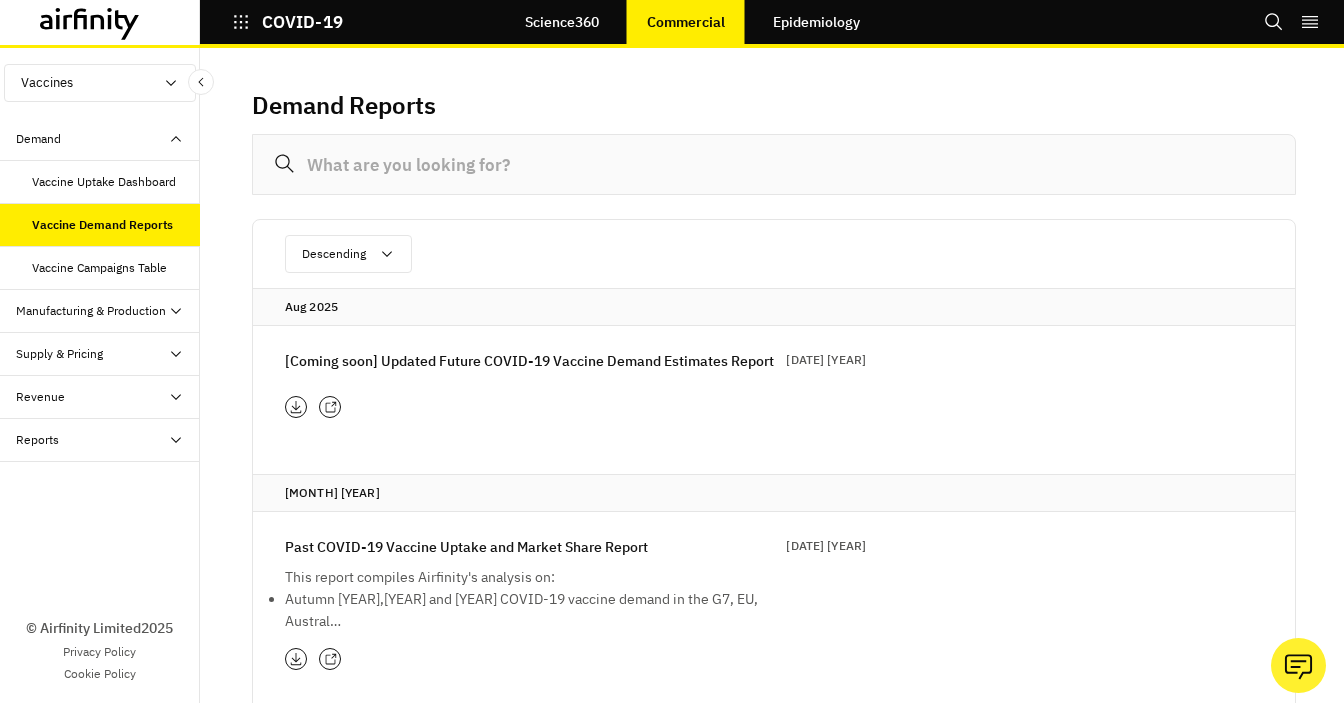 scroll, scrollTop: 0, scrollLeft: 0, axis: both 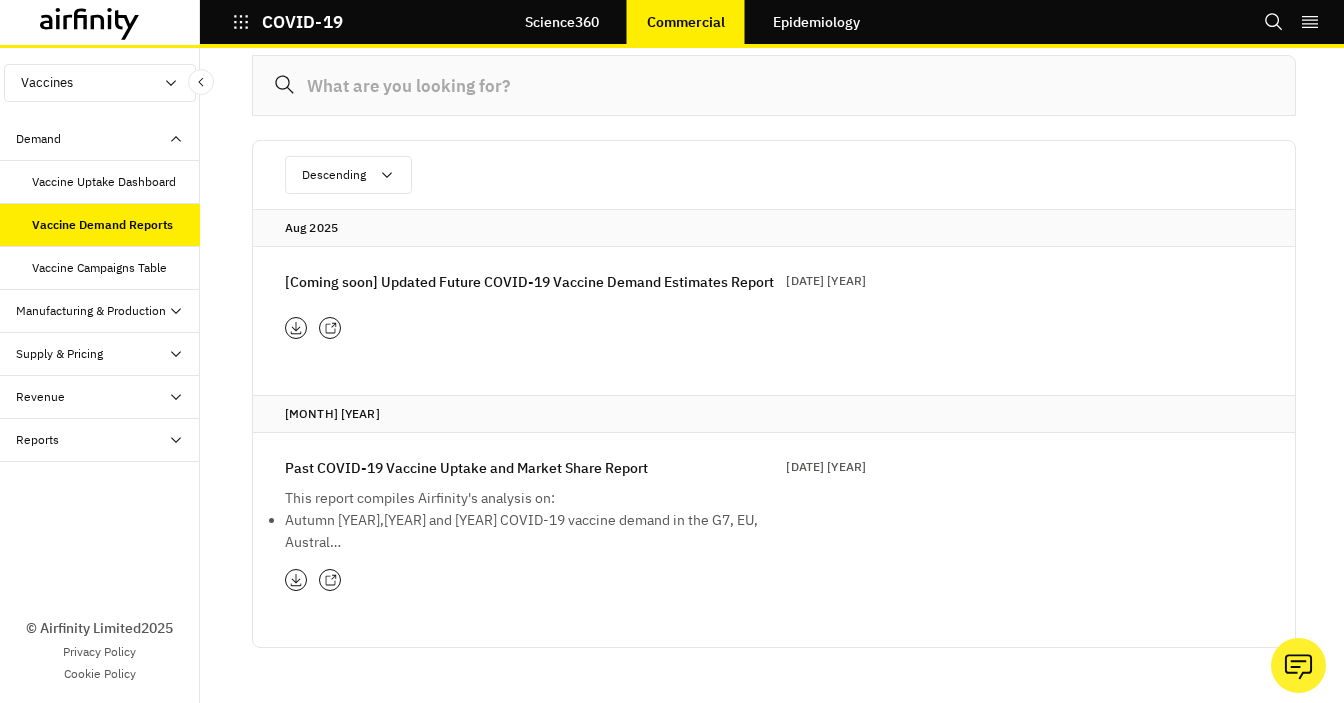 click on "[Coming soon] Updated Future COVID-19 Vaccine Demand Estimates Report" at bounding box center (529, 282) 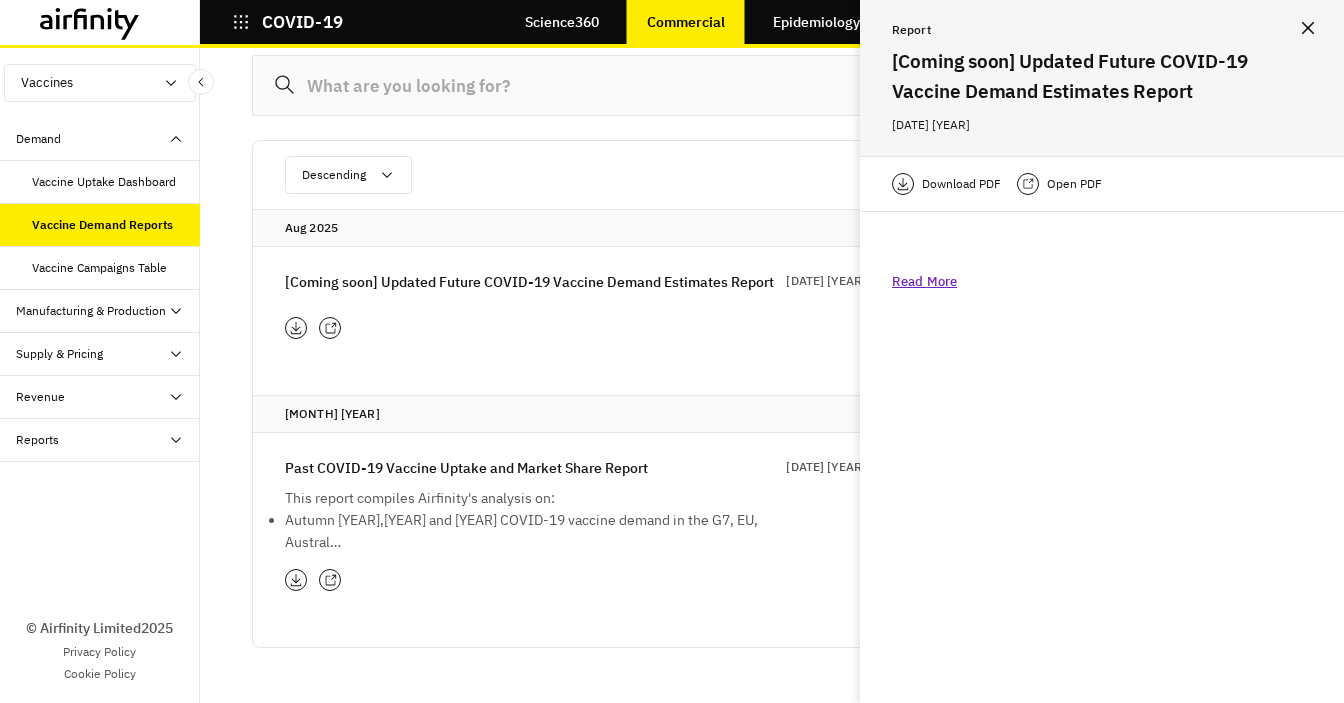 click on "Open PDF" at bounding box center [1074, 184] 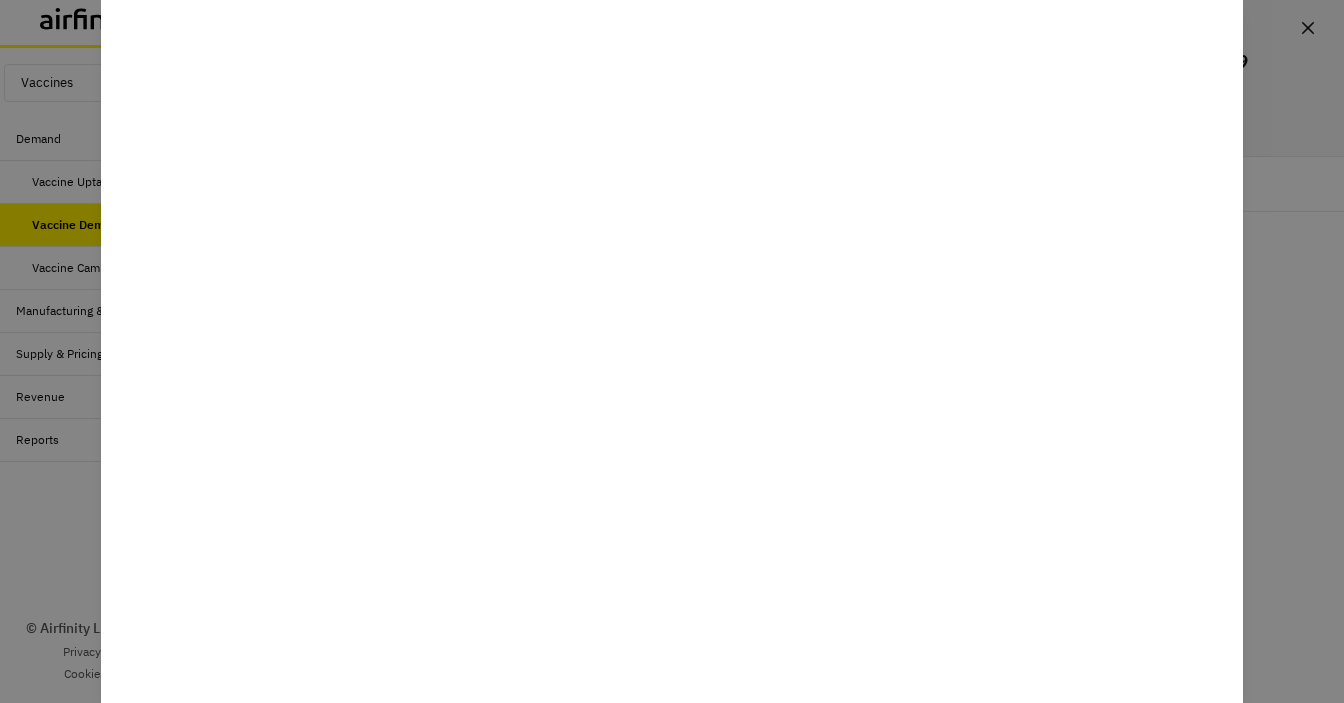 click at bounding box center (672, 351) 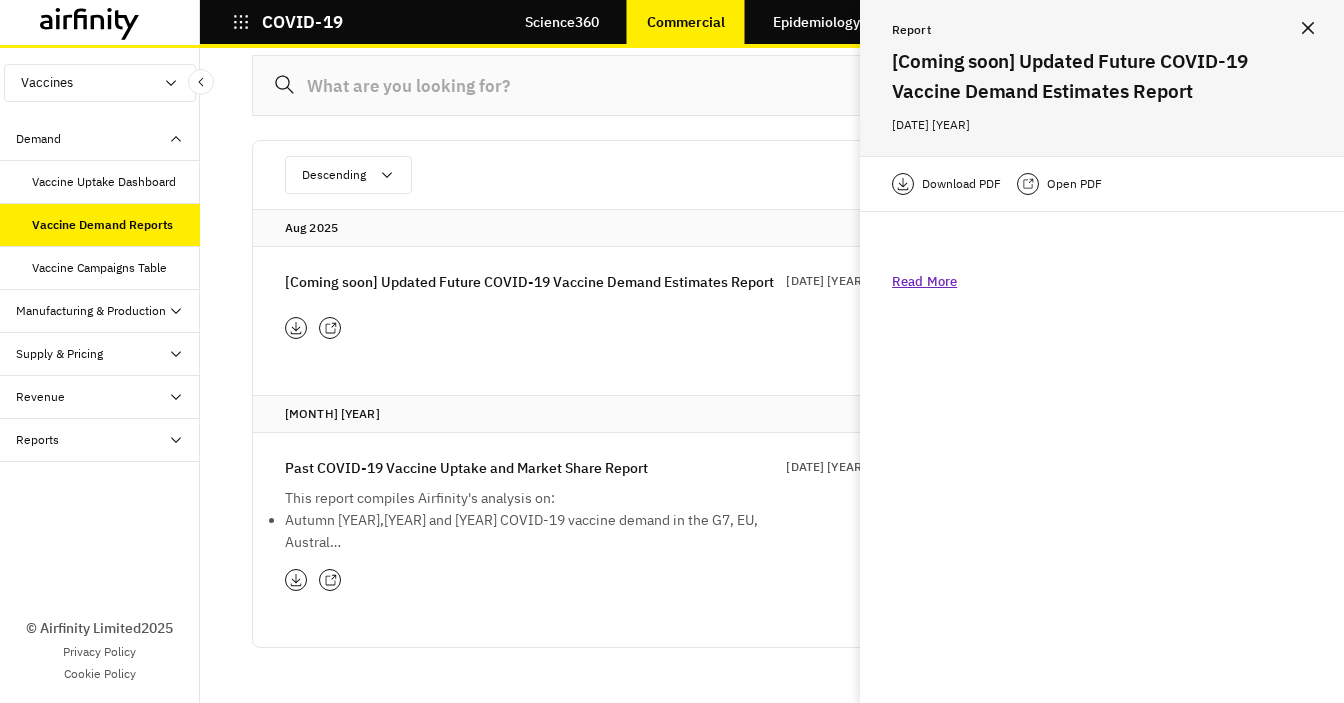 click on "Open PDF" at bounding box center [1074, 184] 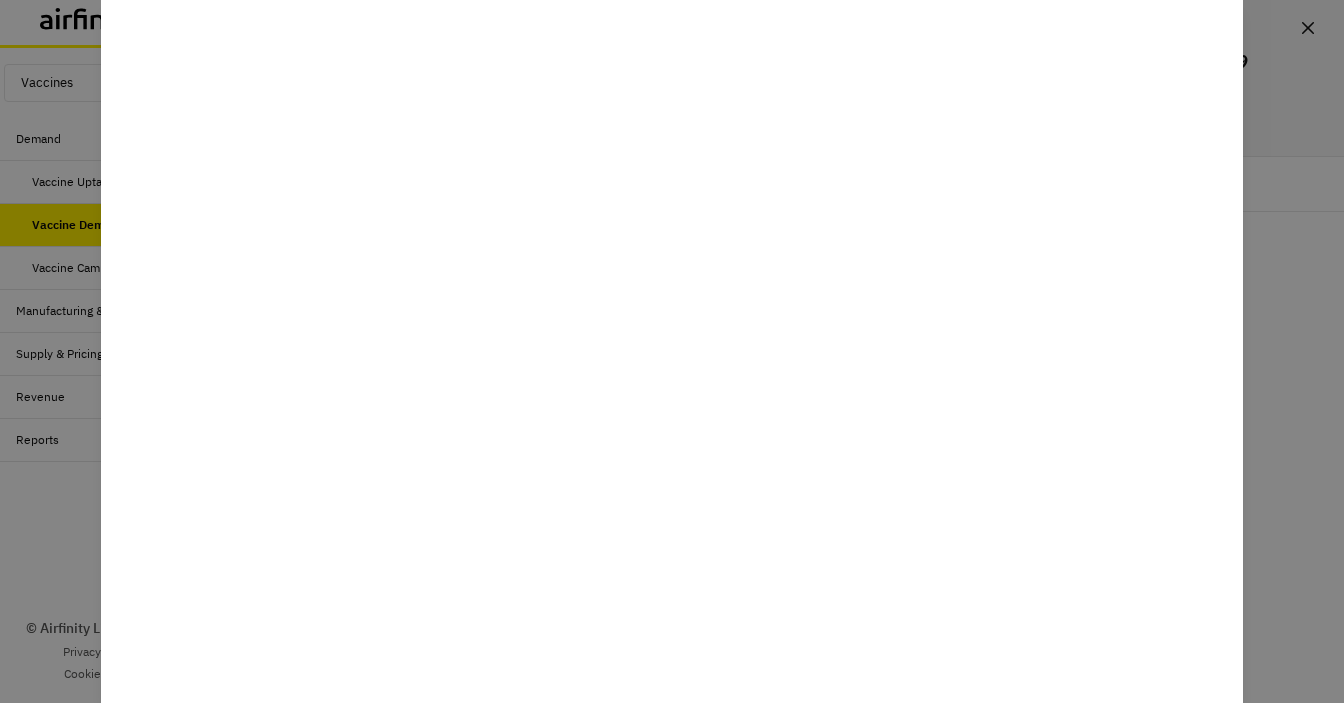 click at bounding box center (672, 351) 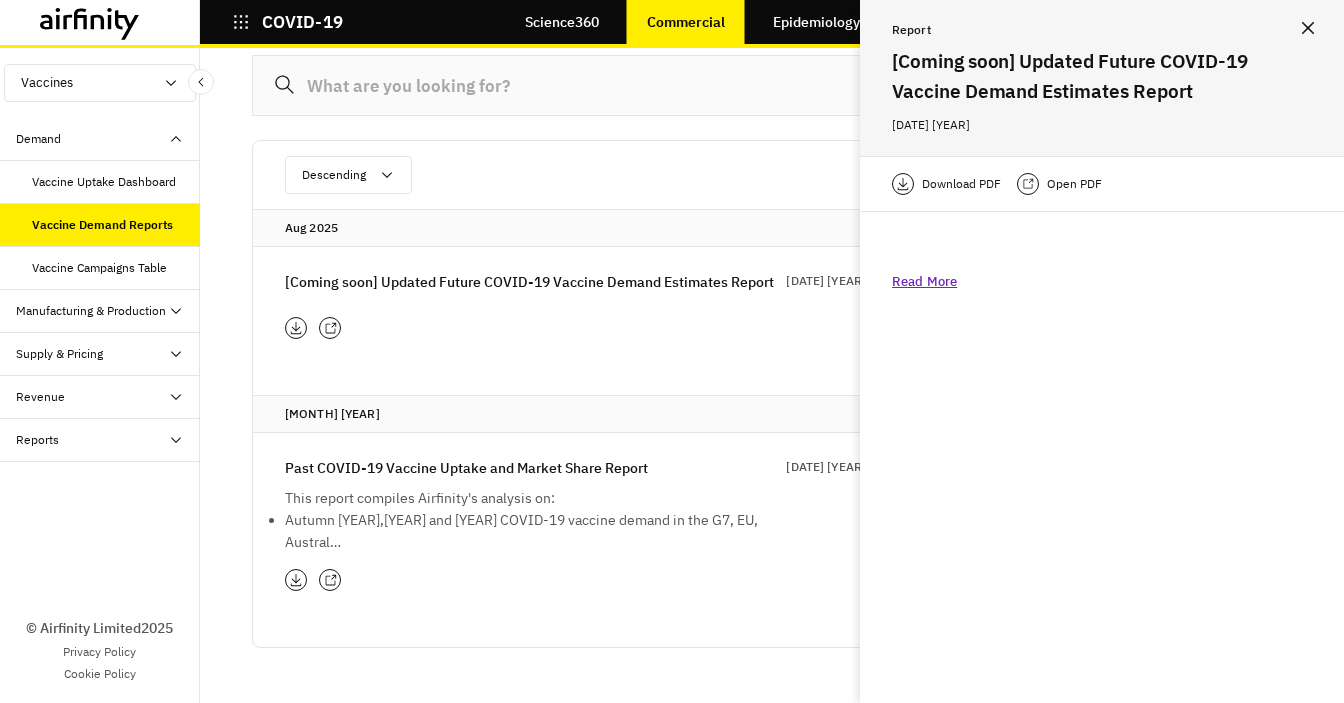 click on "[Coming soon] Updated Future COVID-19 Vaccine Demand Estimates Report 01 Aug 2025" at bounding box center (575, 286) 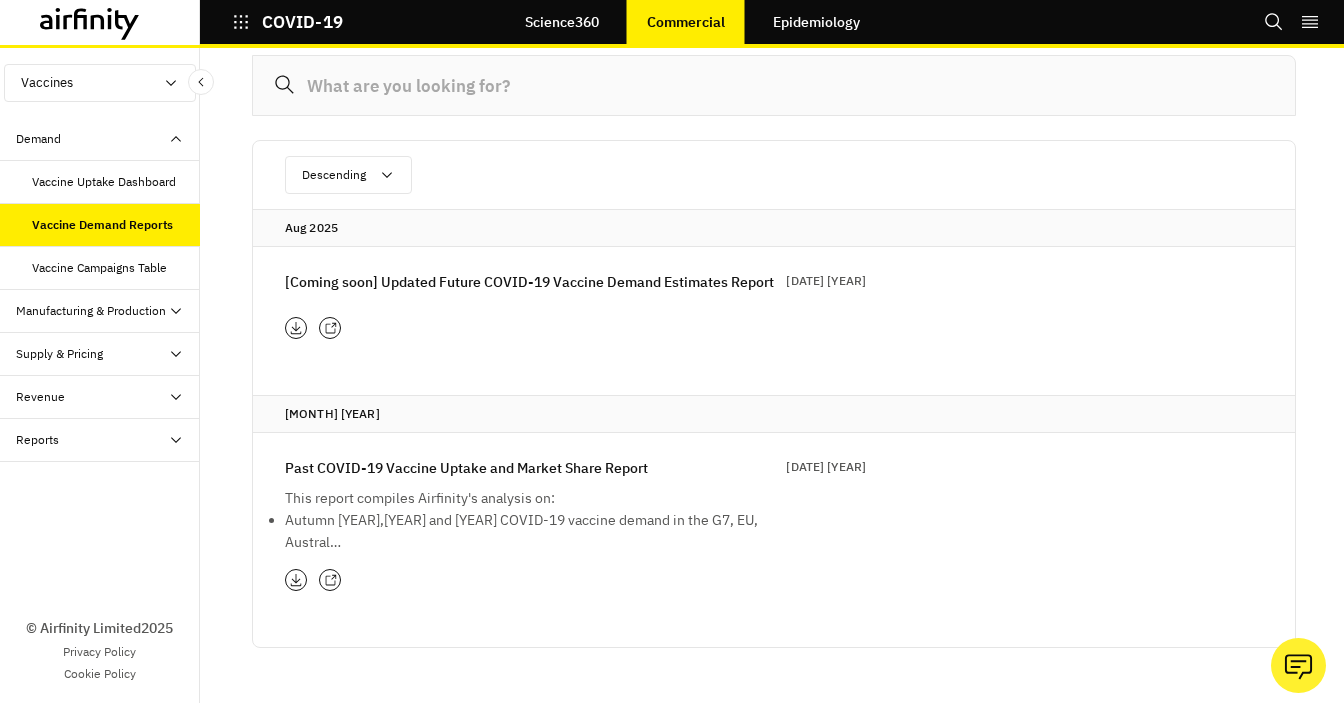 scroll, scrollTop: 80, scrollLeft: 0, axis: vertical 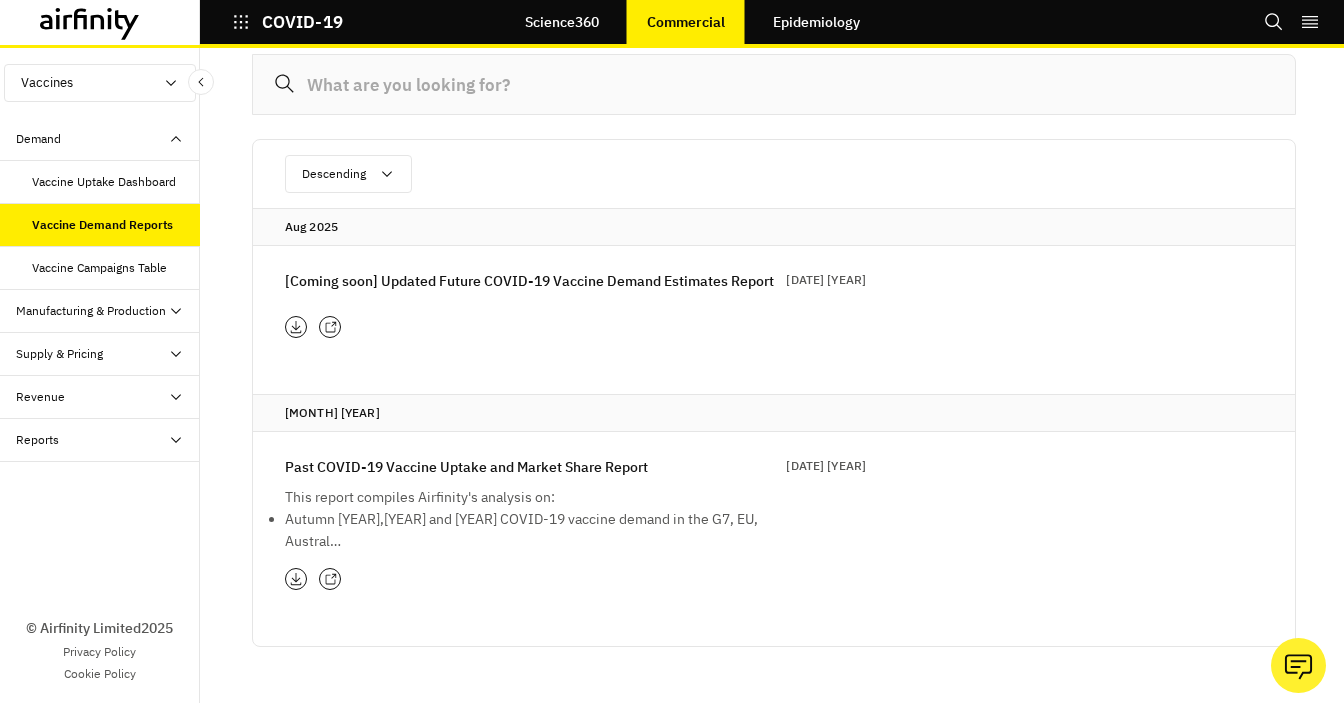 click on "Past COVID-19 Vaccine Uptake and Market Share Report" at bounding box center [466, 467] 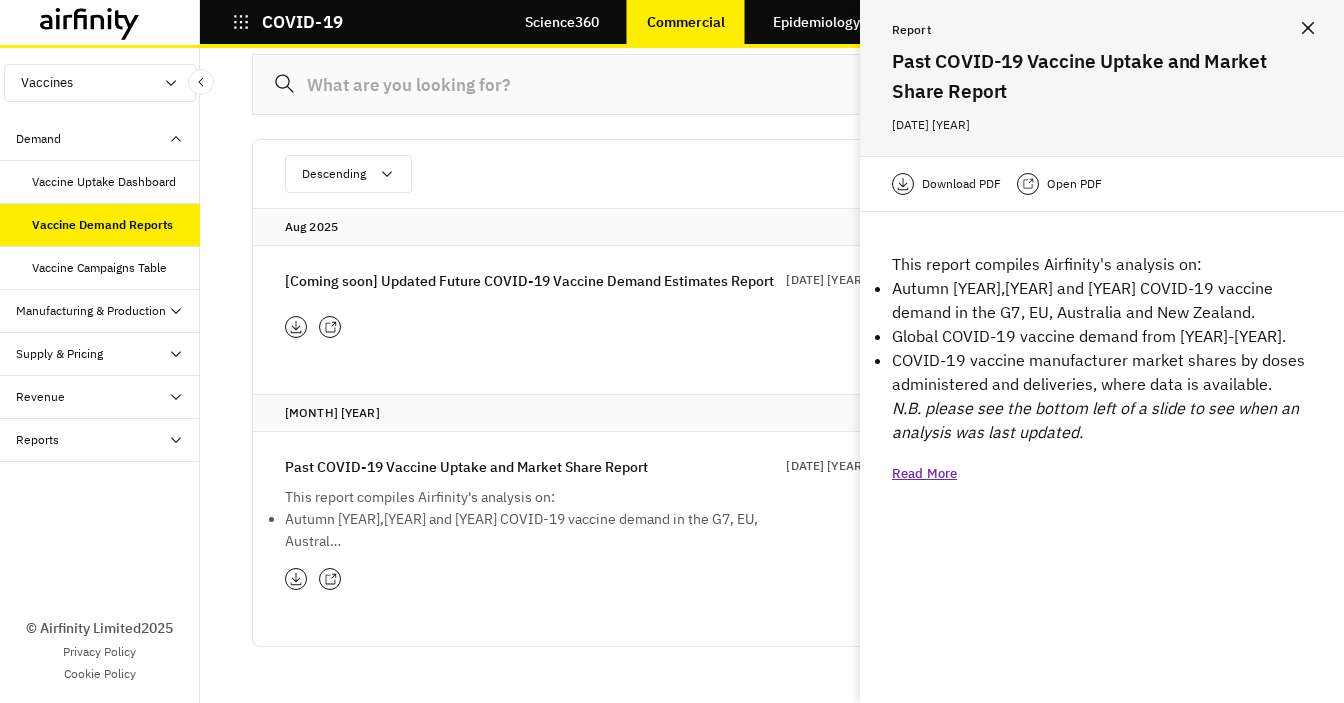 click on "Open PDF" at bounding box center (1074, 184) 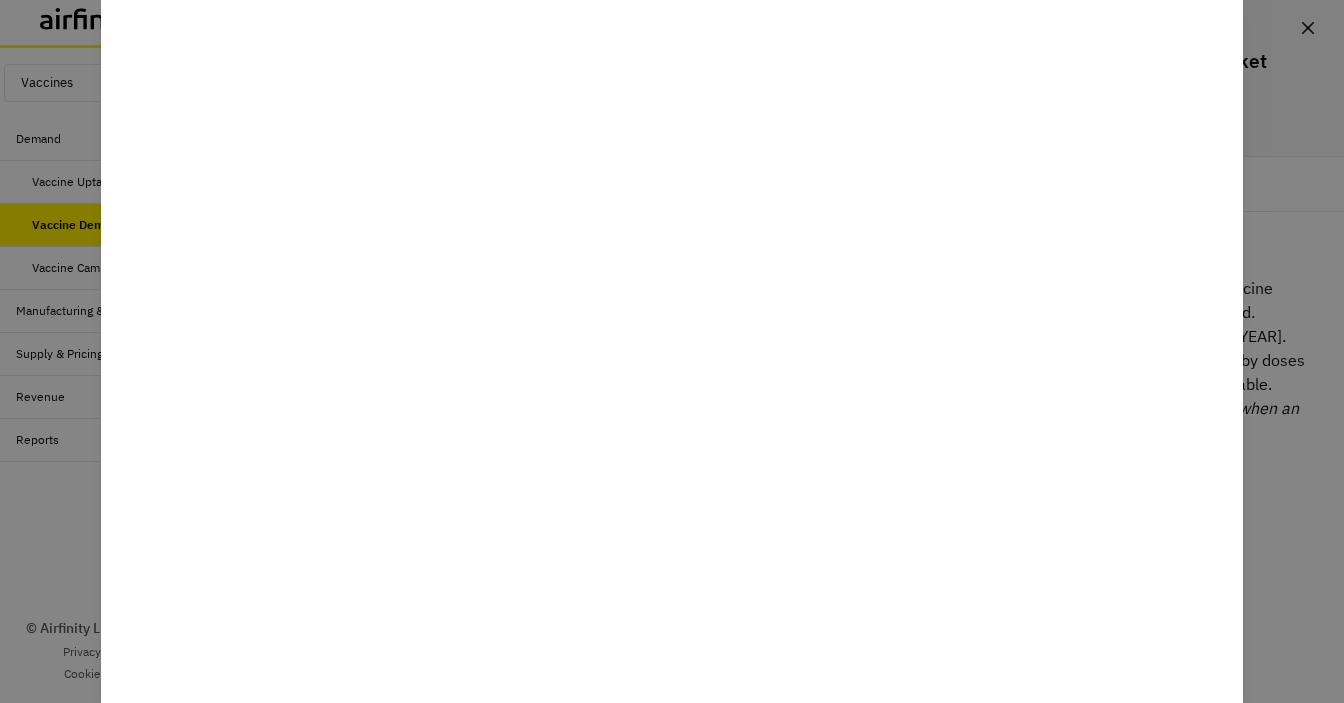 click at bounding box center (672, 351) 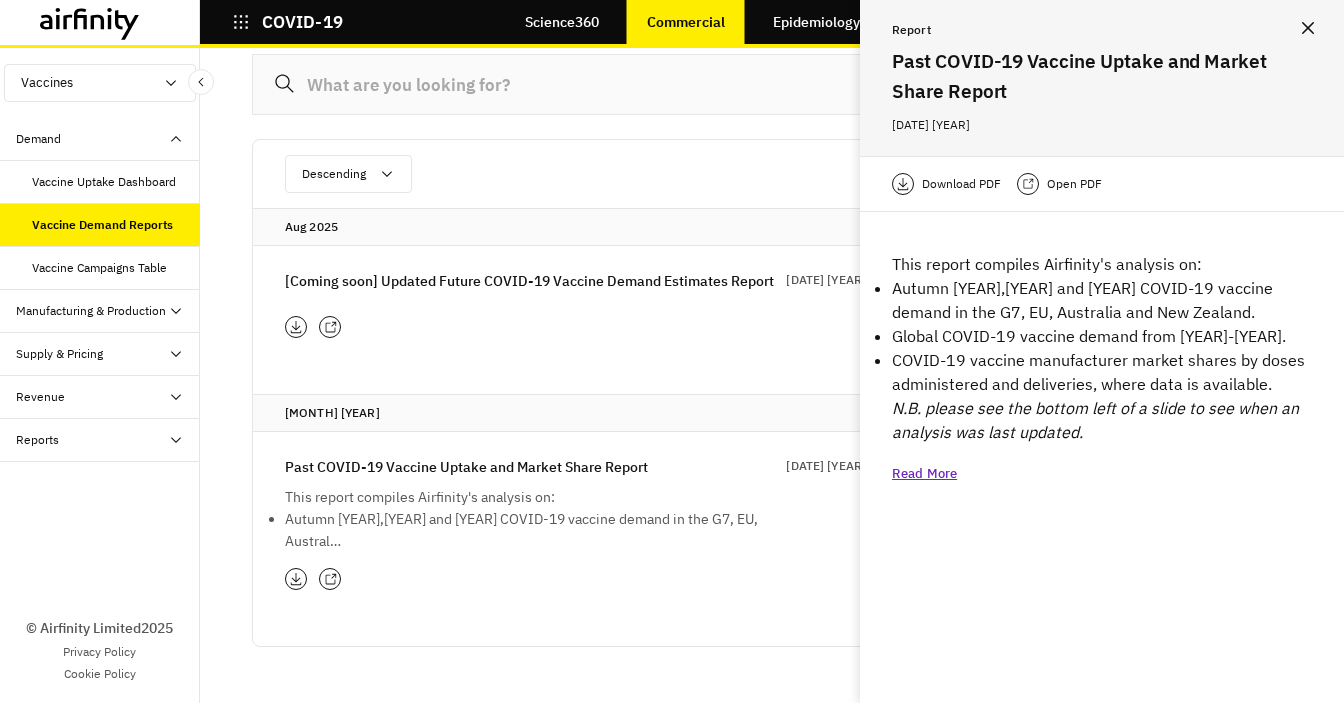 click 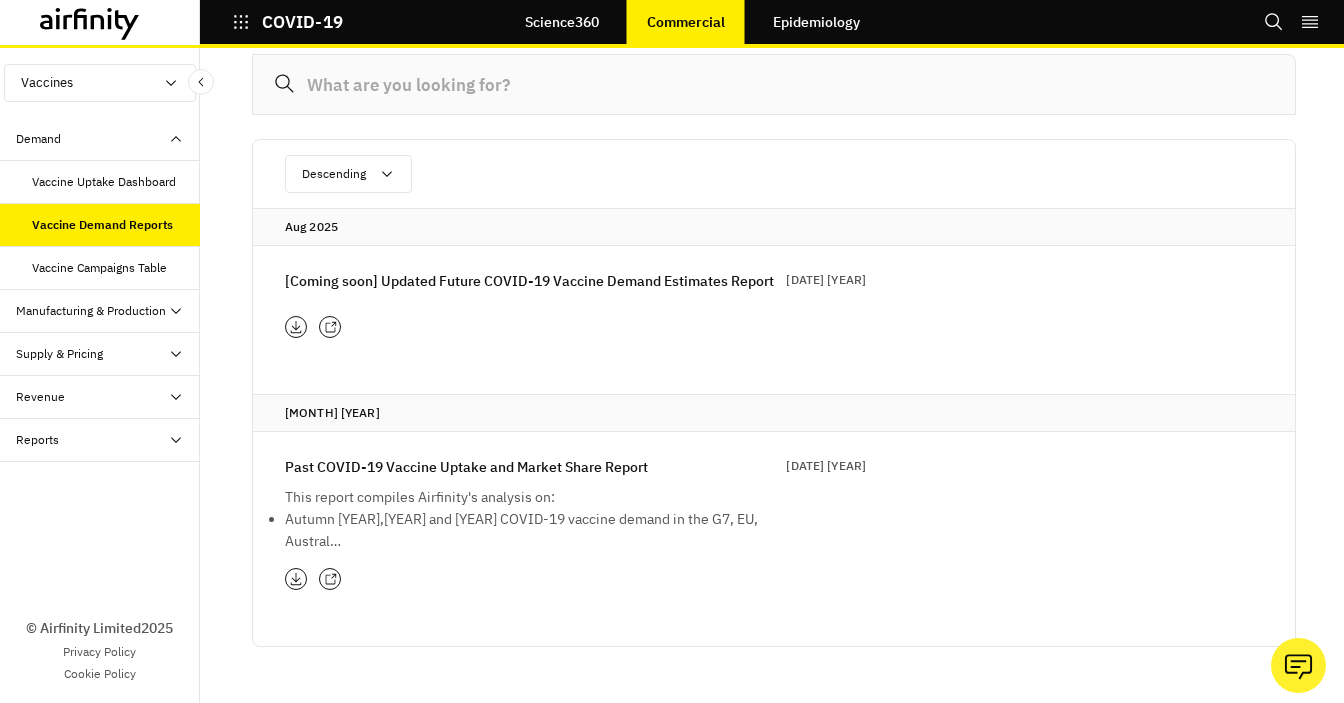 scroll, scrollTop: 0, scrollLeft: 0, axis: both 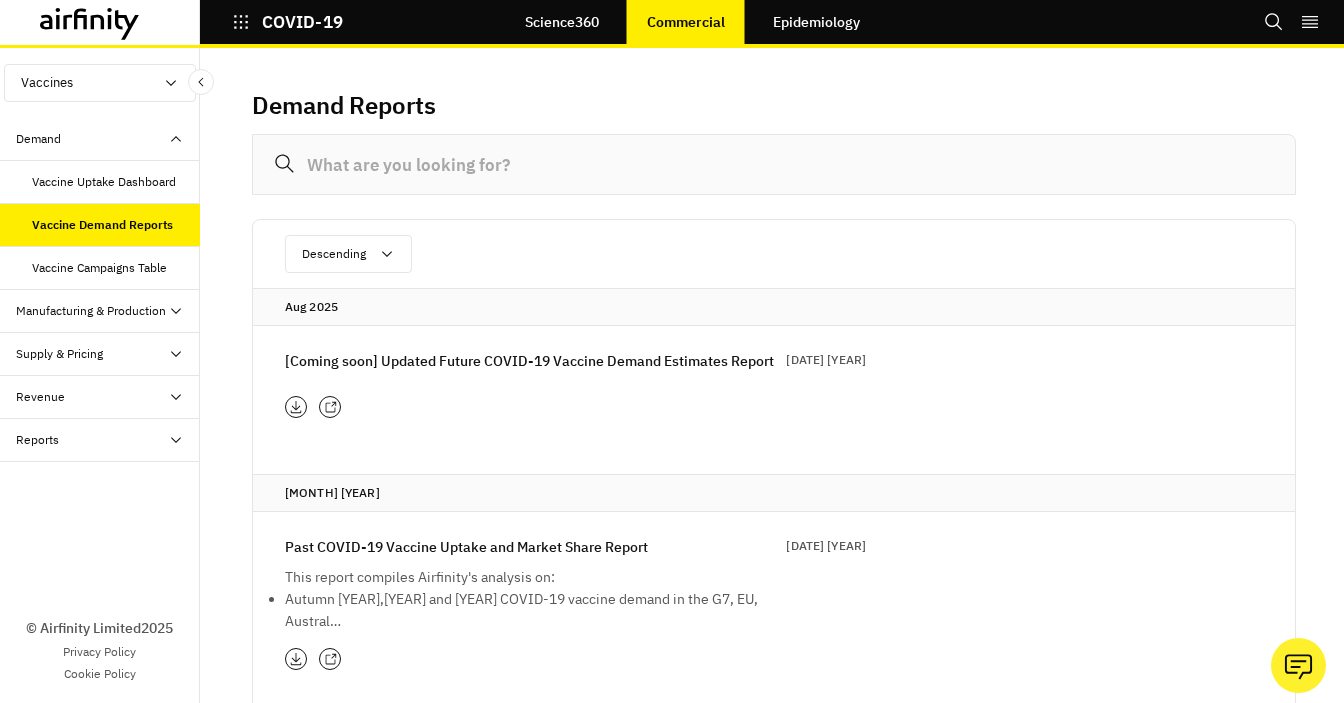 click on "Vaccine Campaigns Table" at bounding box center (99, 268) 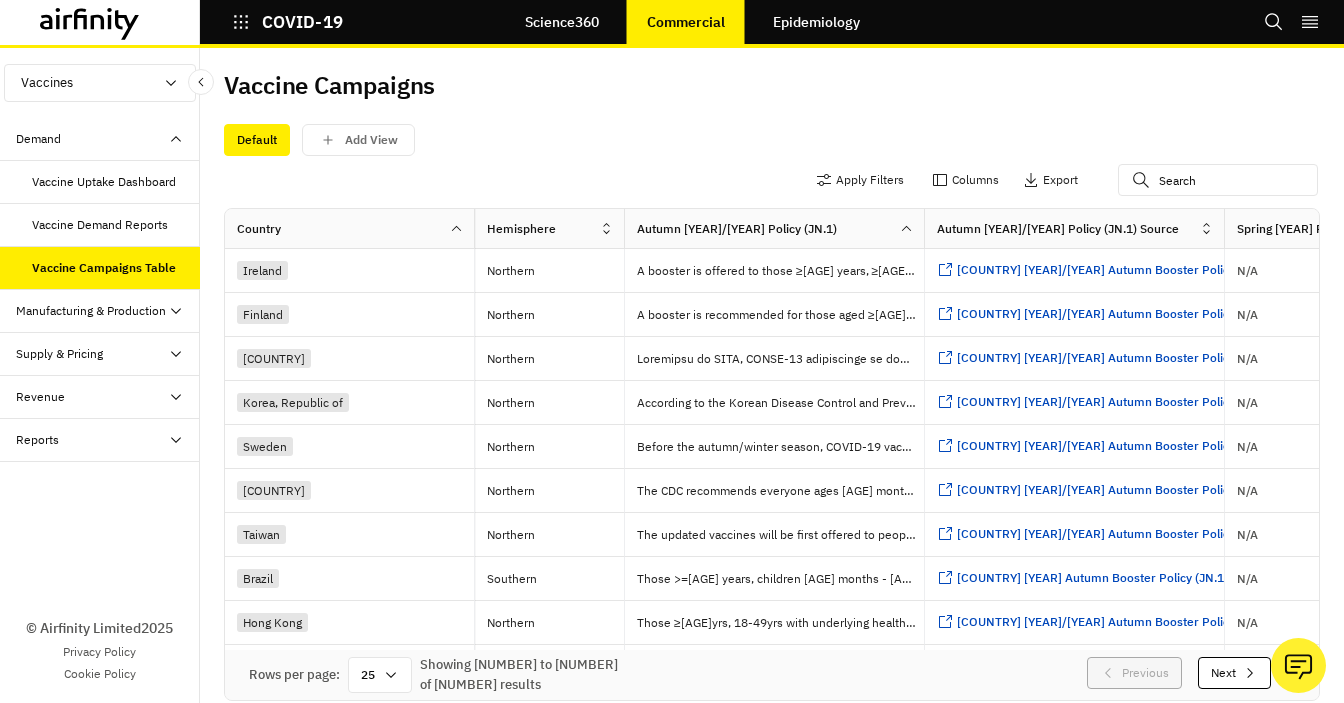 click on "Vaccine Demand Reports" at bounding box center (100, 225) 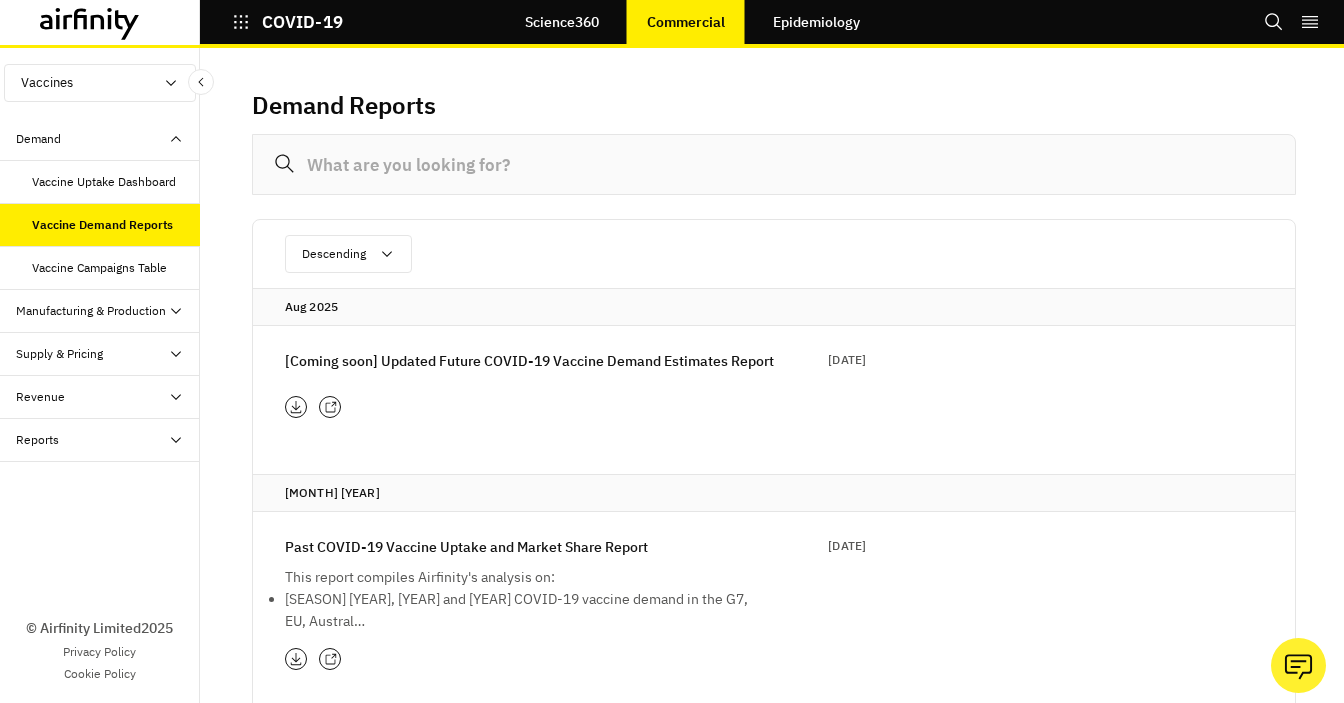 scroll, scrollTop: 0, scrollLeft: 0, axis: both 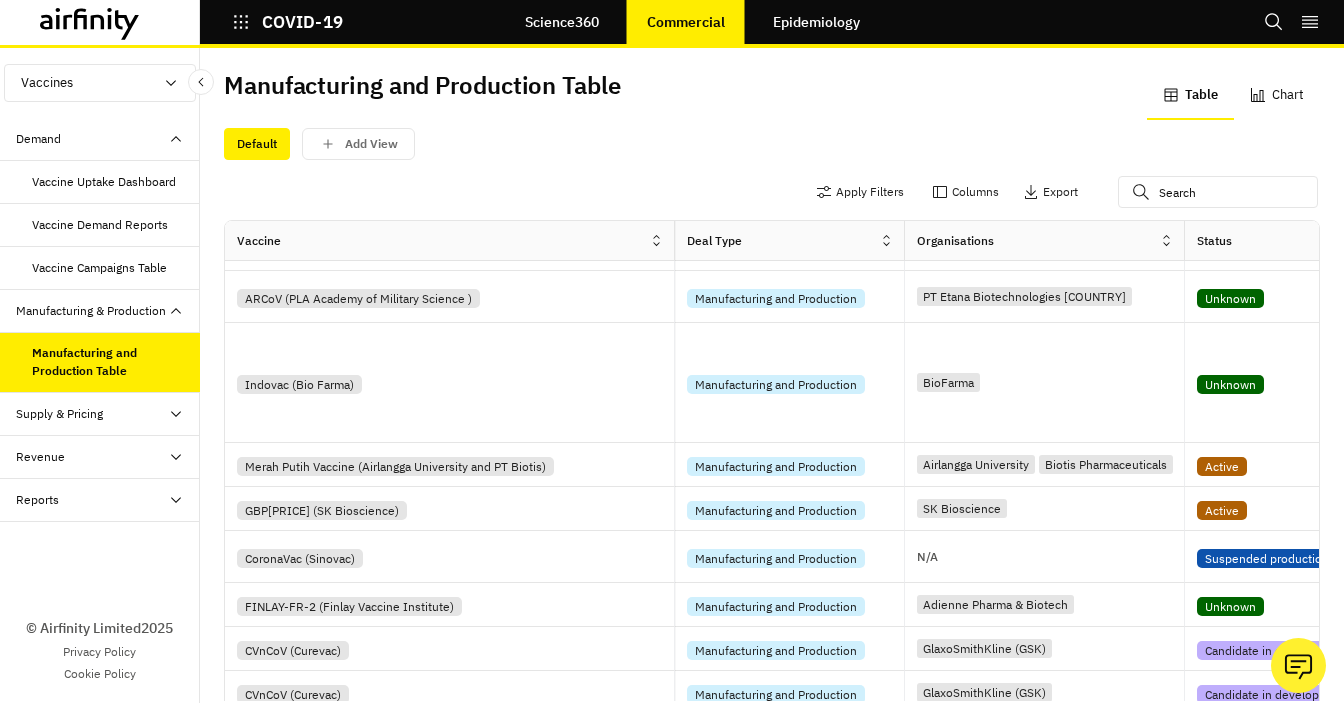 click on "Supply & Pricing" at bounding box center (59, 414) 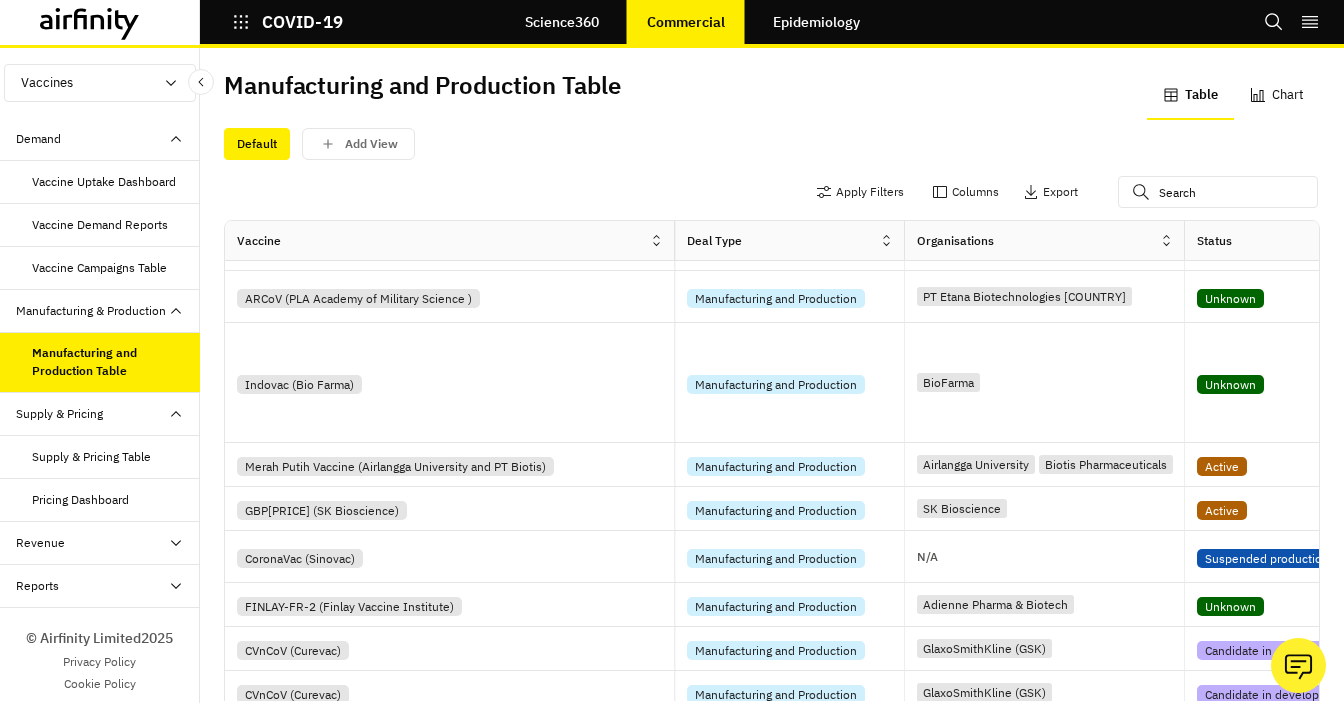 click on "Supply & Pricing Table" at bounding box center (91, 457) 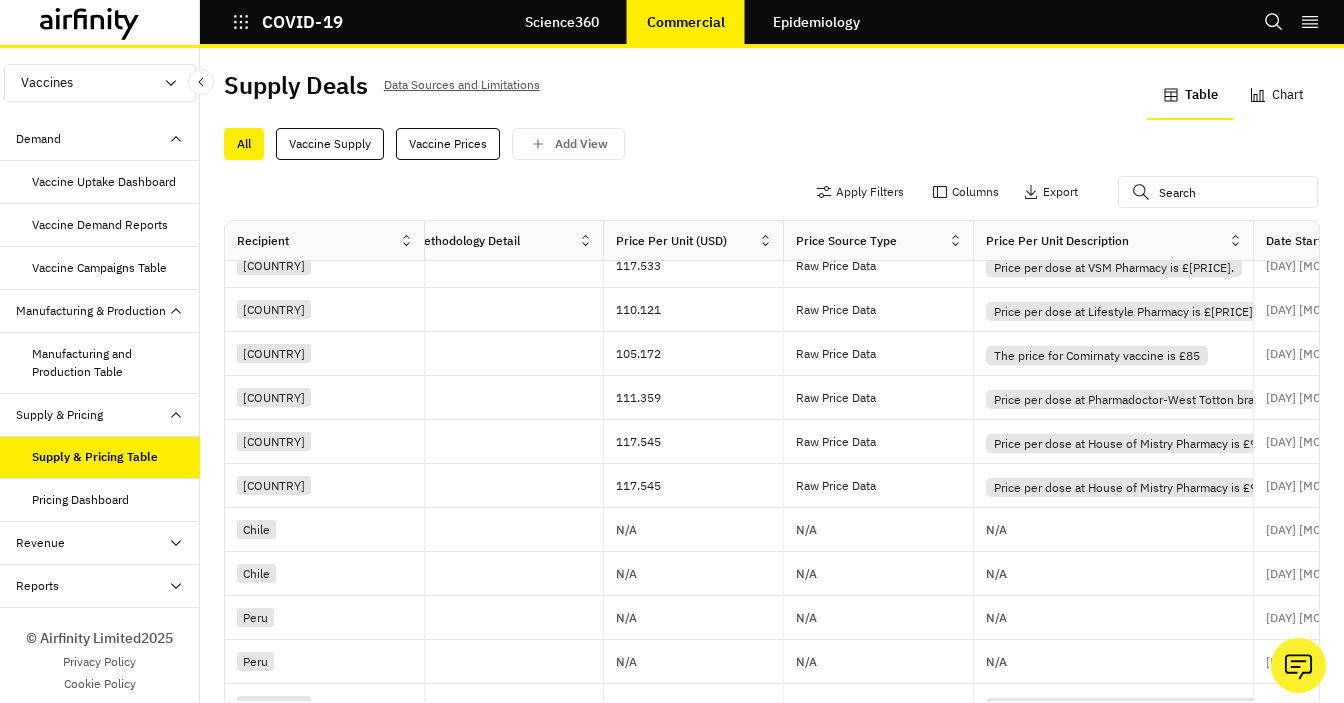 scroll, scrollTop: 545, scrollLeft: 2821, axis: both 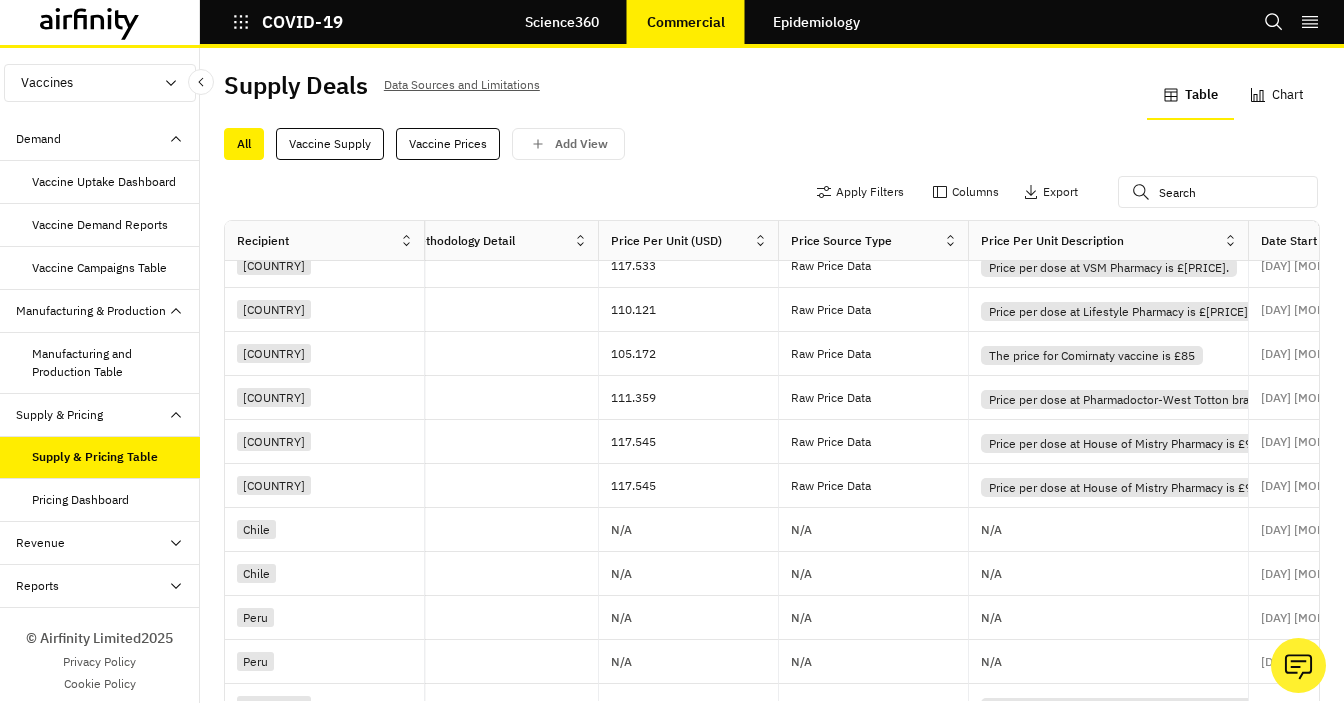 click on "Data Sources and Limitations" at bounding box center (462, 85) 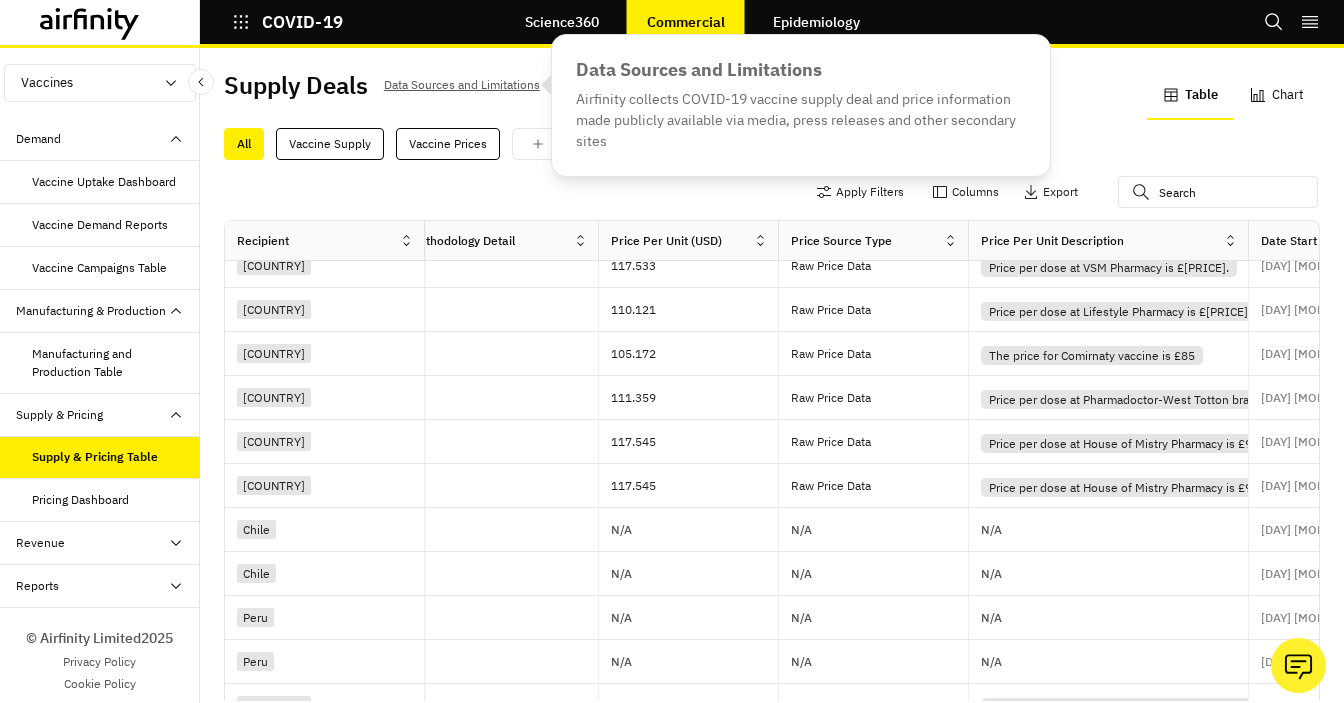 click on "Data Sources and Limitations" at bounding box center [801, 70] 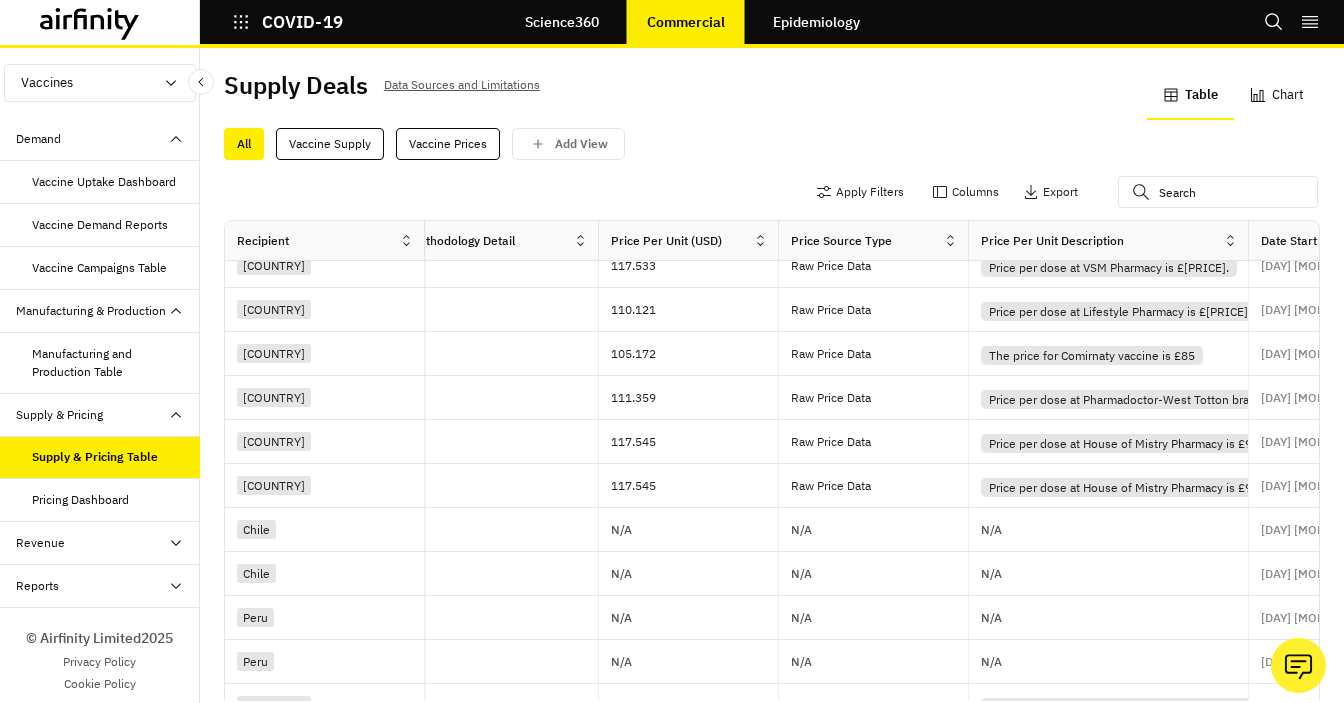scroll, scrollTop: 9, scrollLeft: 0, axis: vertical 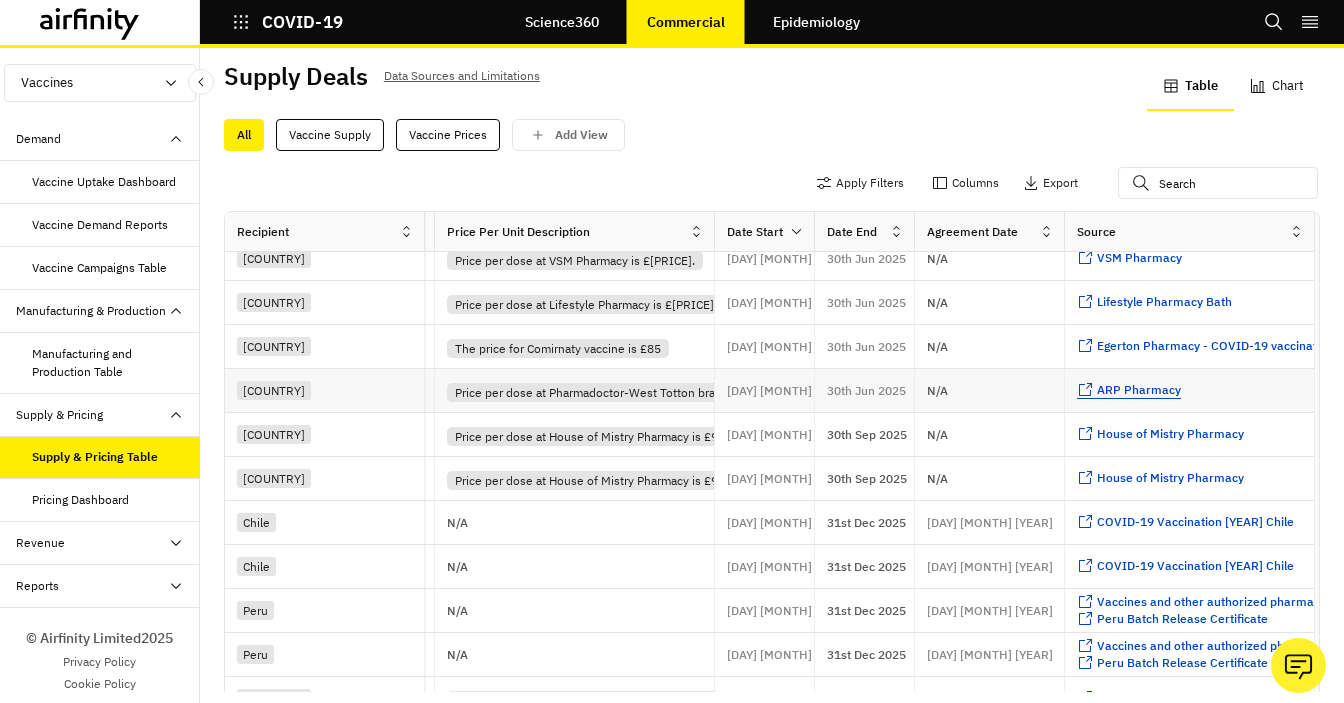 click on "ARP Pharmacy" at bounding box center (1139, 389) 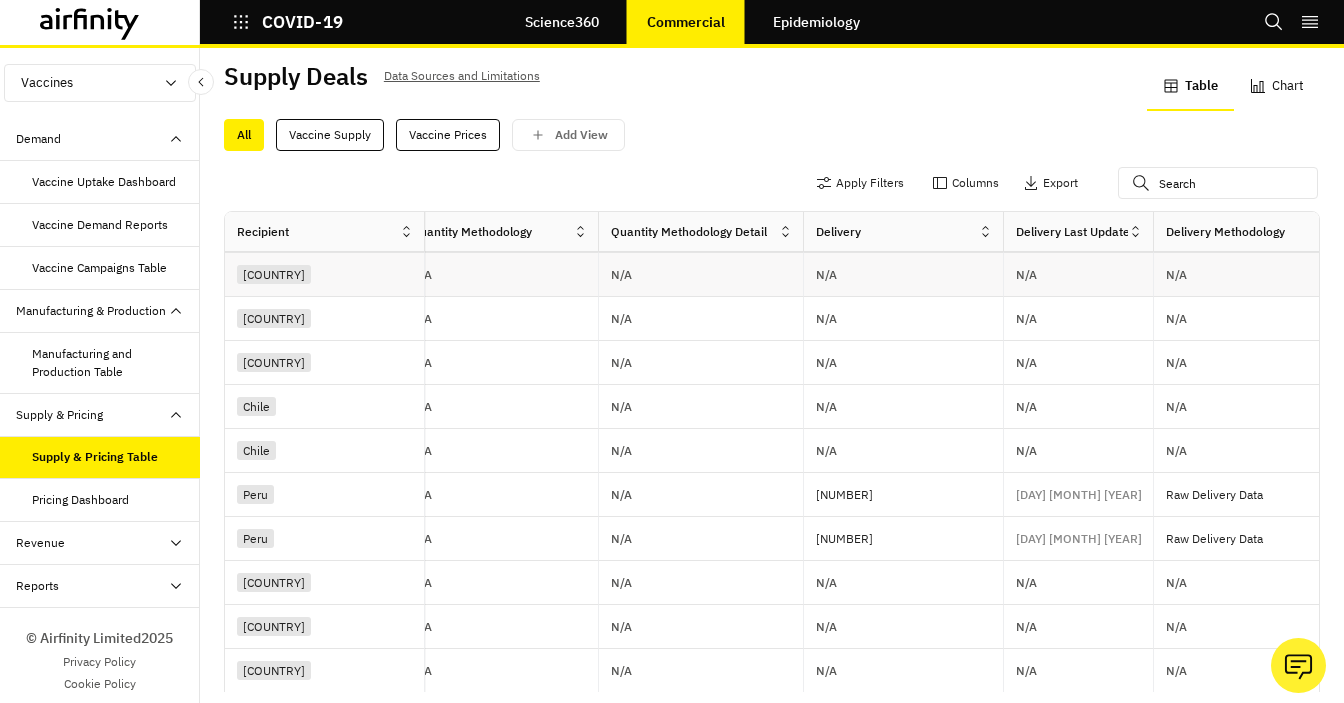 scroll, scrollTop: 680, scrollLeft: 1816, axis: both 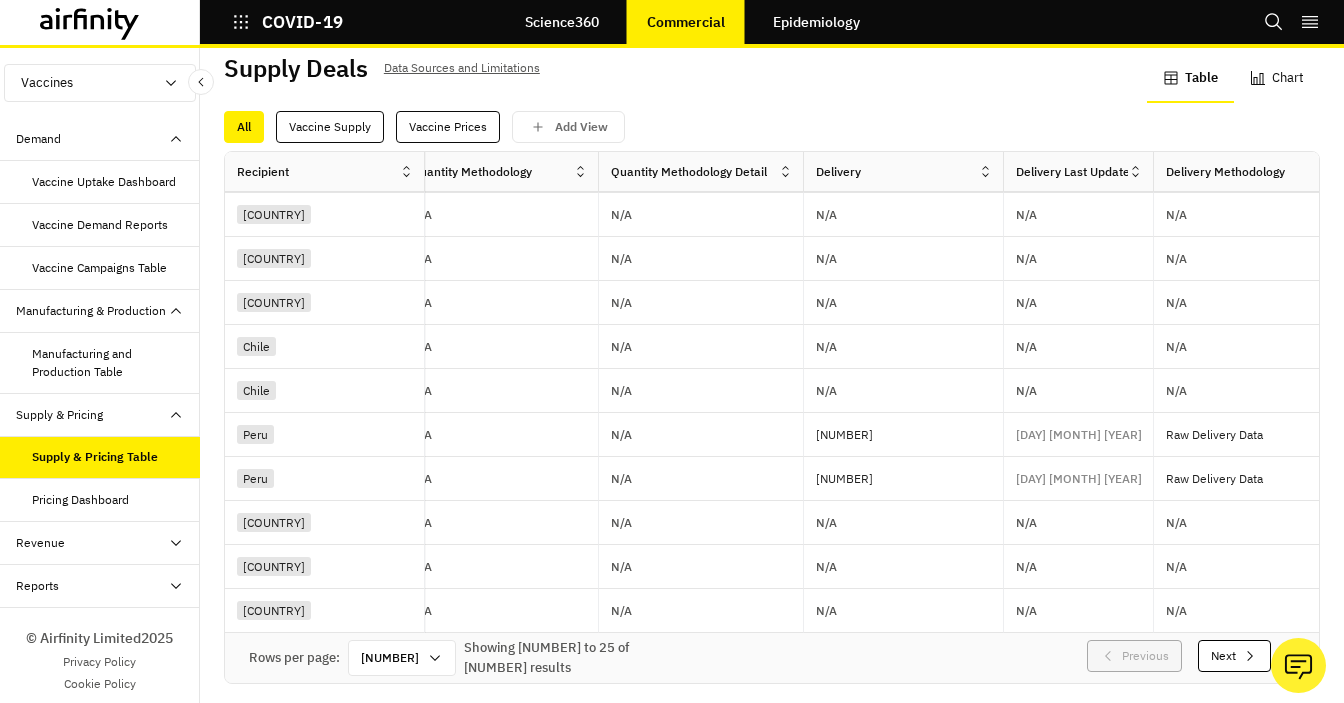 click 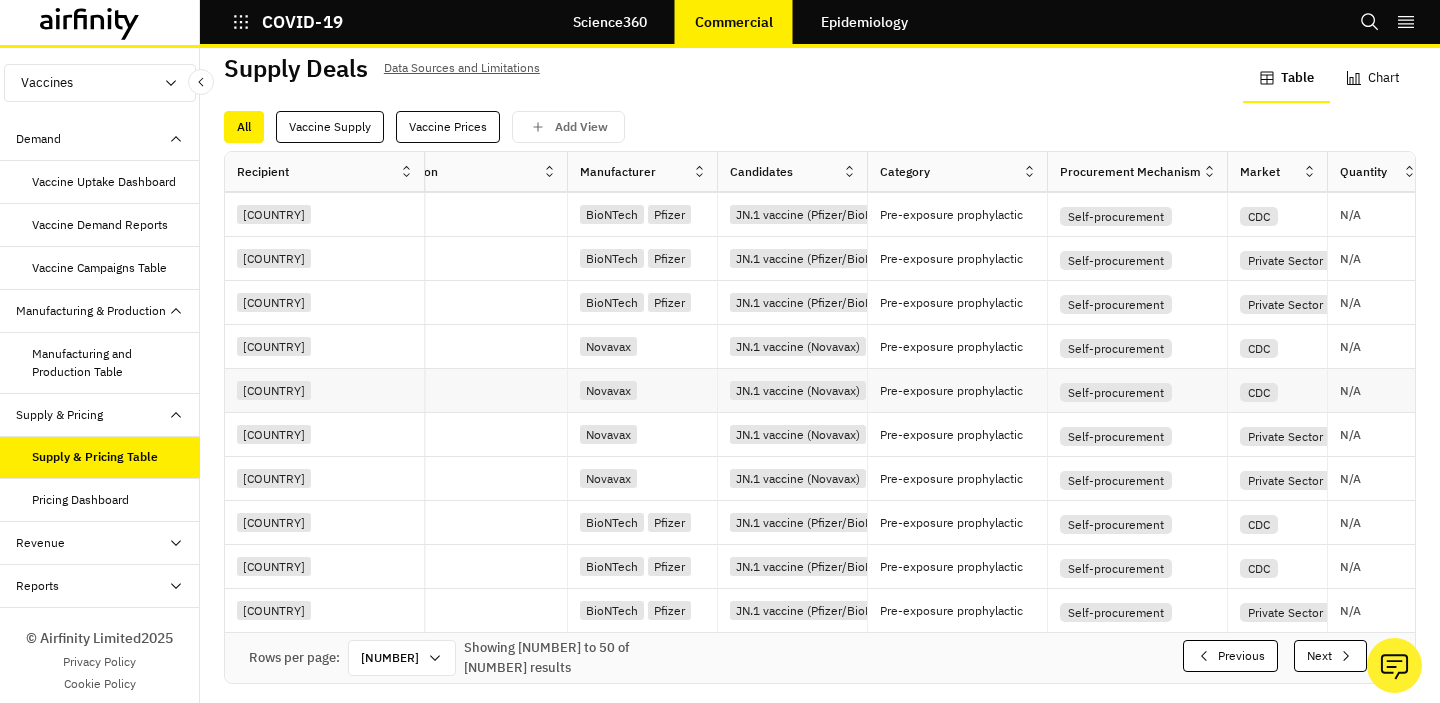scroll, scrollTop: 680, scrollLeft: 437, axis: both 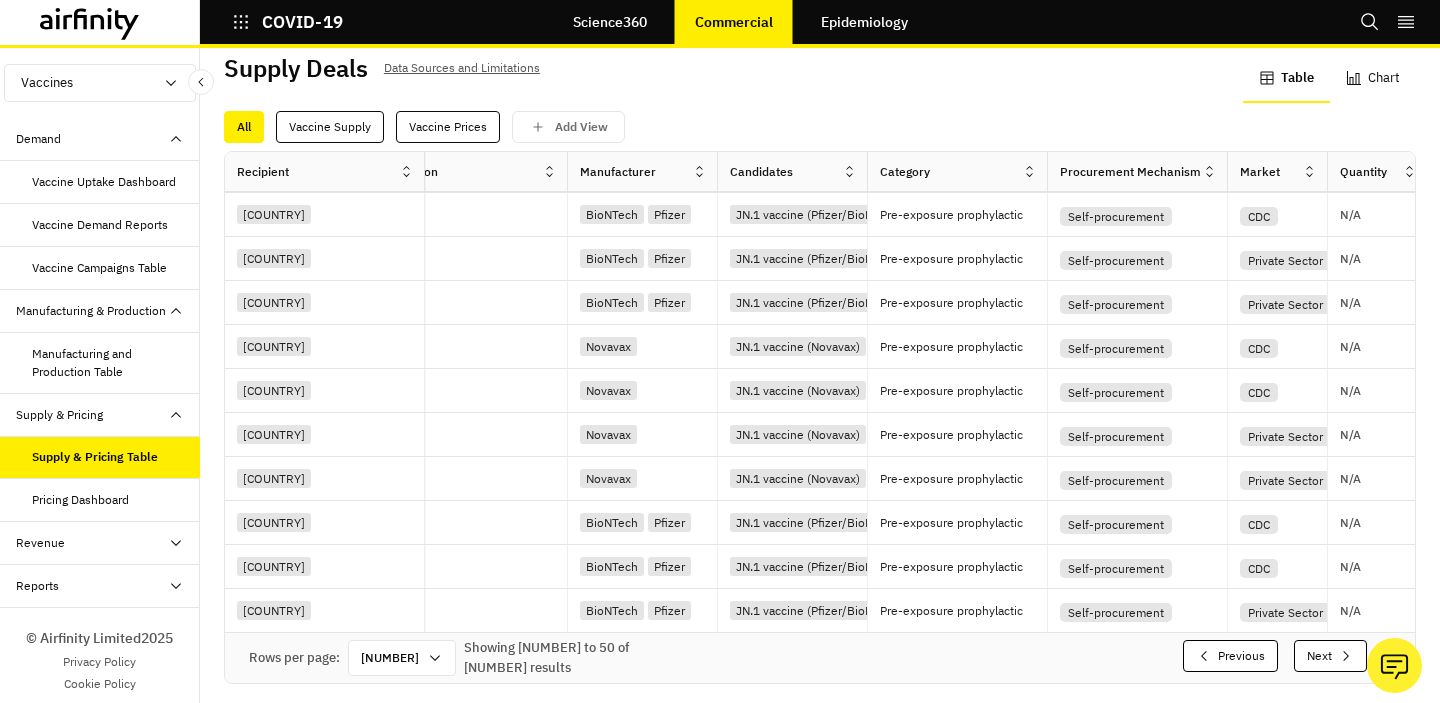 click on "Pricing Dashboard" at bounding box center [80, 500] 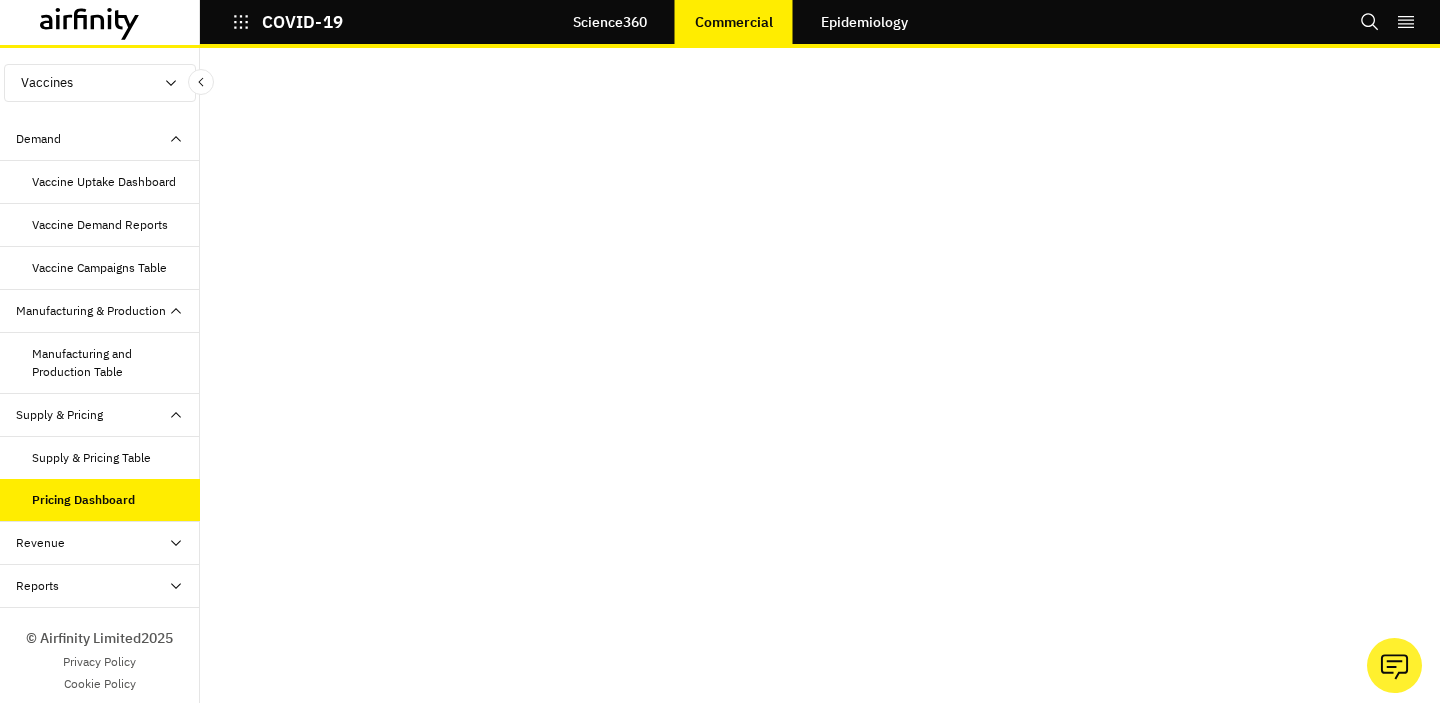 scroll, scrollTop: 0, scrollLeft: 0, axis: both 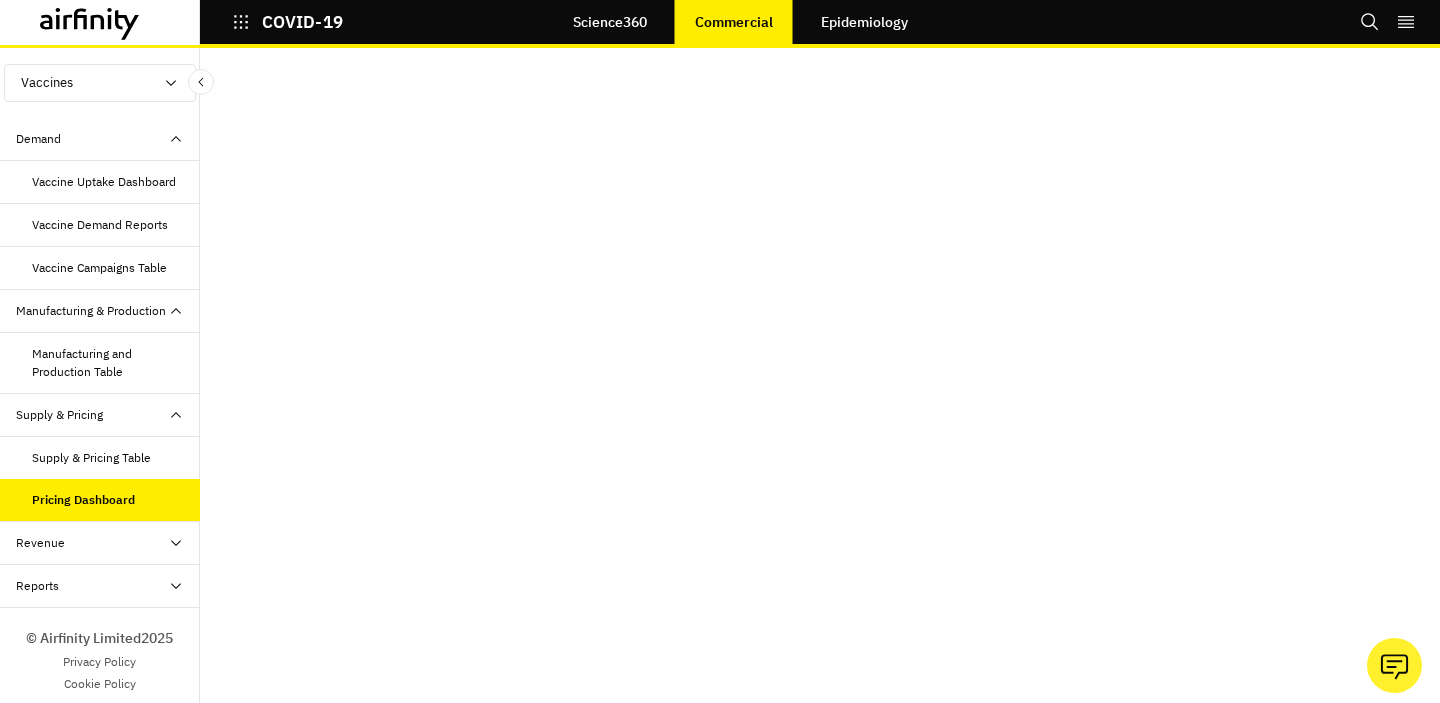 click on "Revenue" at bounding box center [108, 543] 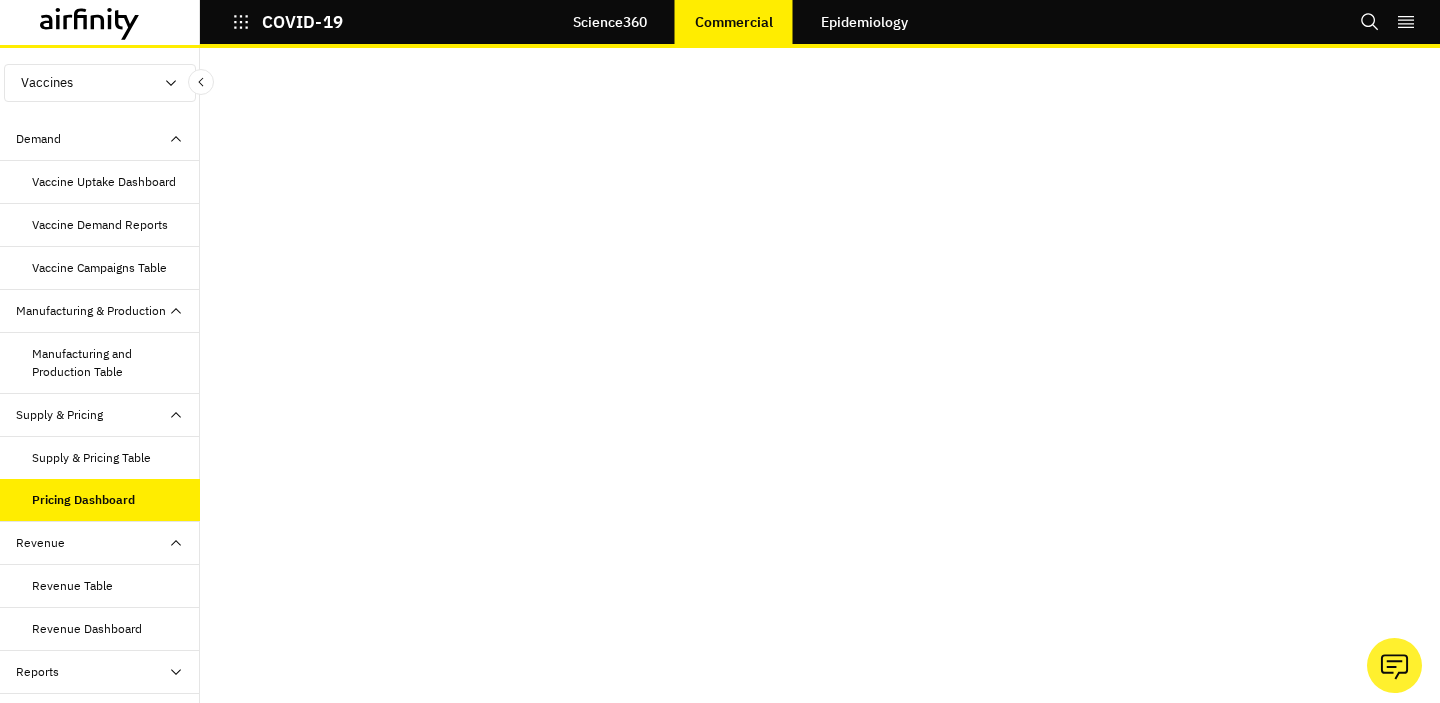 click on "Revenue Table" at bounding box center (72, 586) 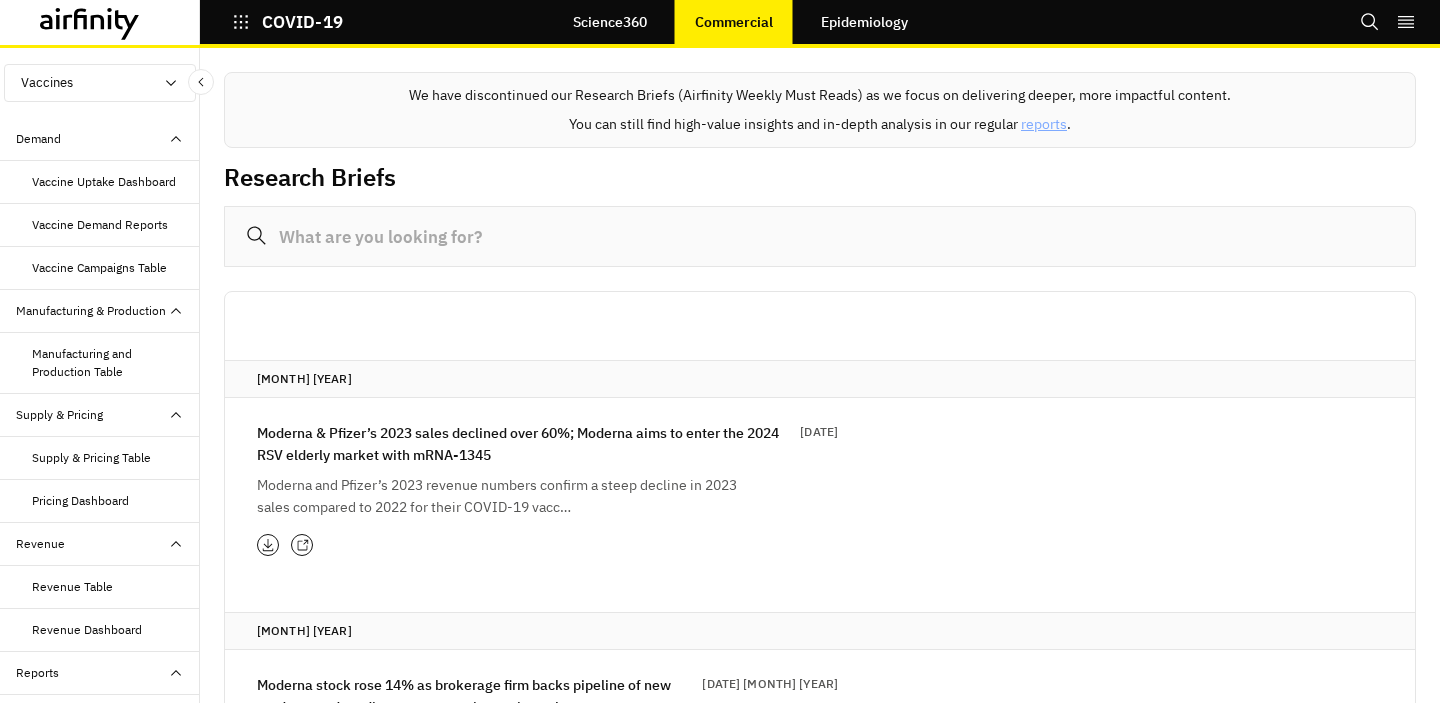 scroll, scrollTop: 0, scrollLeft: 0, axis: both 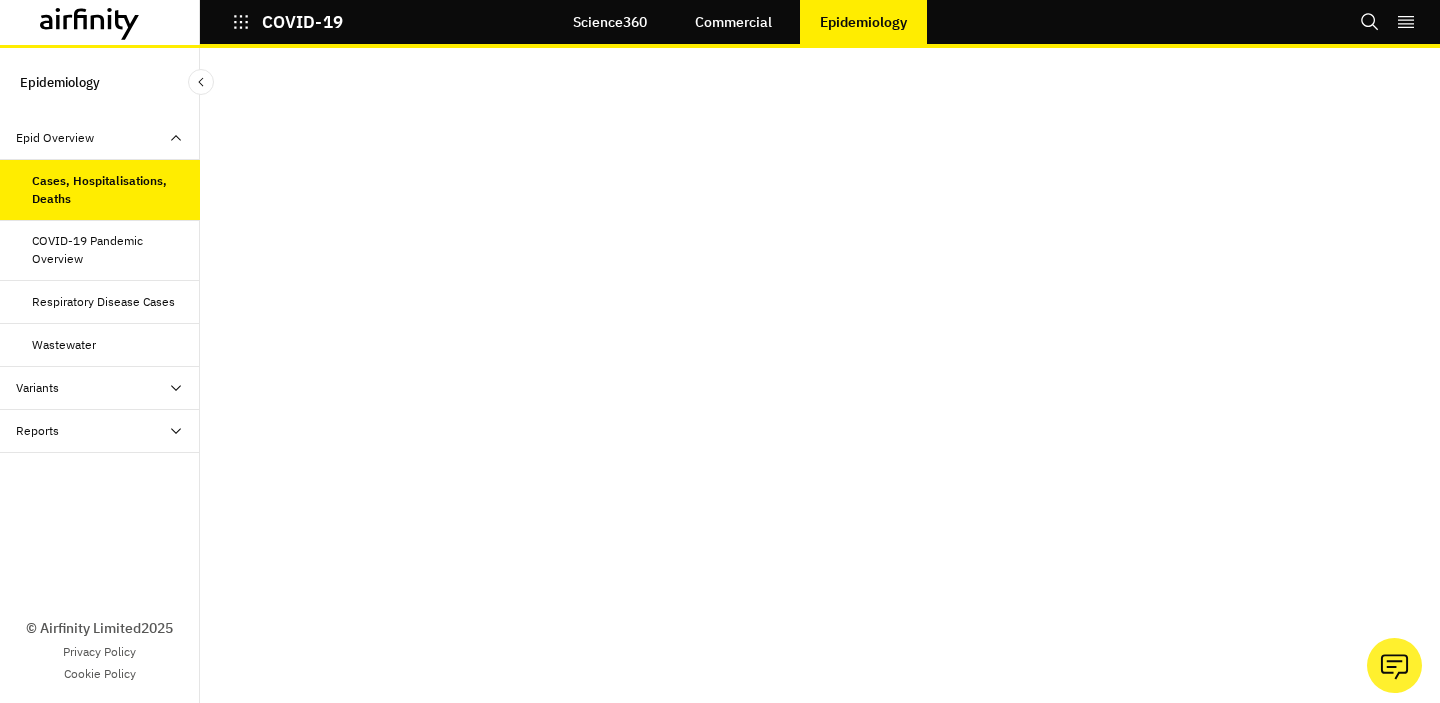 click on "COVID-19 Pandemic Overview" at bounding box center (108, 250) 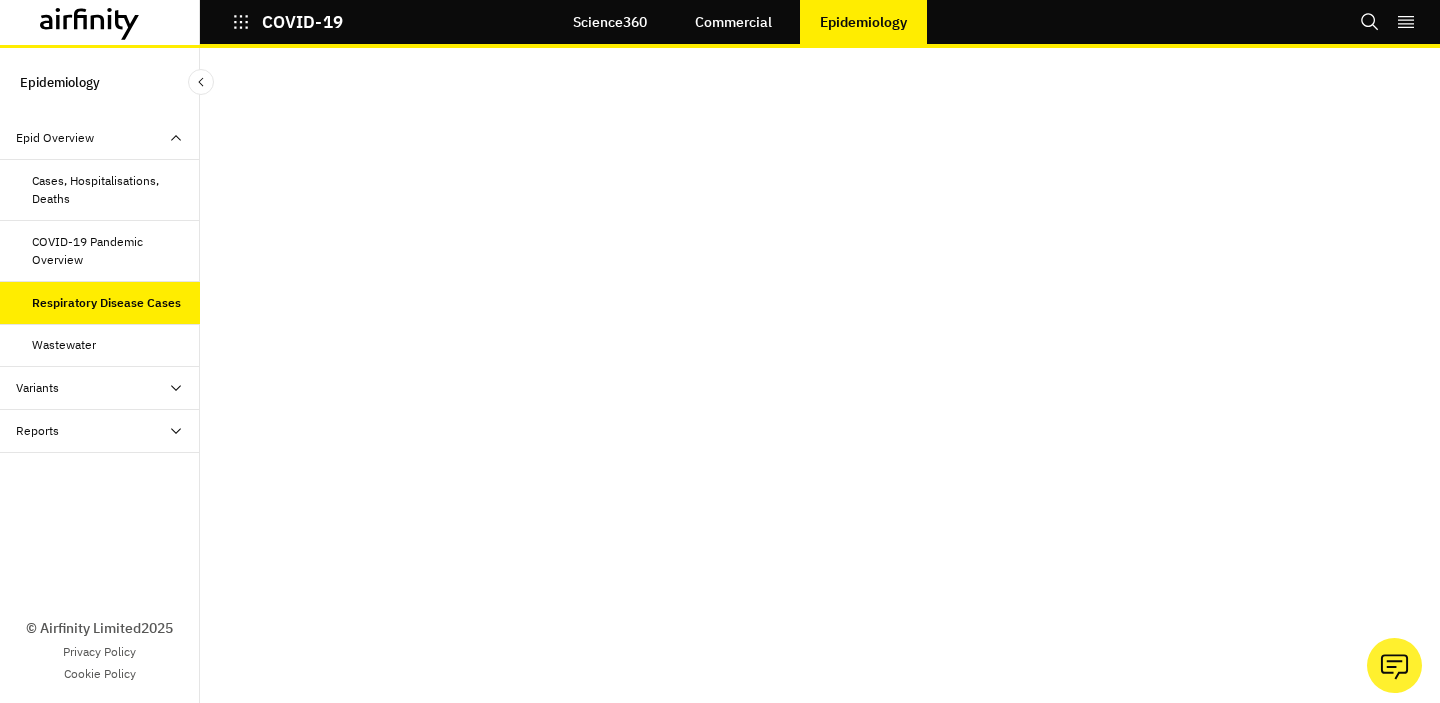 scroll, scrollTop: 0, scrollLeft: 0, axis: both 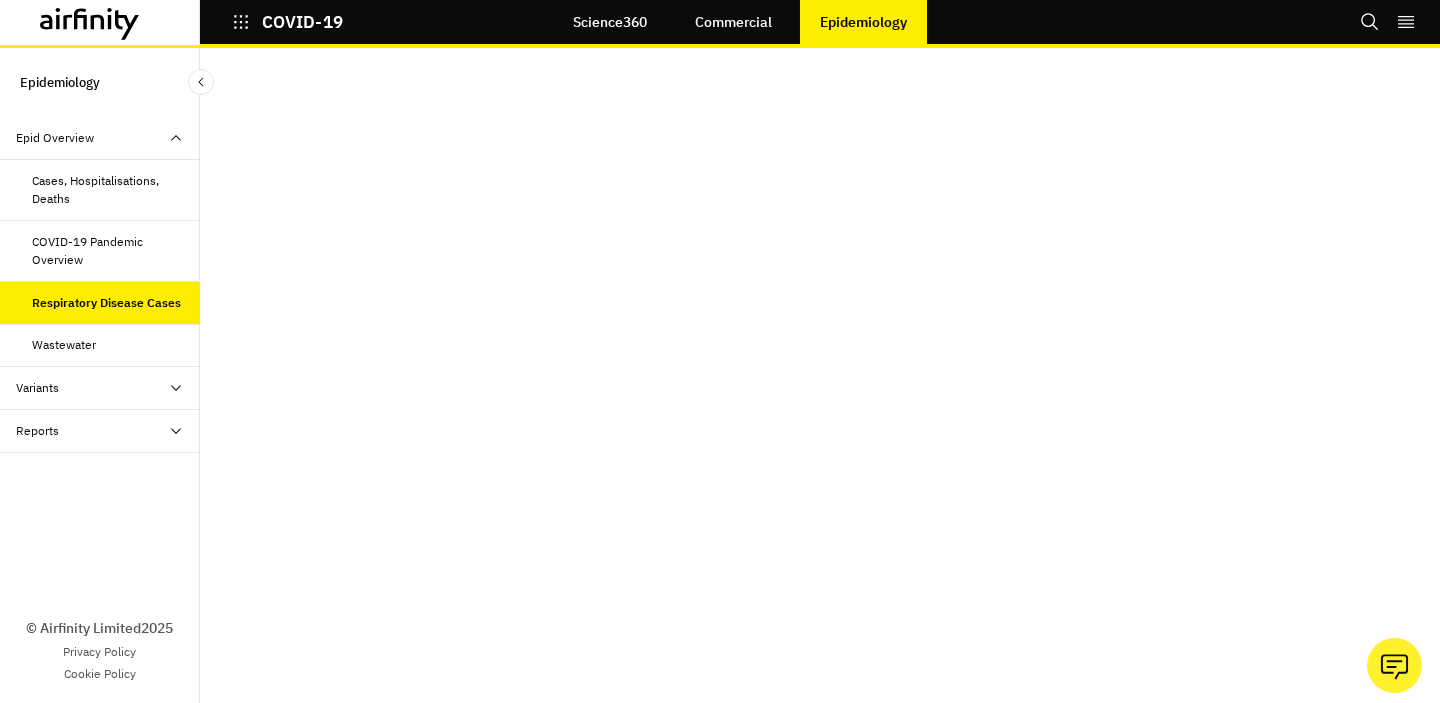 click on "Wastewater" at bounding box center [64, 345] 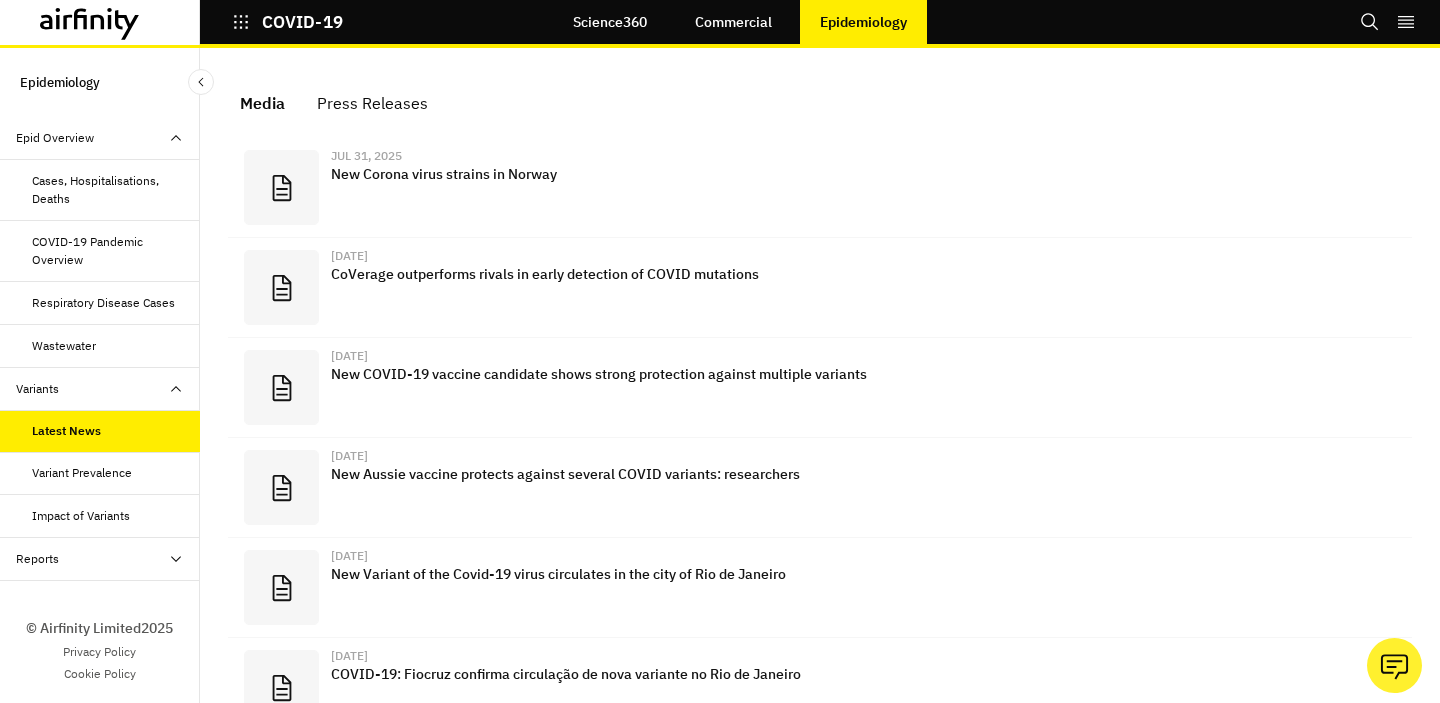 scroll, scrollTop: 0, scrollLeft: 0, axis: both 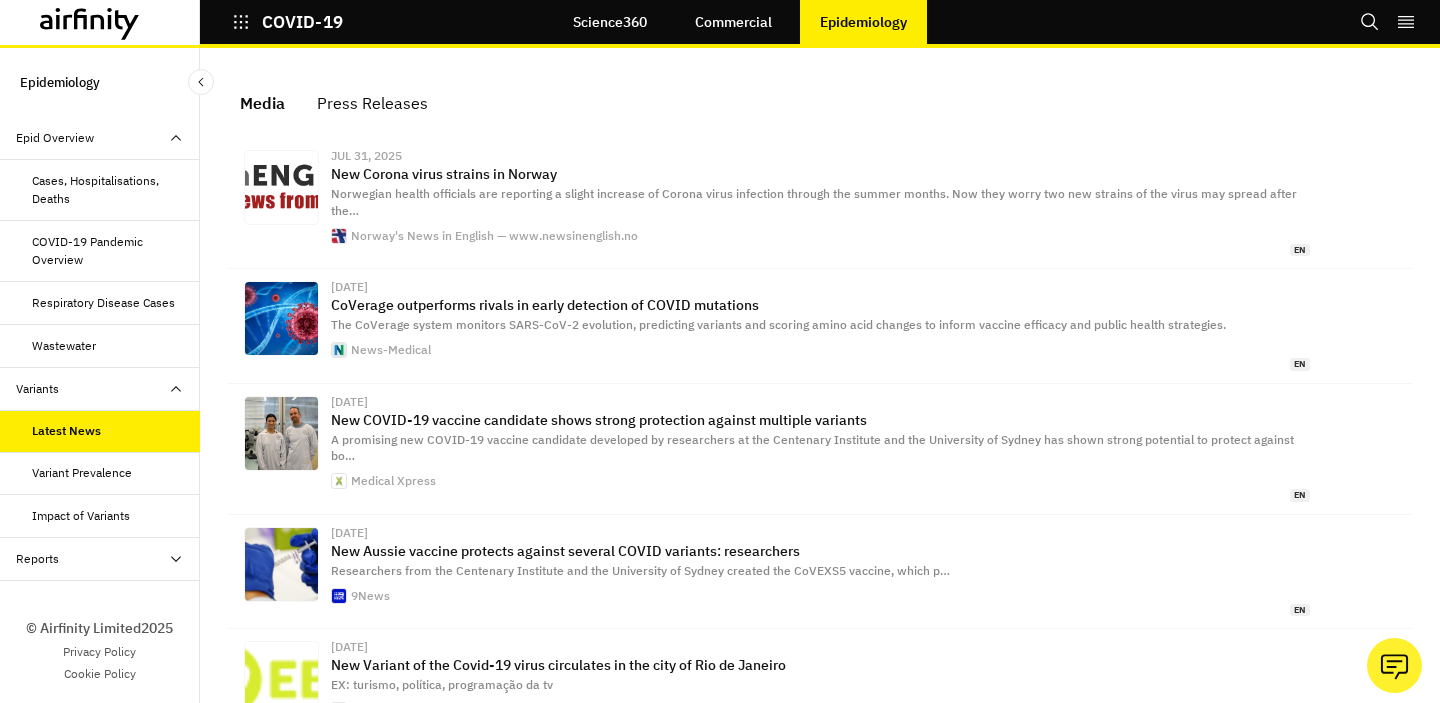 click on "Variant Prevalence" at bounding box center (82, 473) 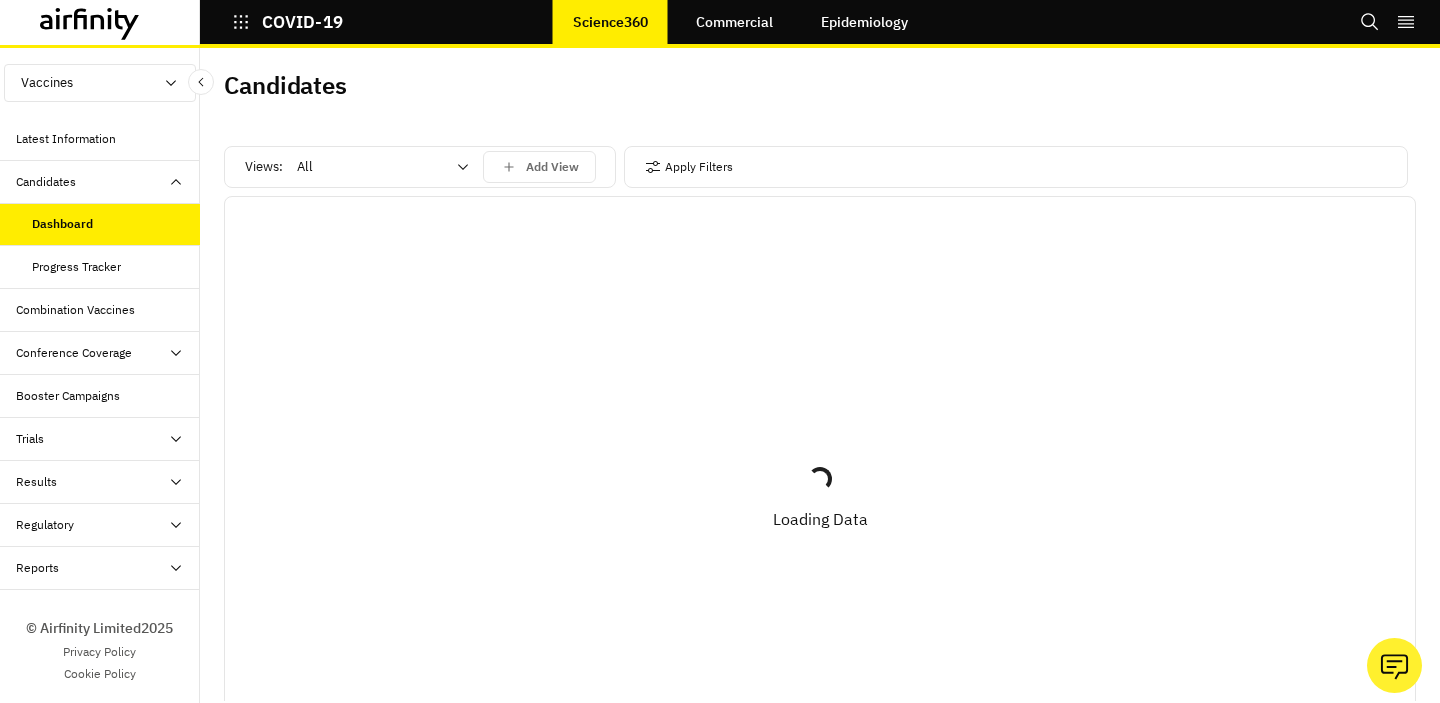 scroll, scrollTop: 0, scrollLeft: 0, axis: both 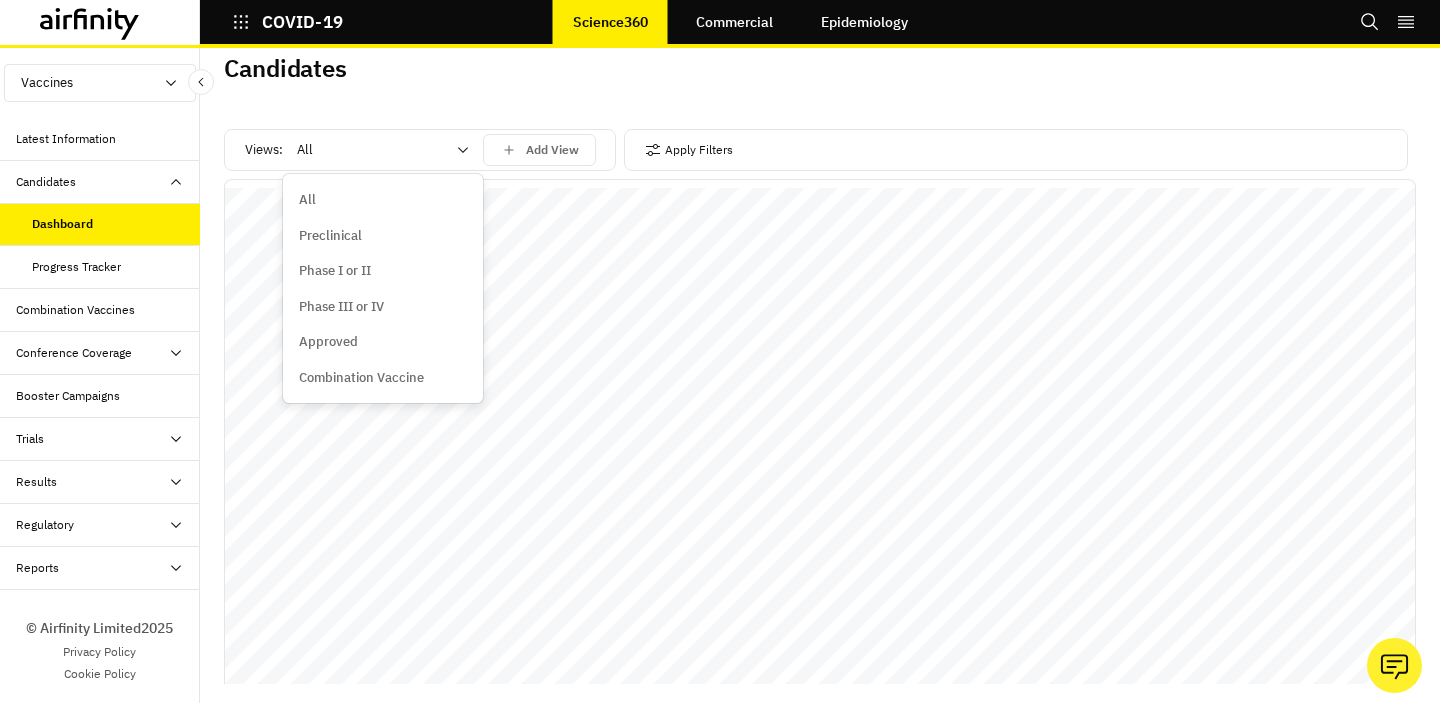 click 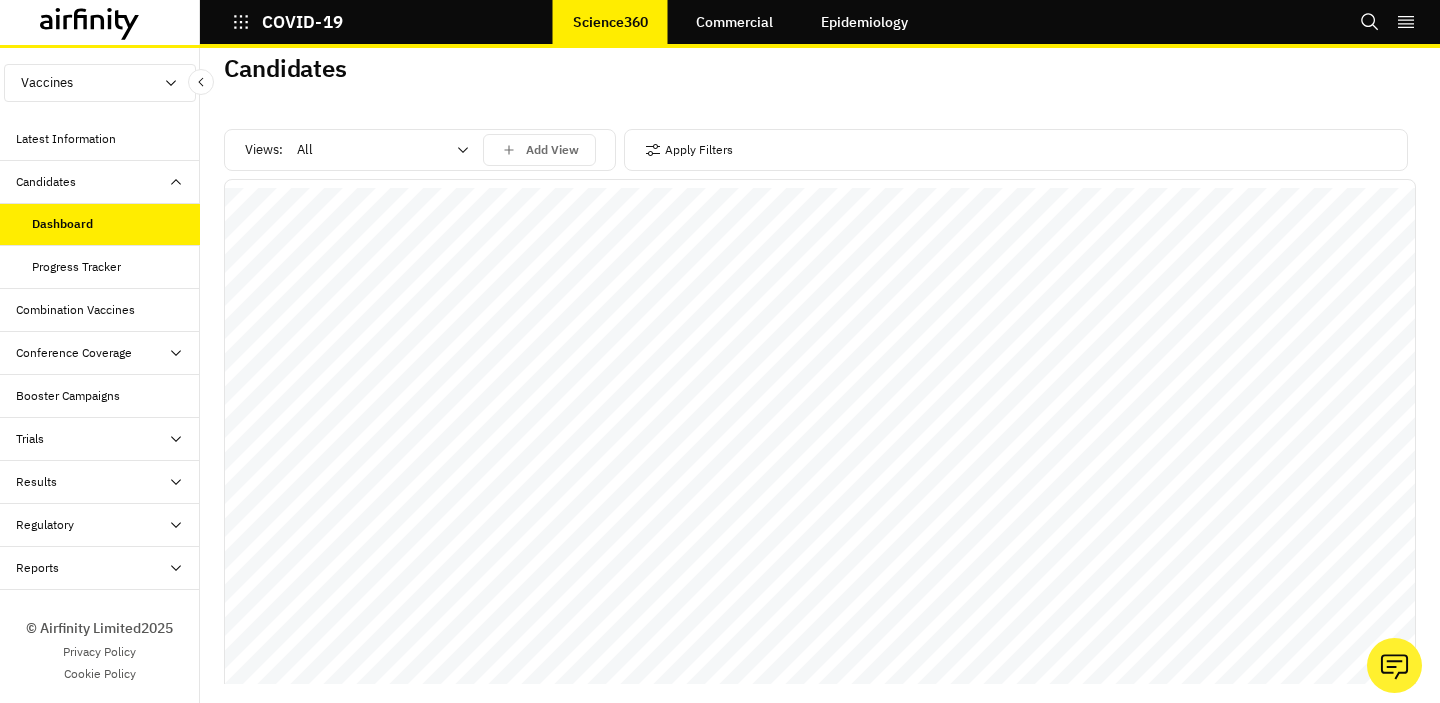 click 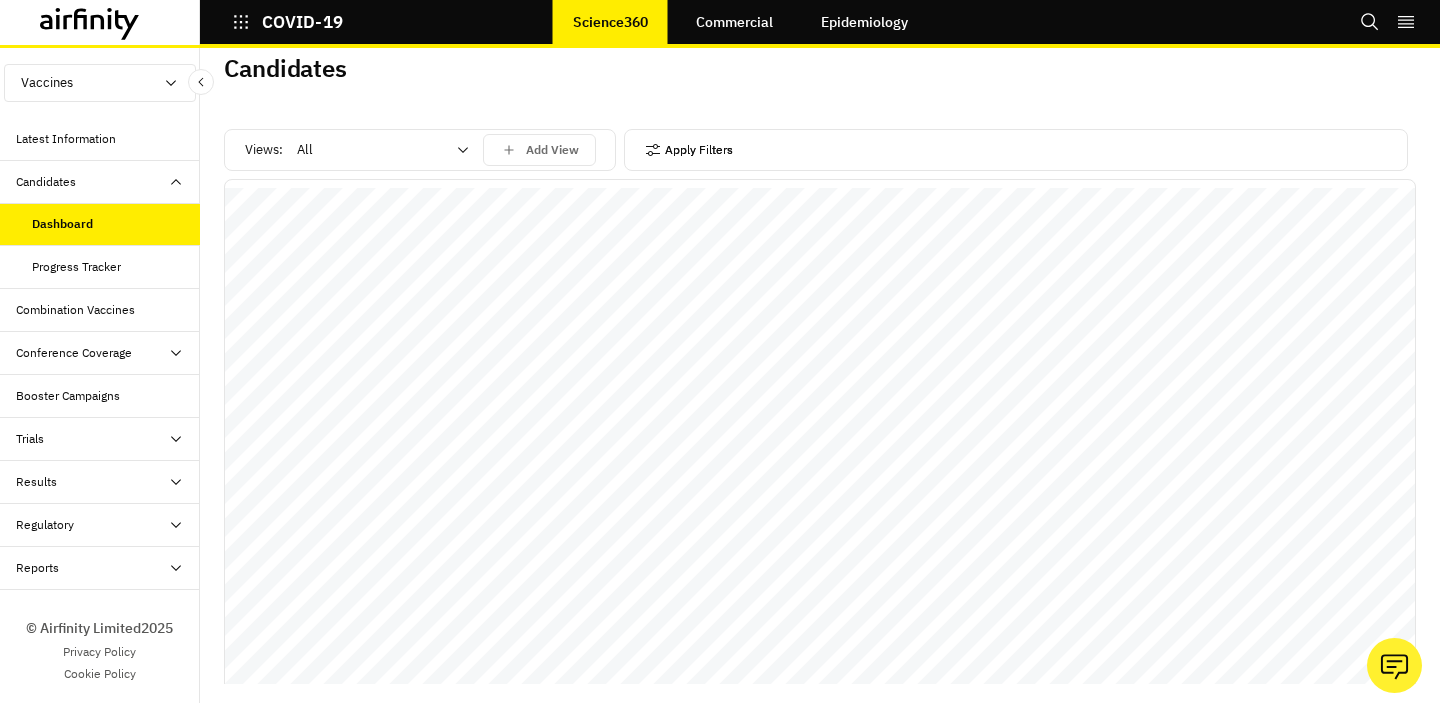 click on "Apply Filters" at bounding box center [689, 150] 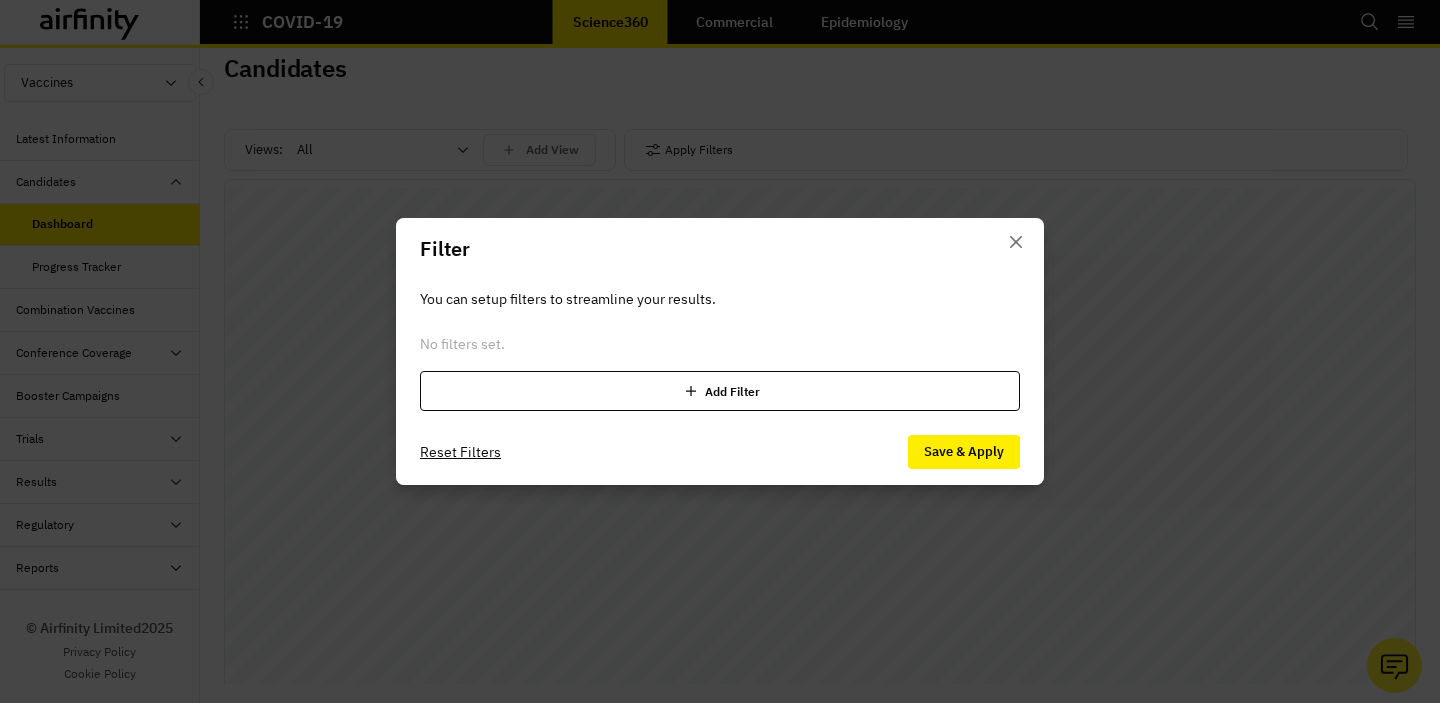 click on "Add Filter" at bounding box center (720, 391) 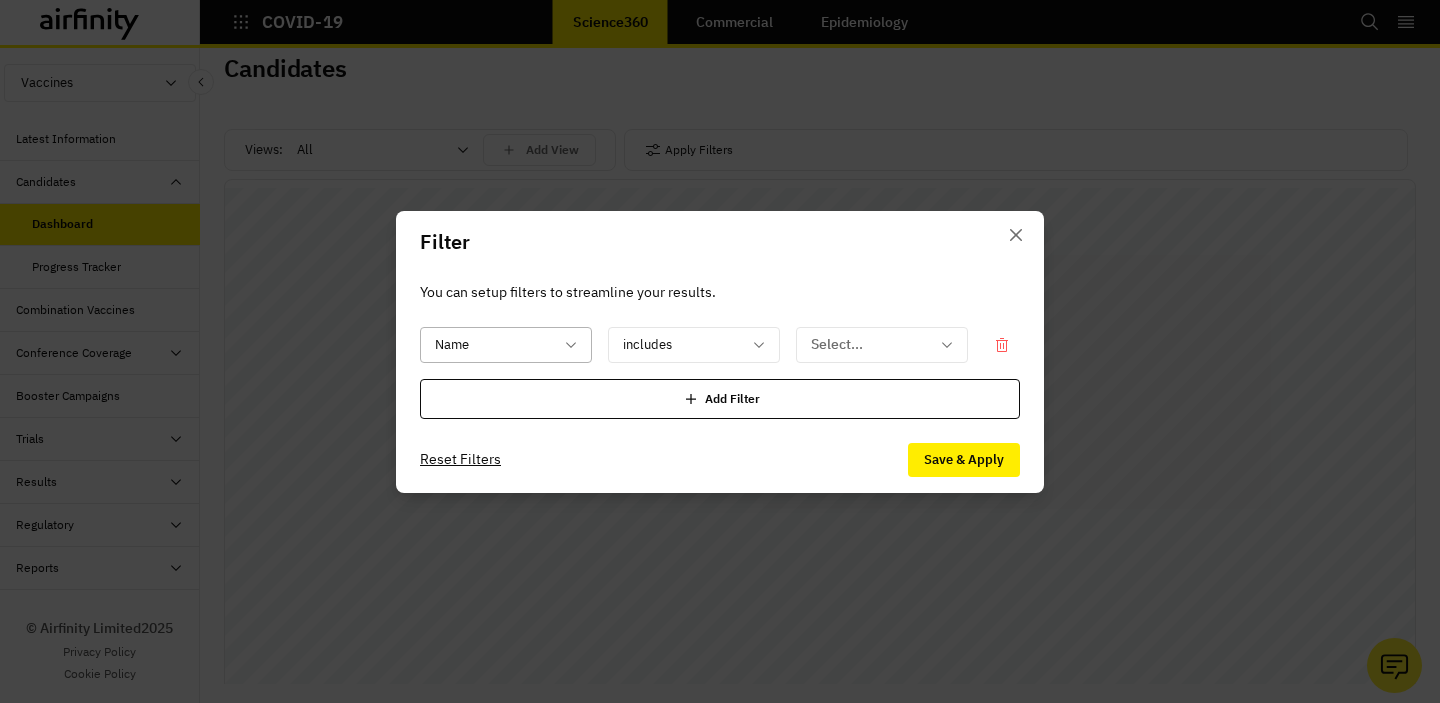 click at bounding box center (494, 344) 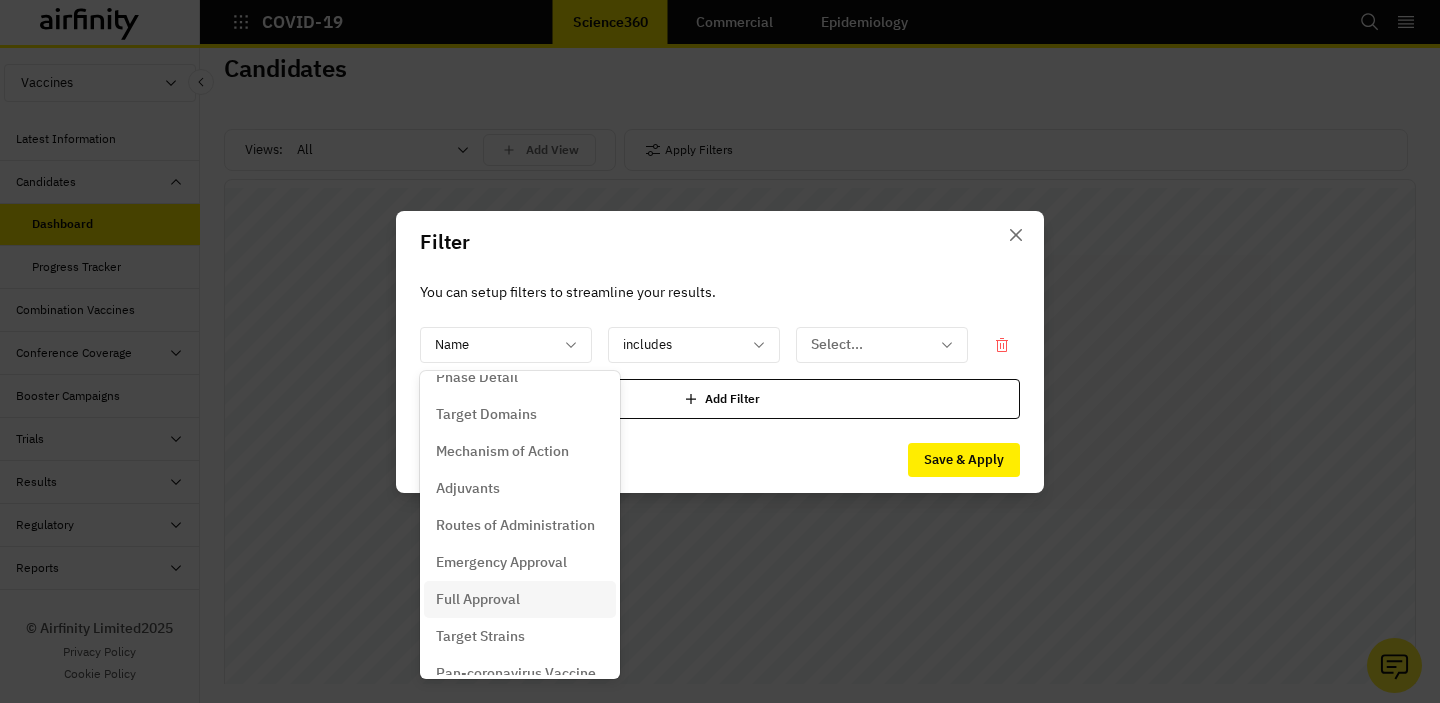 scroll, scrollTop: 203, scrollLeft: 0, axis: vertical 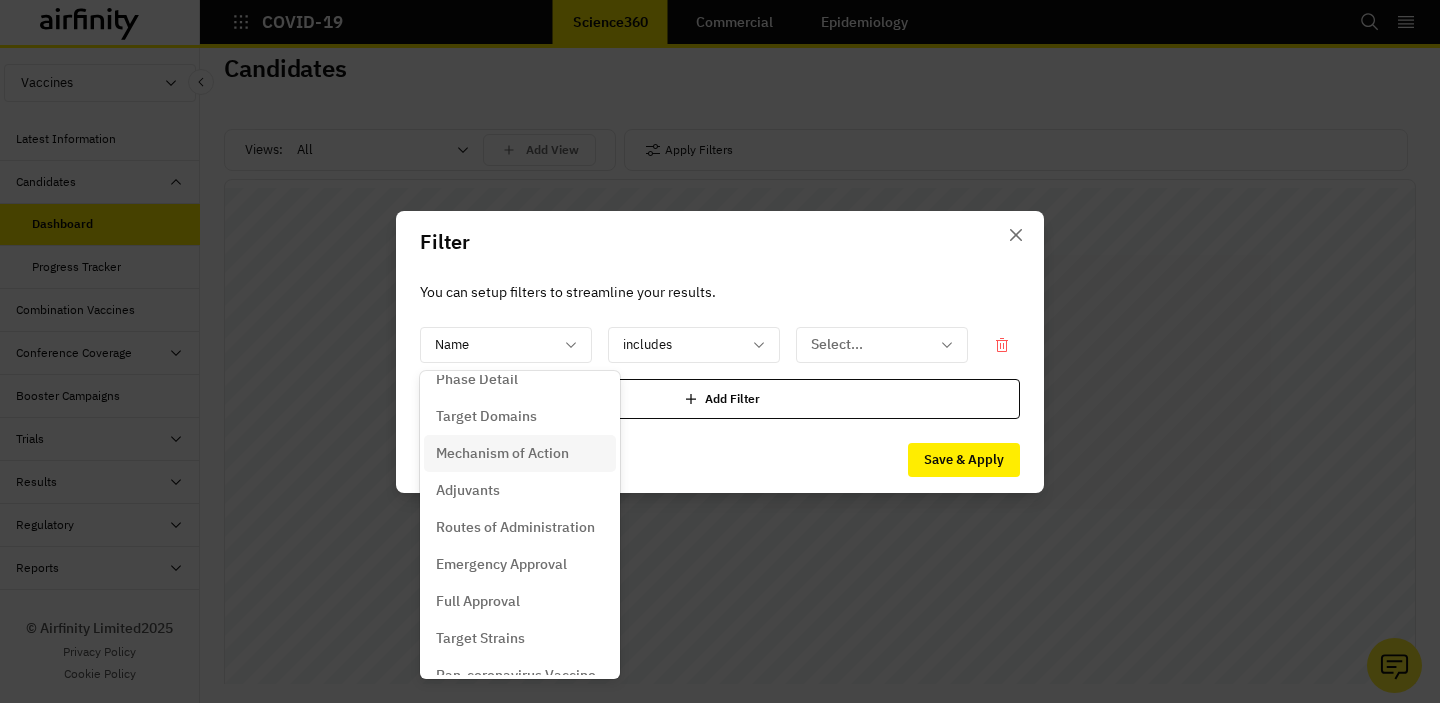 click on "Mechanism of Action" at bounding box center (502, 453) 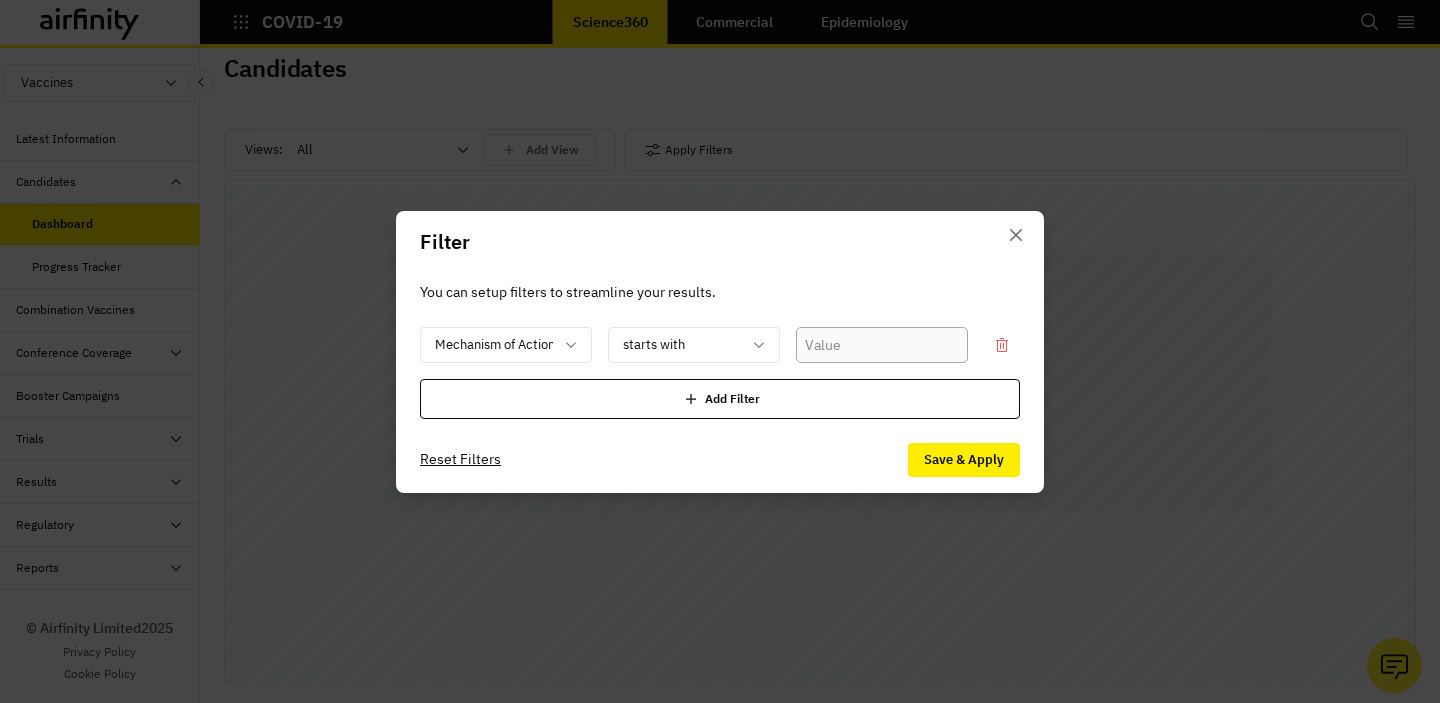 click at bounding box center [882, 345] 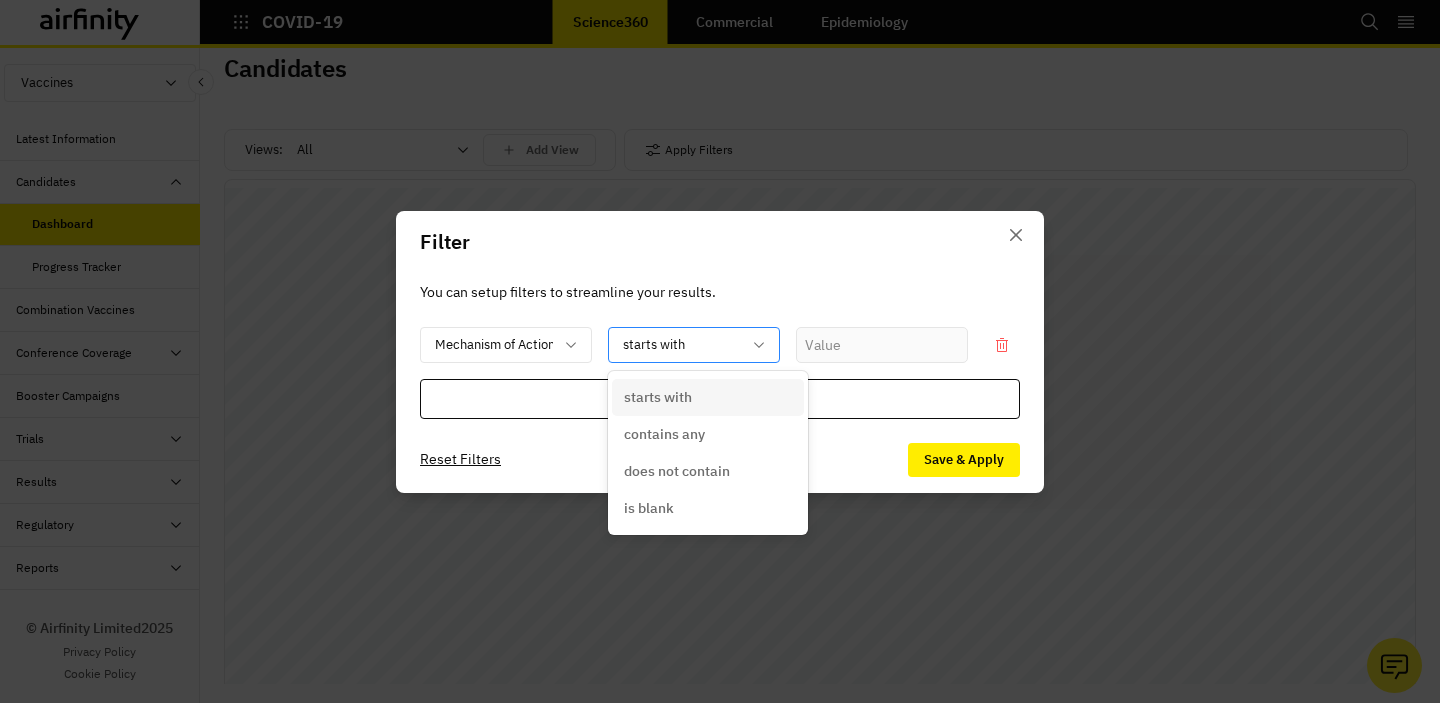 click at bounding box center [682, 344] 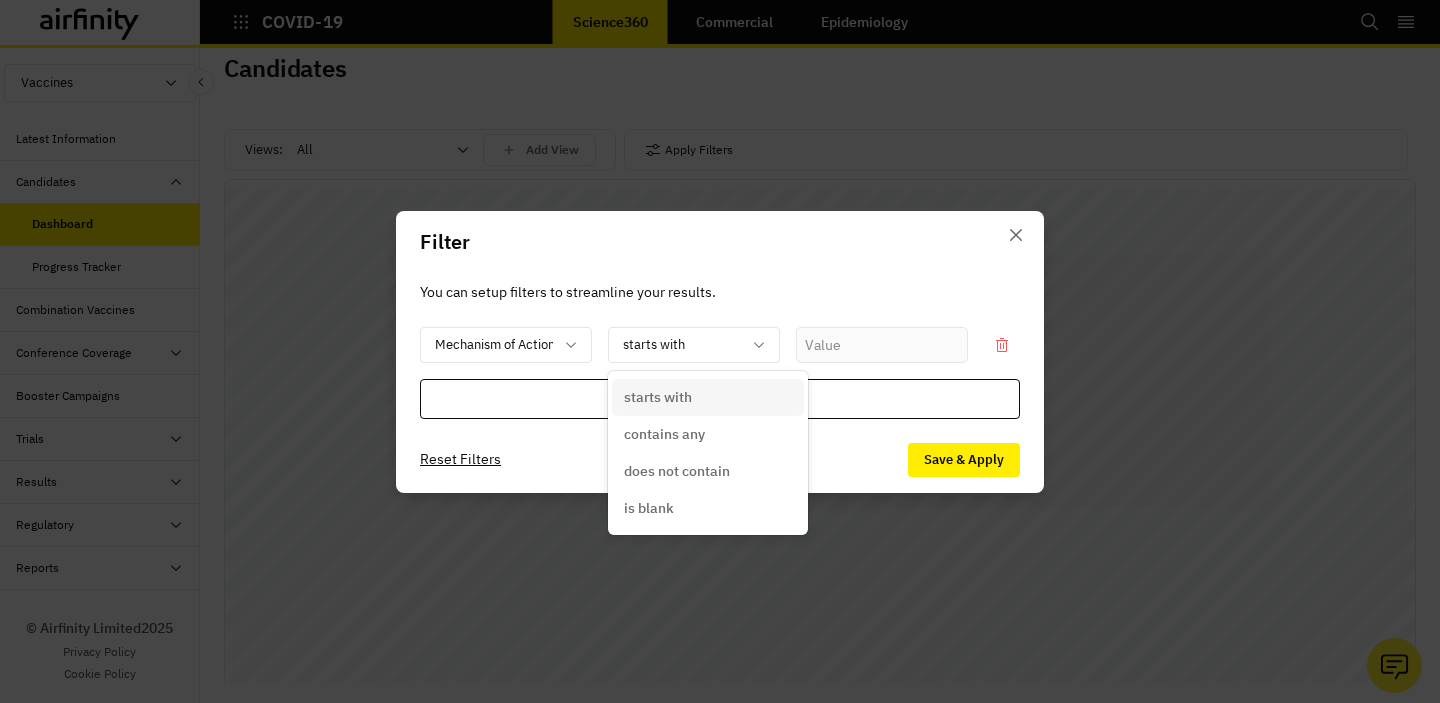click on "You can setup filters to streamline your results. Mechanism of Action option starts with focused, 1 of 4. 4 results available. Use Up and Down to choose options, press Enter to select the currently focused option, press Escape to exit the menu, press Tab to select the option and exit the menu. starts with starts with contains any does not contain is blank Add Filter" at bounding box center (720, 350) 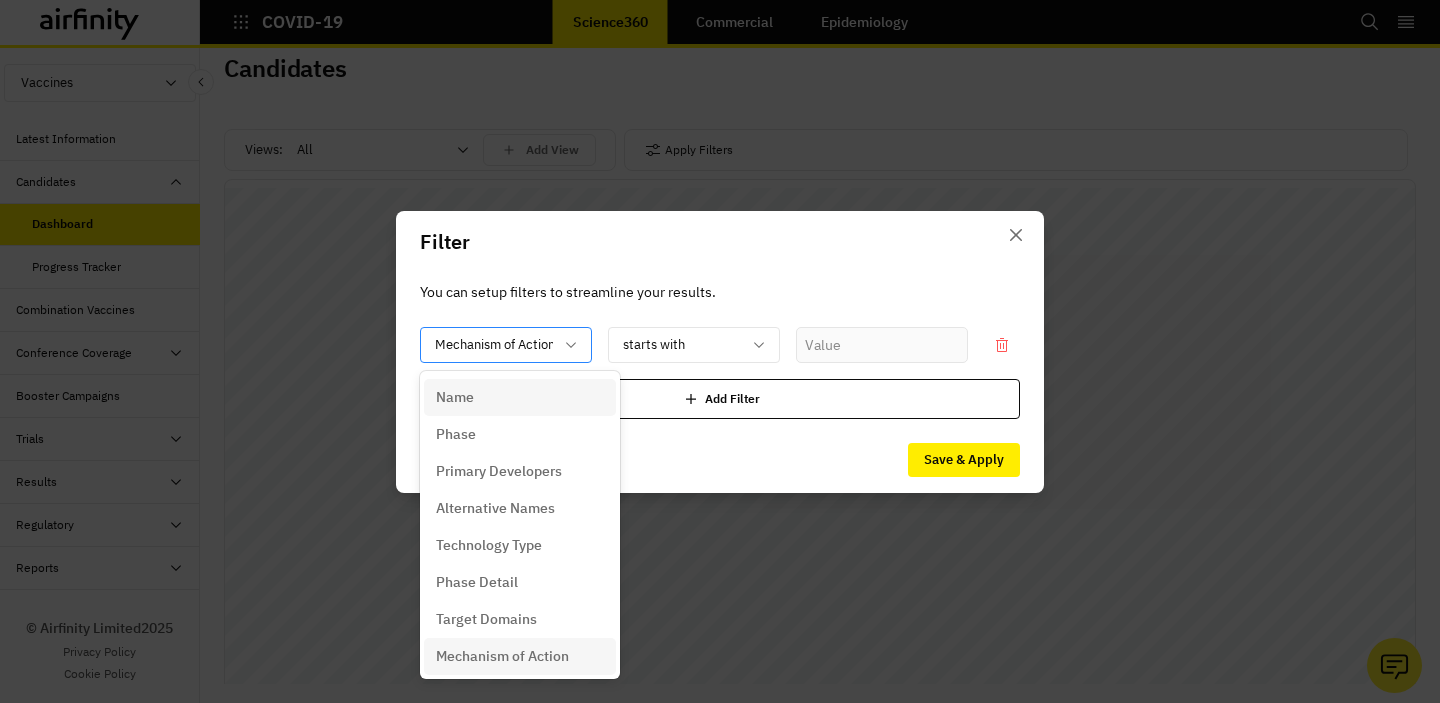 click at bounding box center (494, 344) 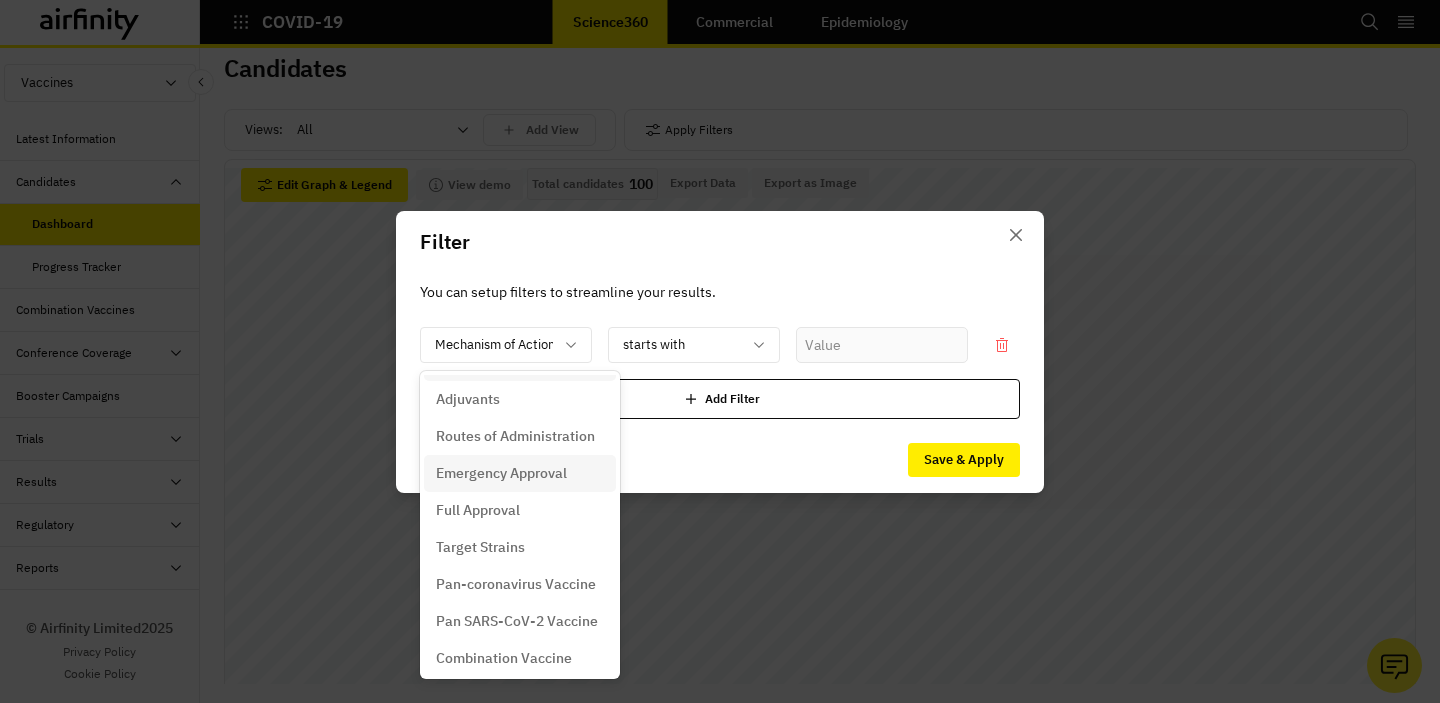 scroll, scrollTop: 293, scrollLeft: 0, axis: vertical 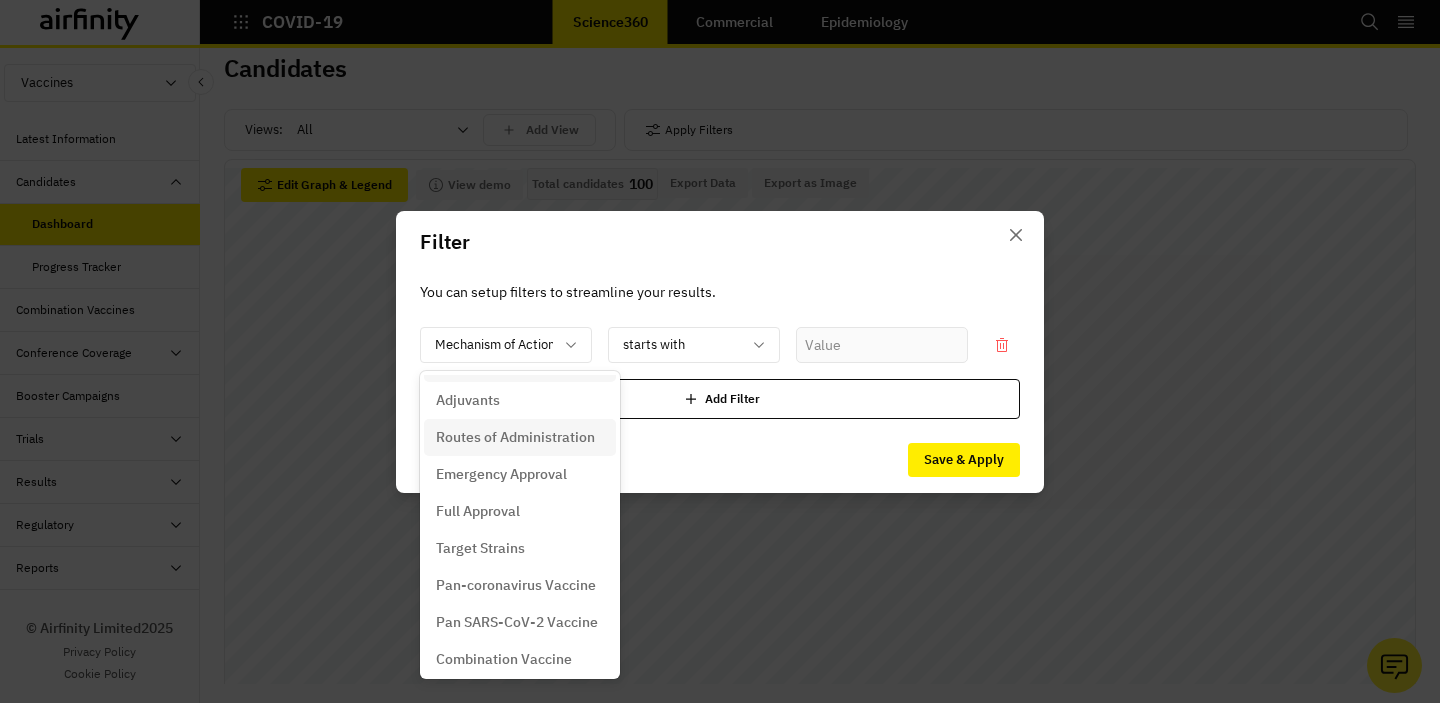 click on "Routes of Administration" at bounding box center [515, 437] 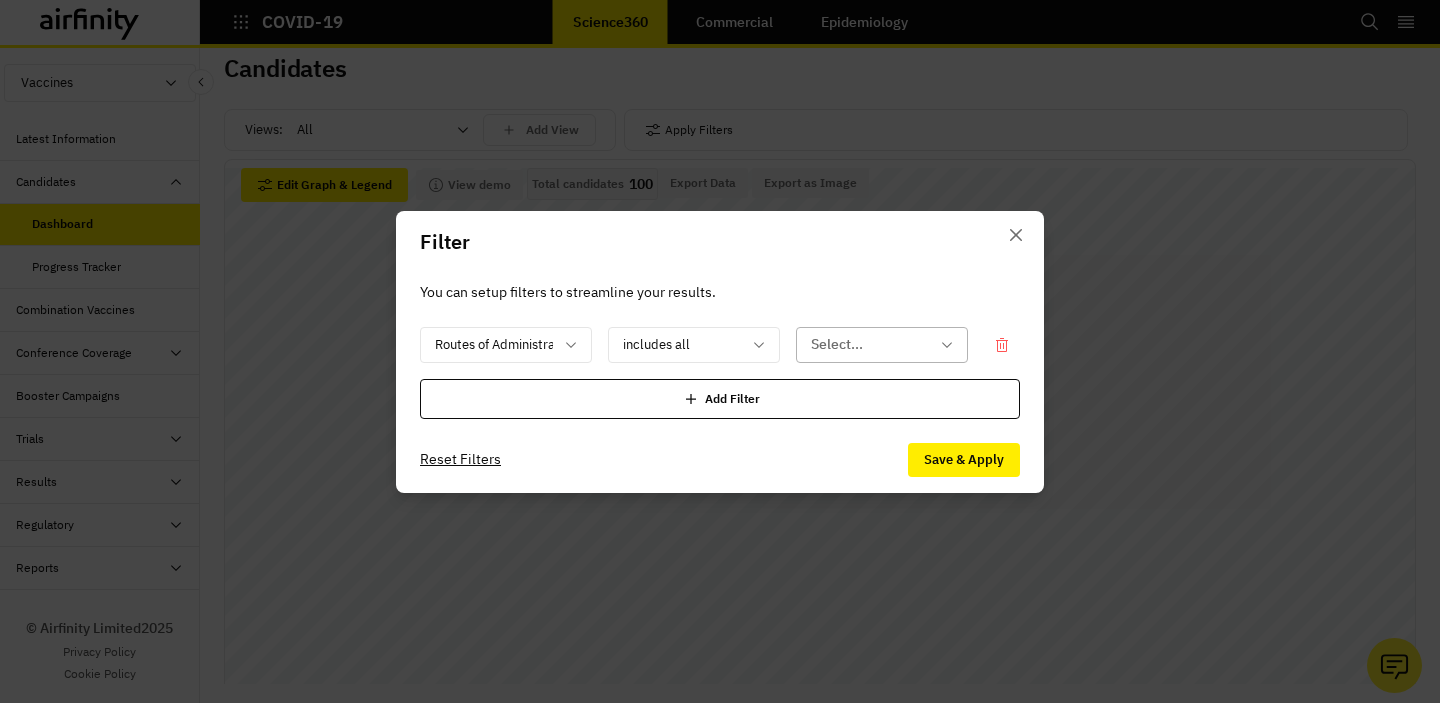 click at bounding box center (870, 344) 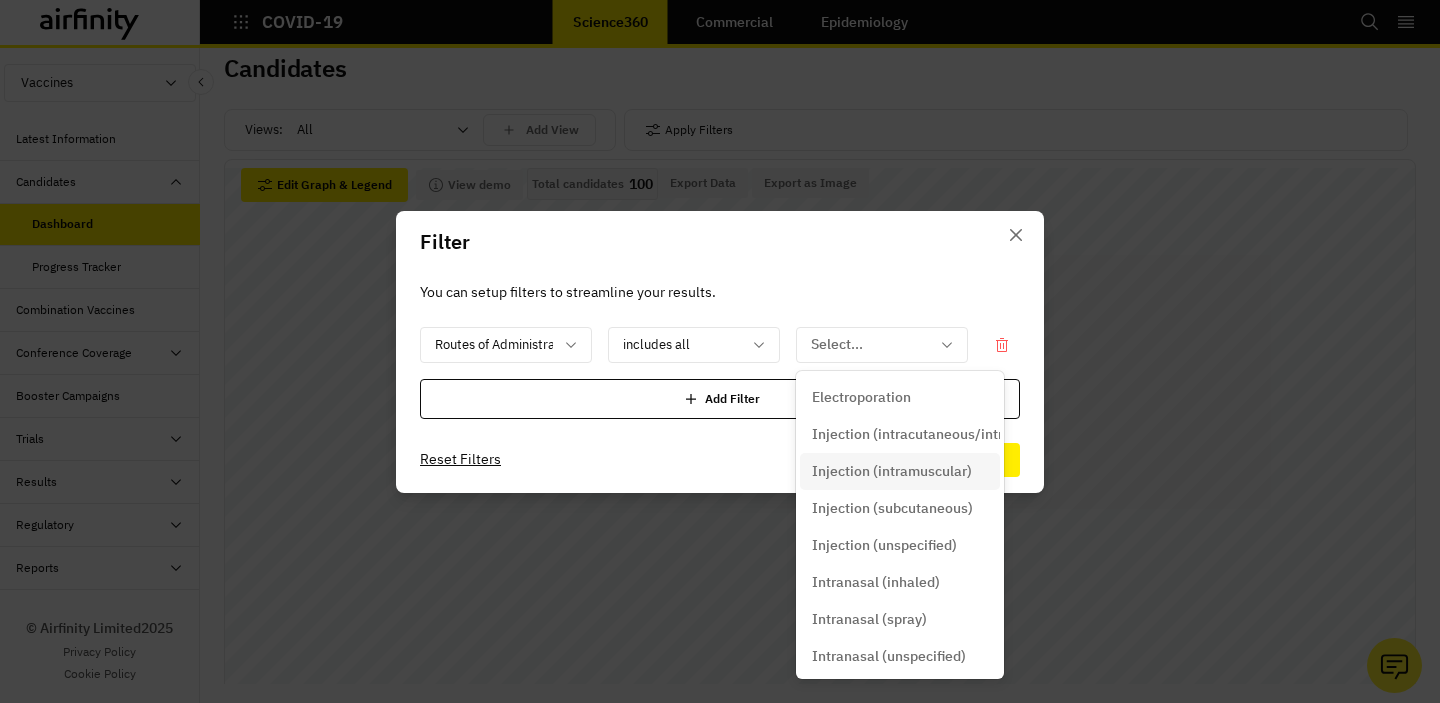 click on "Injection (intramuscular)" at bounding box center (892, 471) 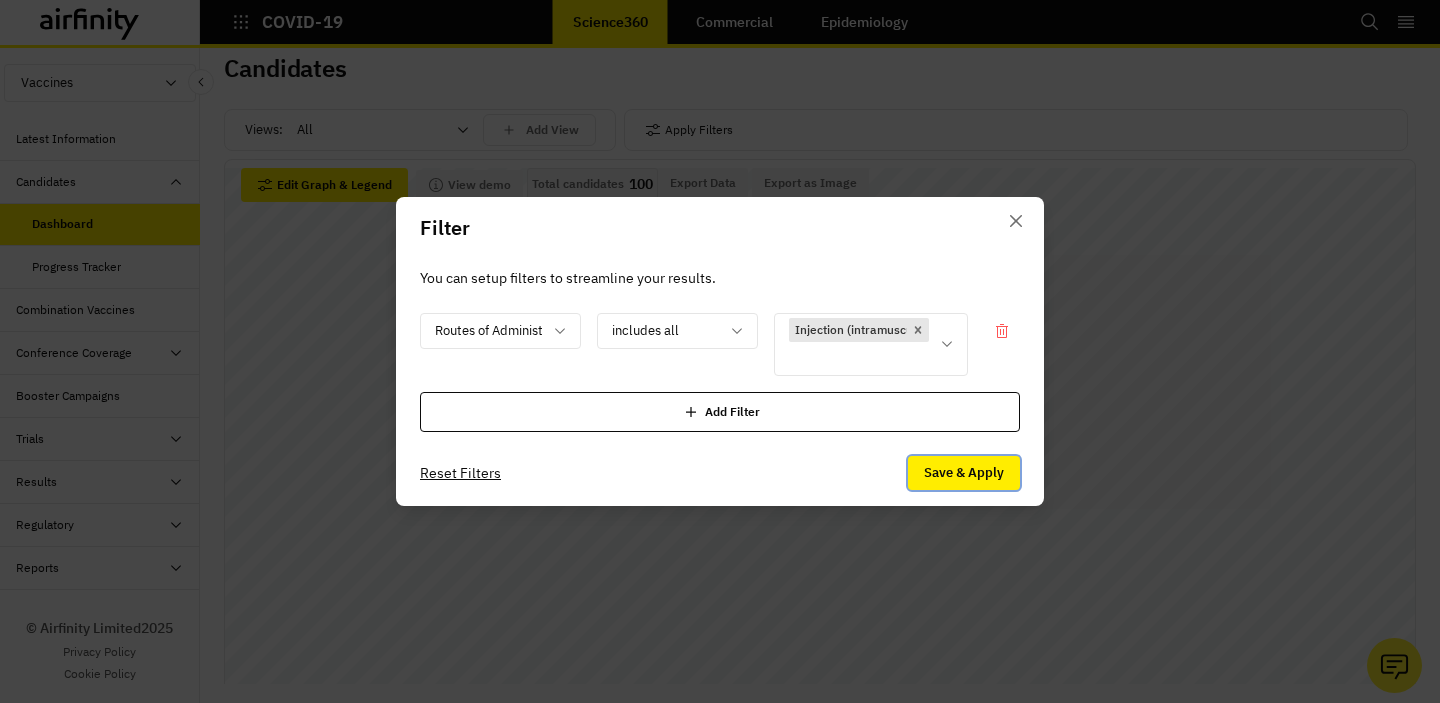 click on "Save & Apply" at bounding box center [964, 473] 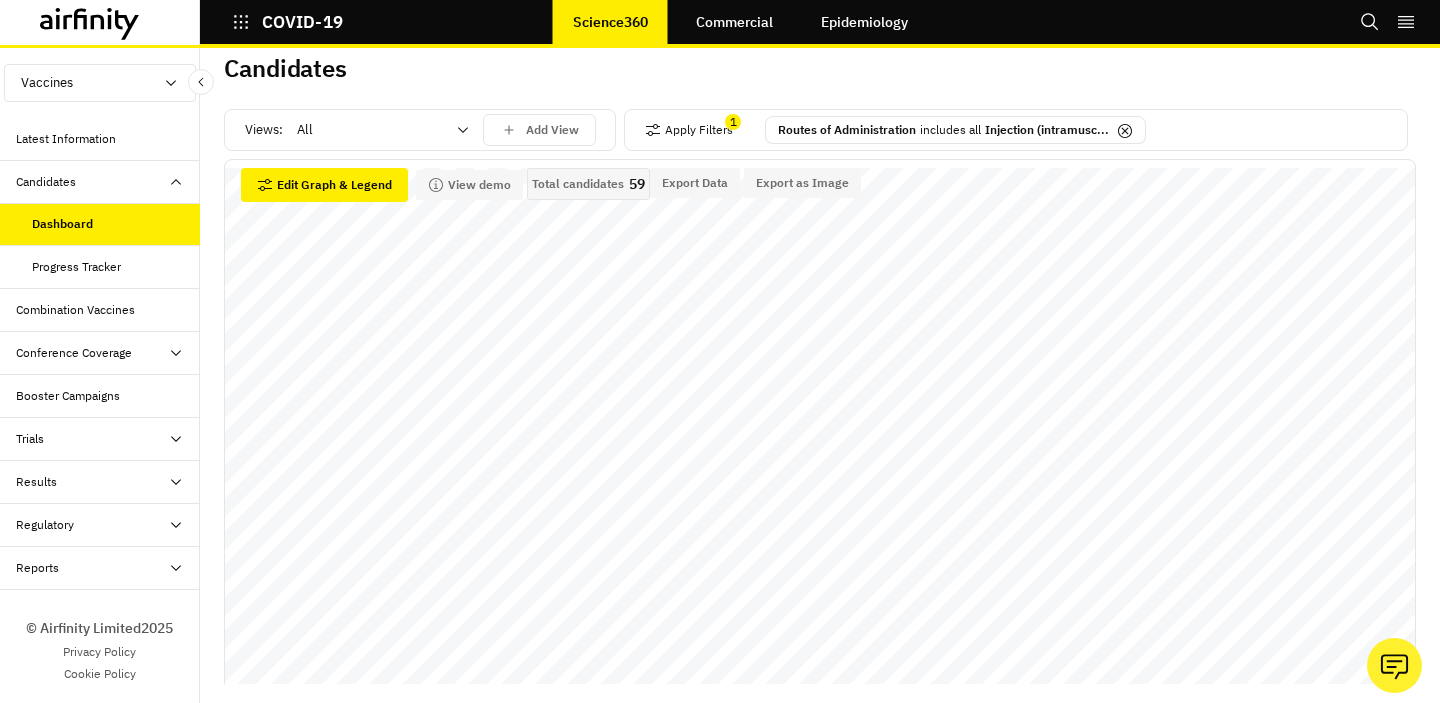 click 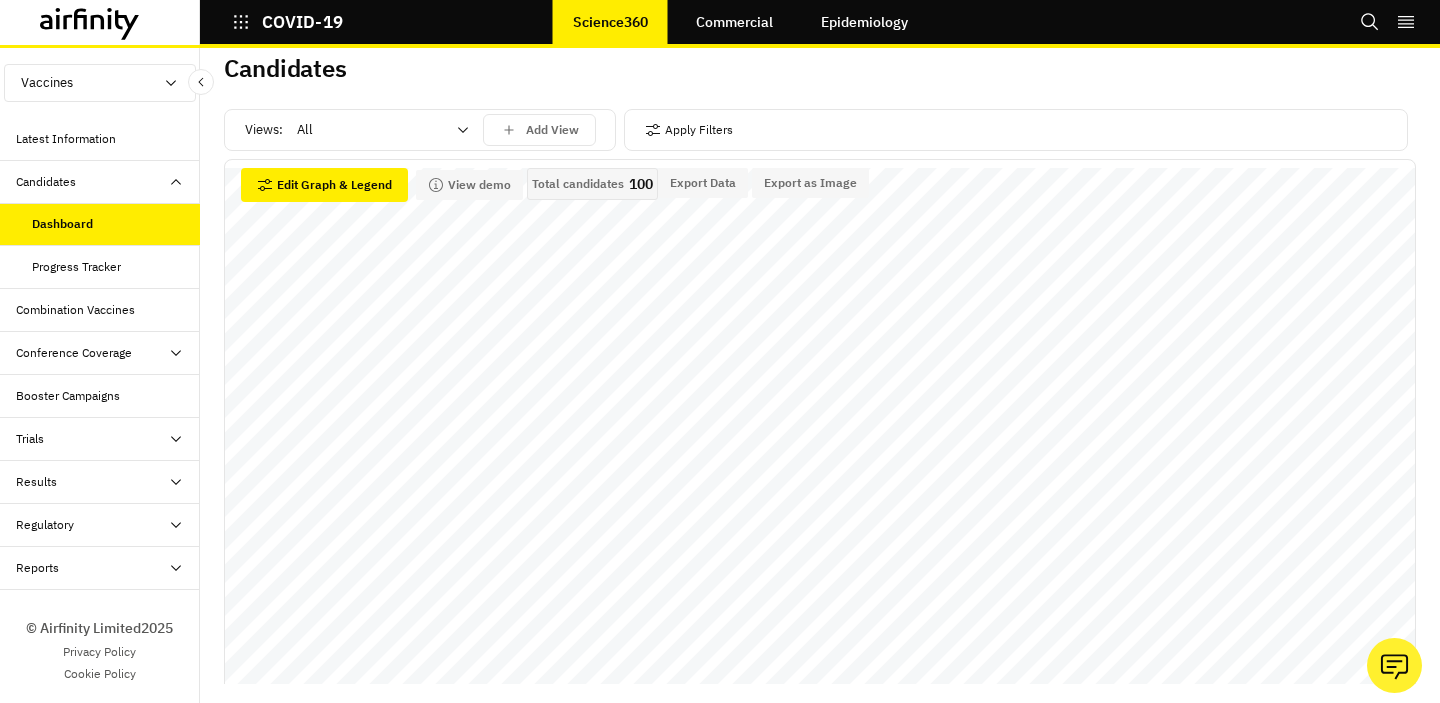 click on "Progress Tracker" at bounding box center [76, 267] 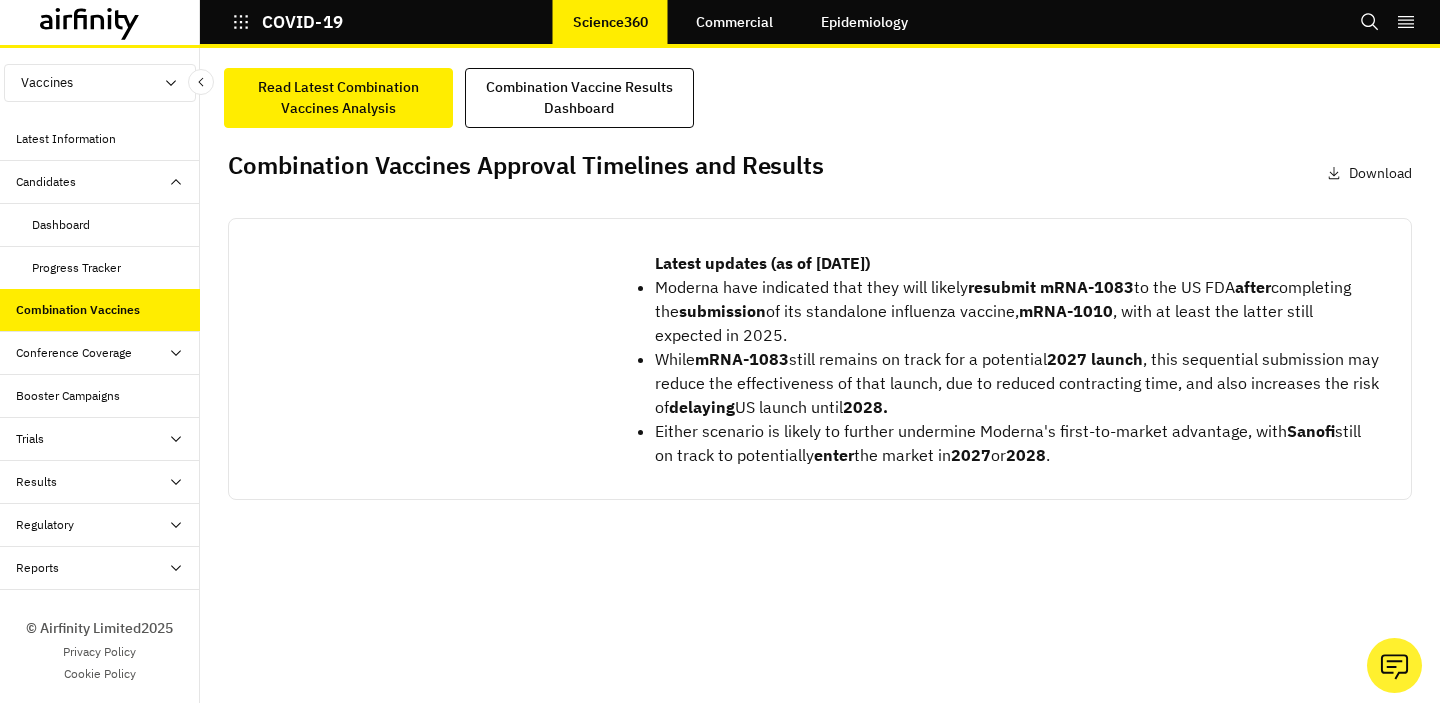 scroll, scrollTop: 0, scrollLeft: 0, axis: both 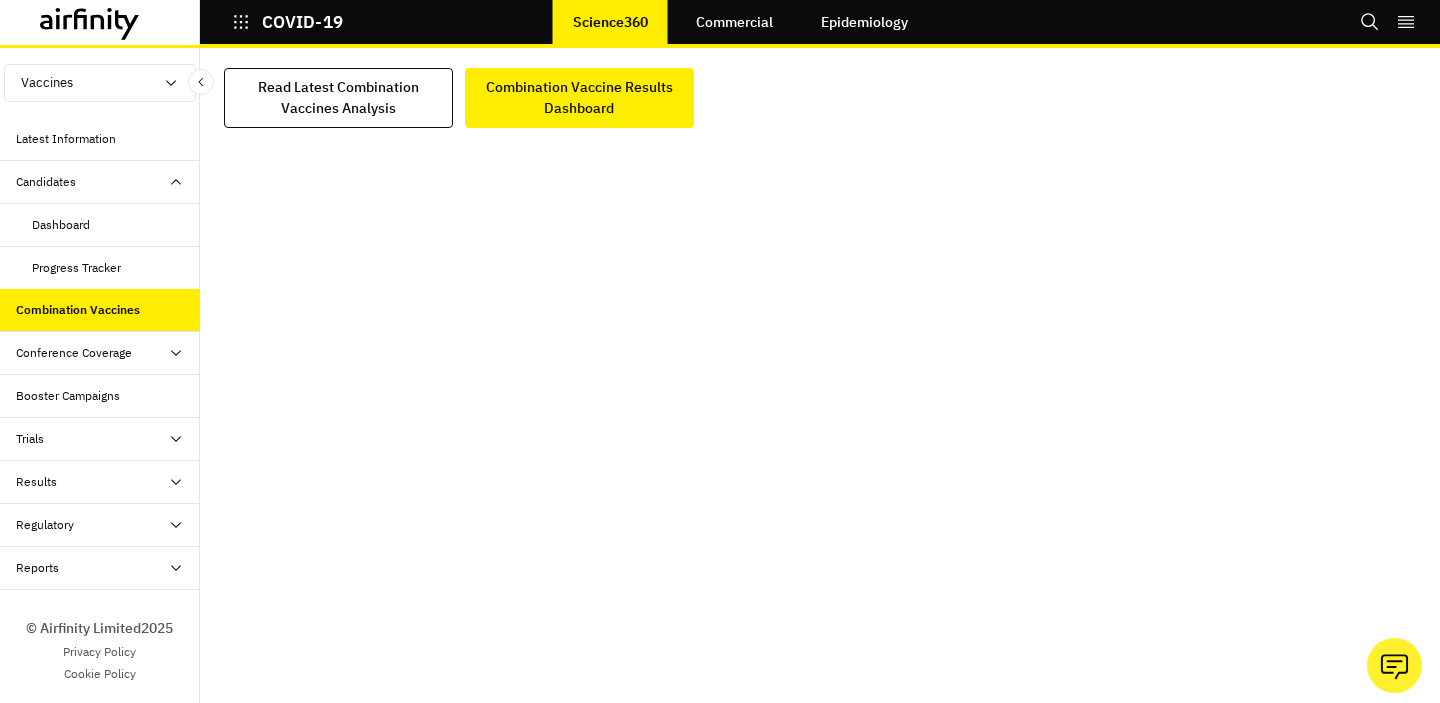 click on "Conference Coverage" at bounding box center [108, 353] 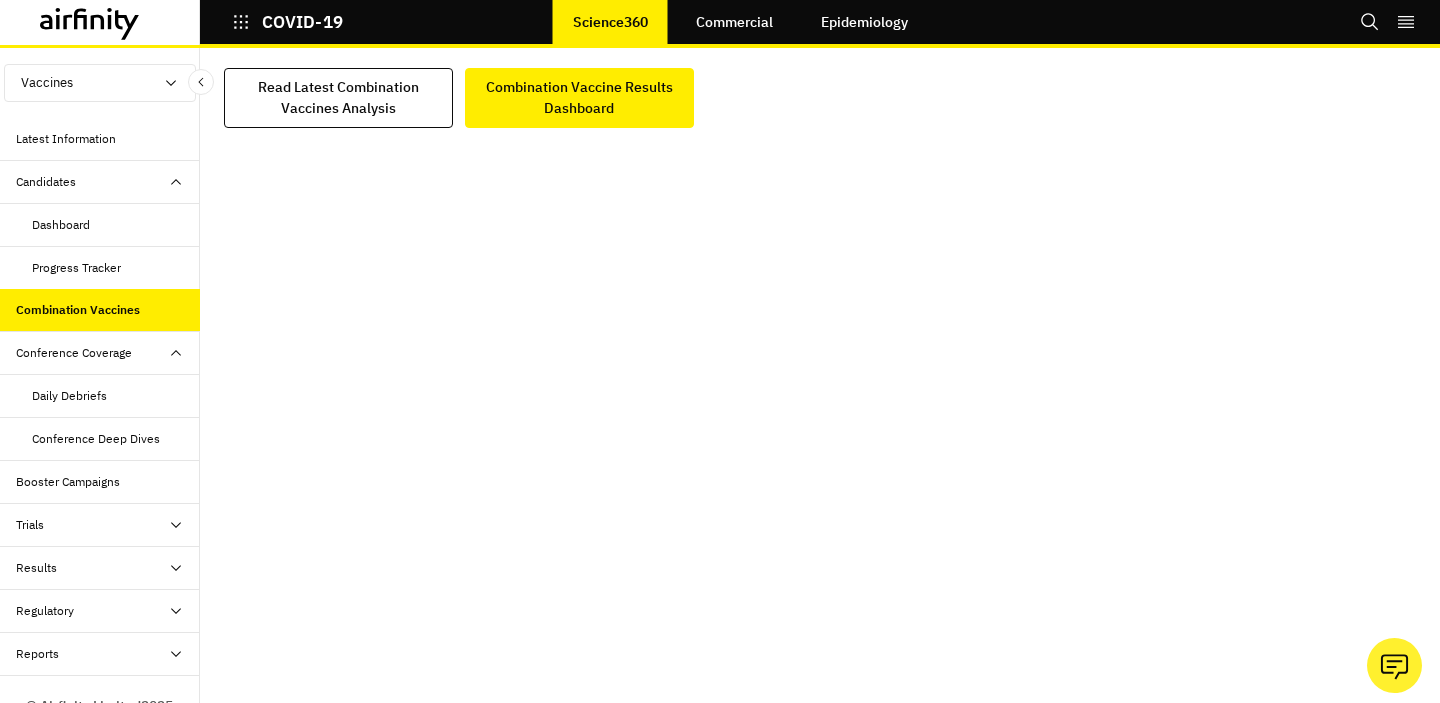 click on "Conference Coverage" at bounding box center (74, 353) 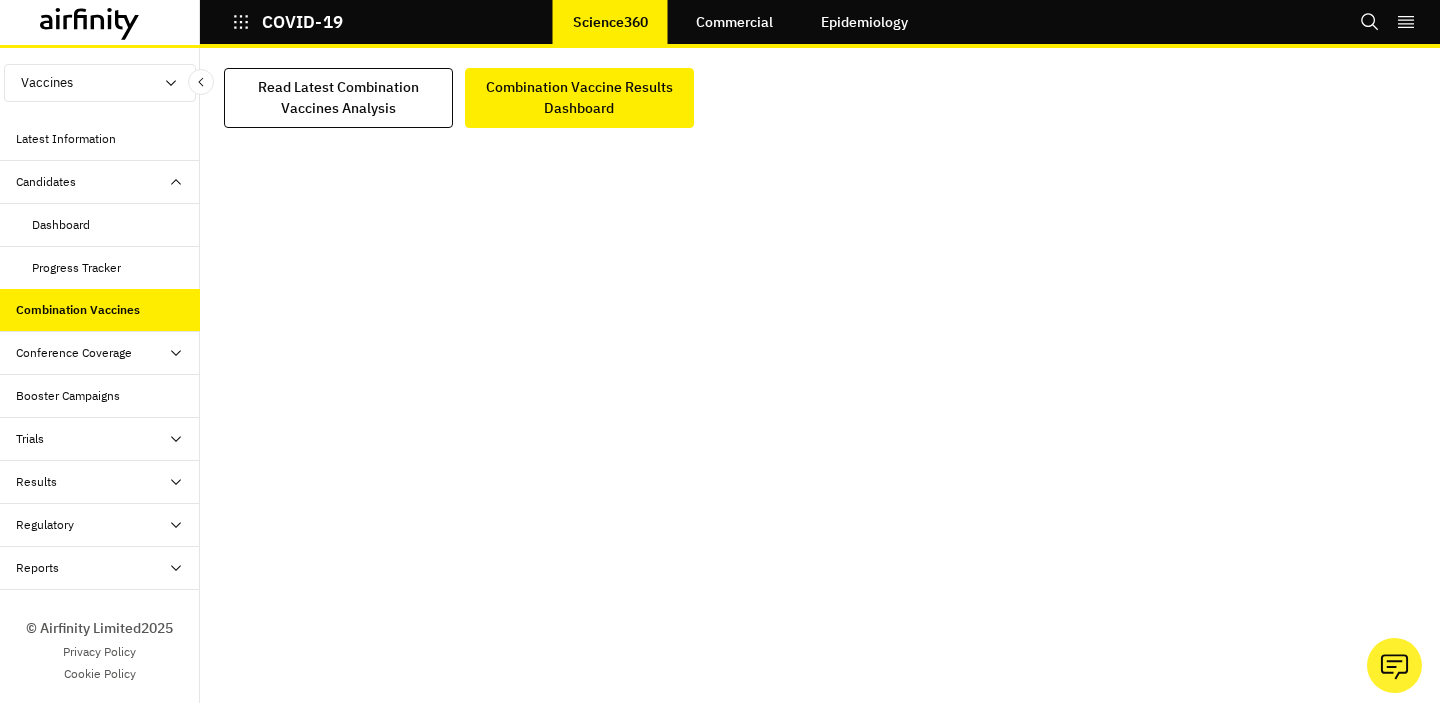 click on "Conference Coverage" at bounding box center (74, 353) 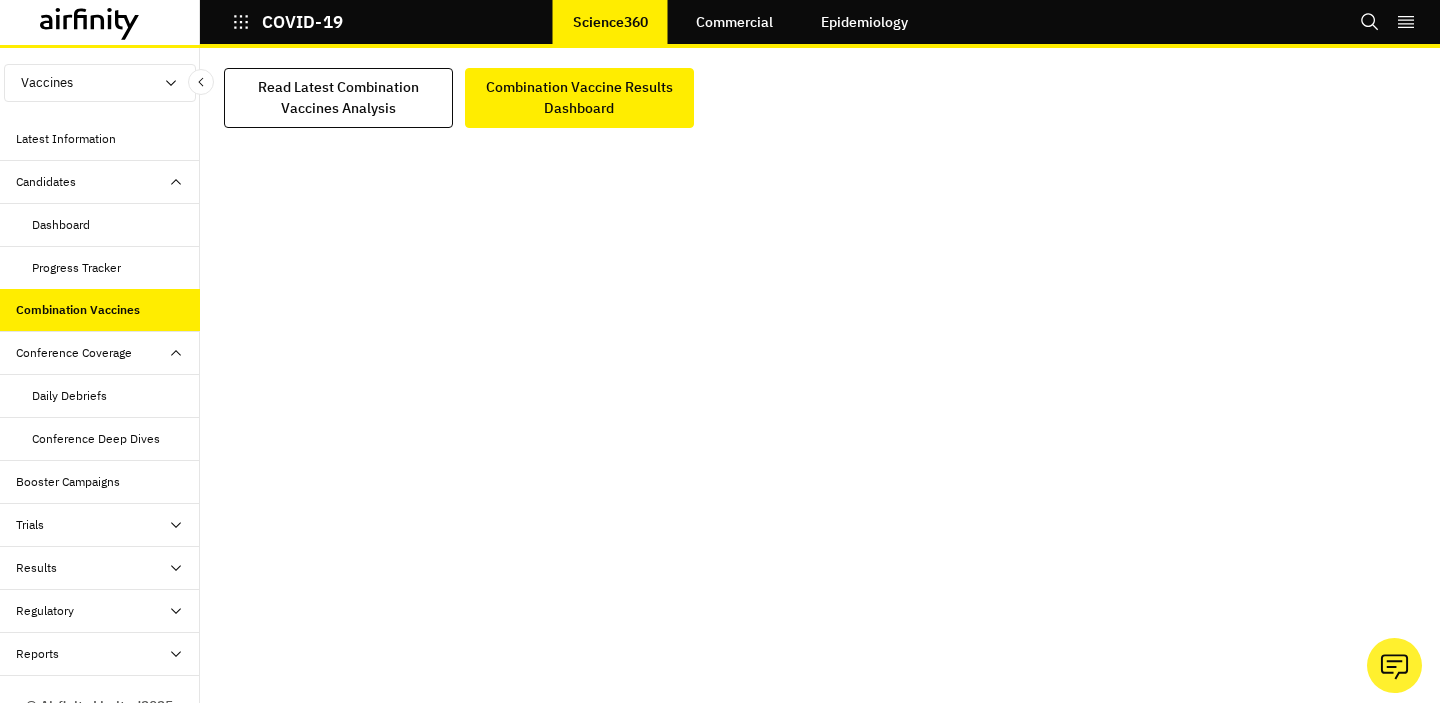 click on "Daily Debriefs" at bounding box center [100, 396] 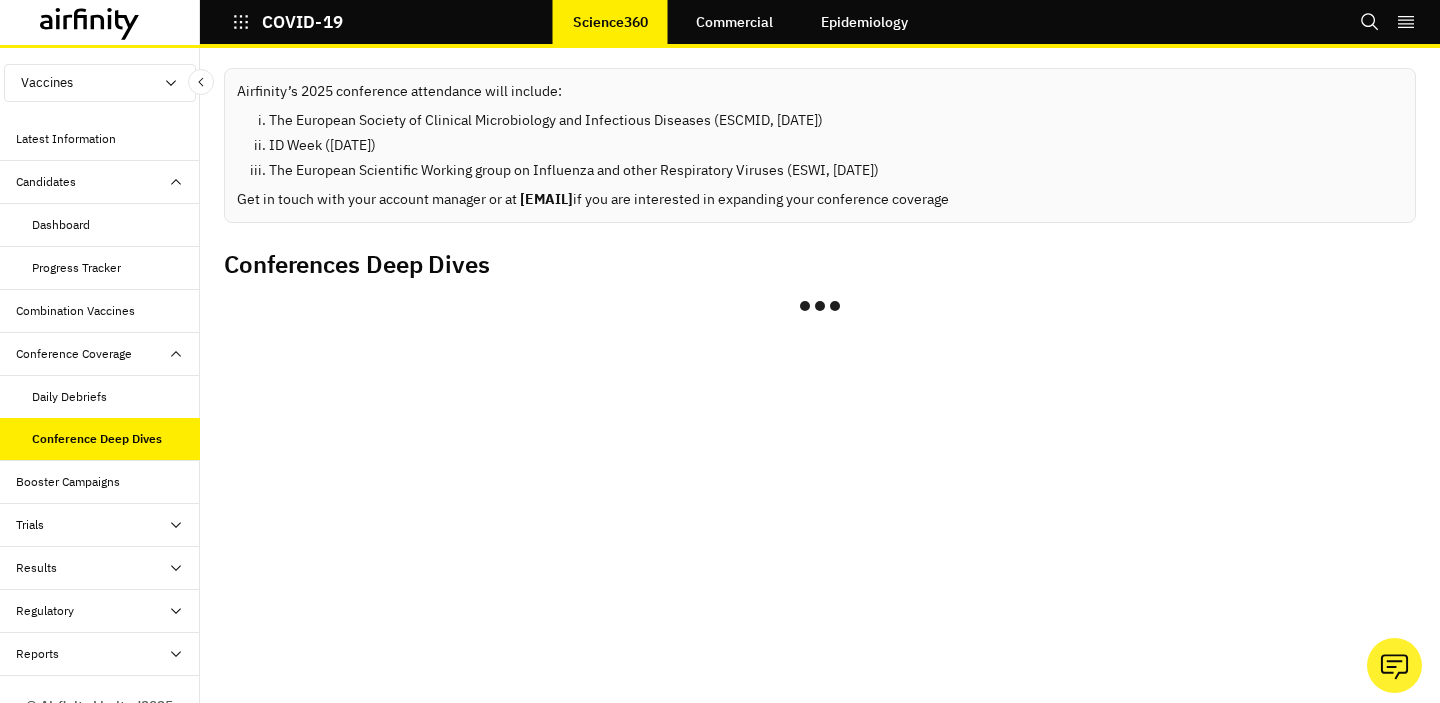 scroll, scrollTop: 0, scrollLeft: 0, axis: both 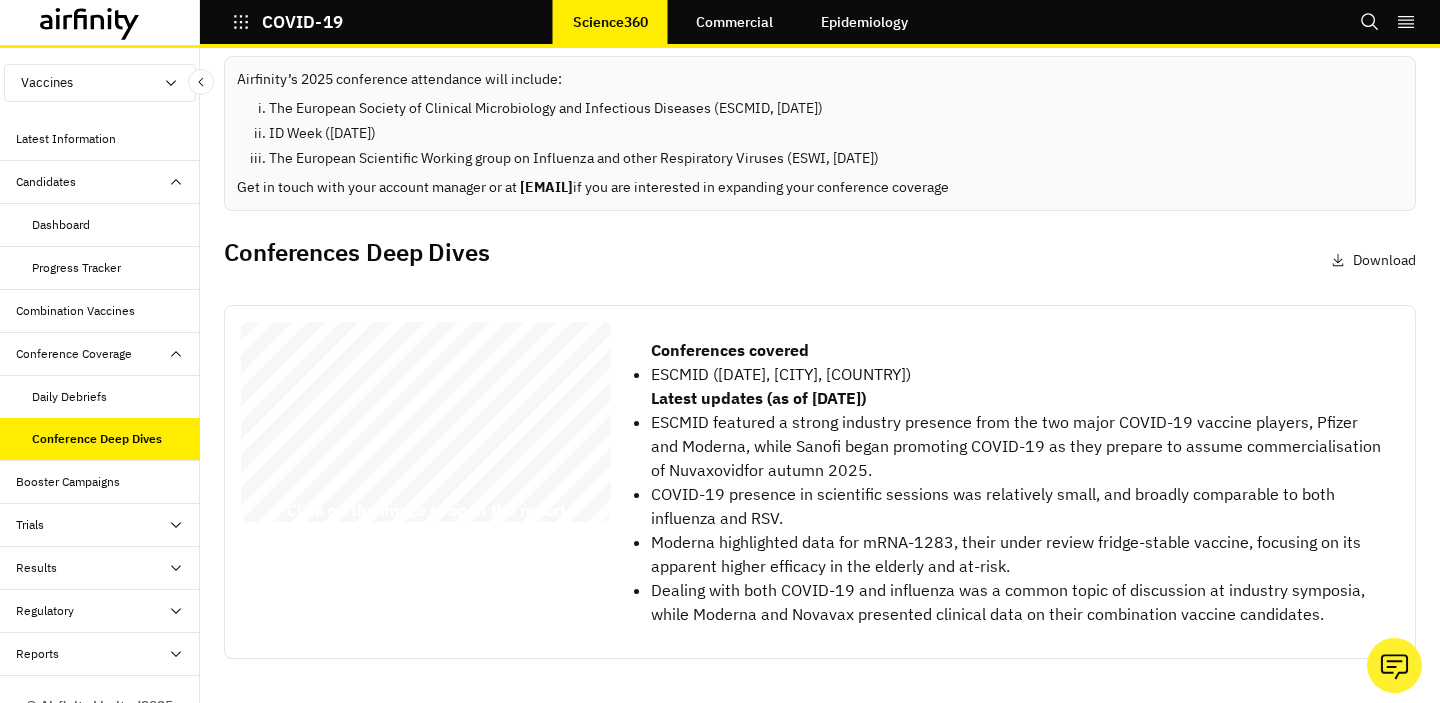 click on "Booster Campaigns" at bounding box center [108, 482] 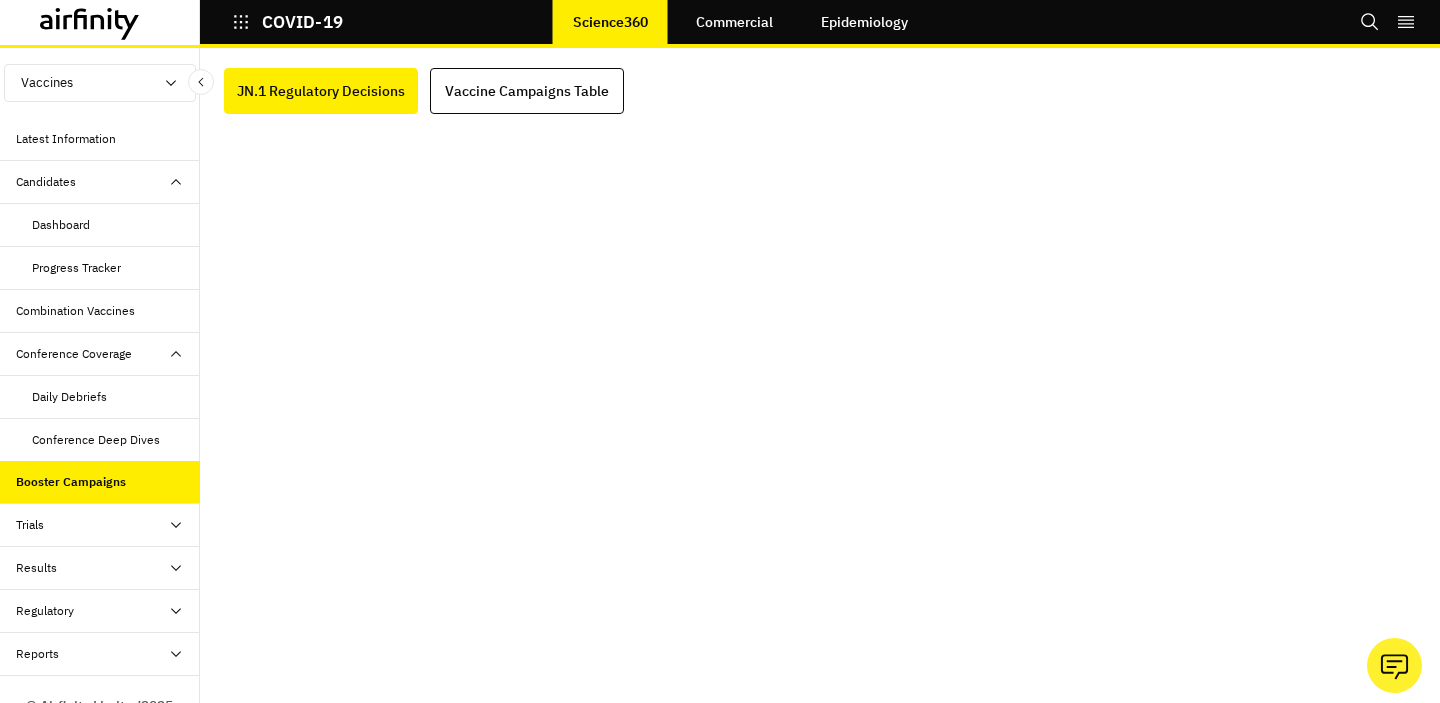 scroll, scrollTop: 0, scrollLeft: 0, axis: both 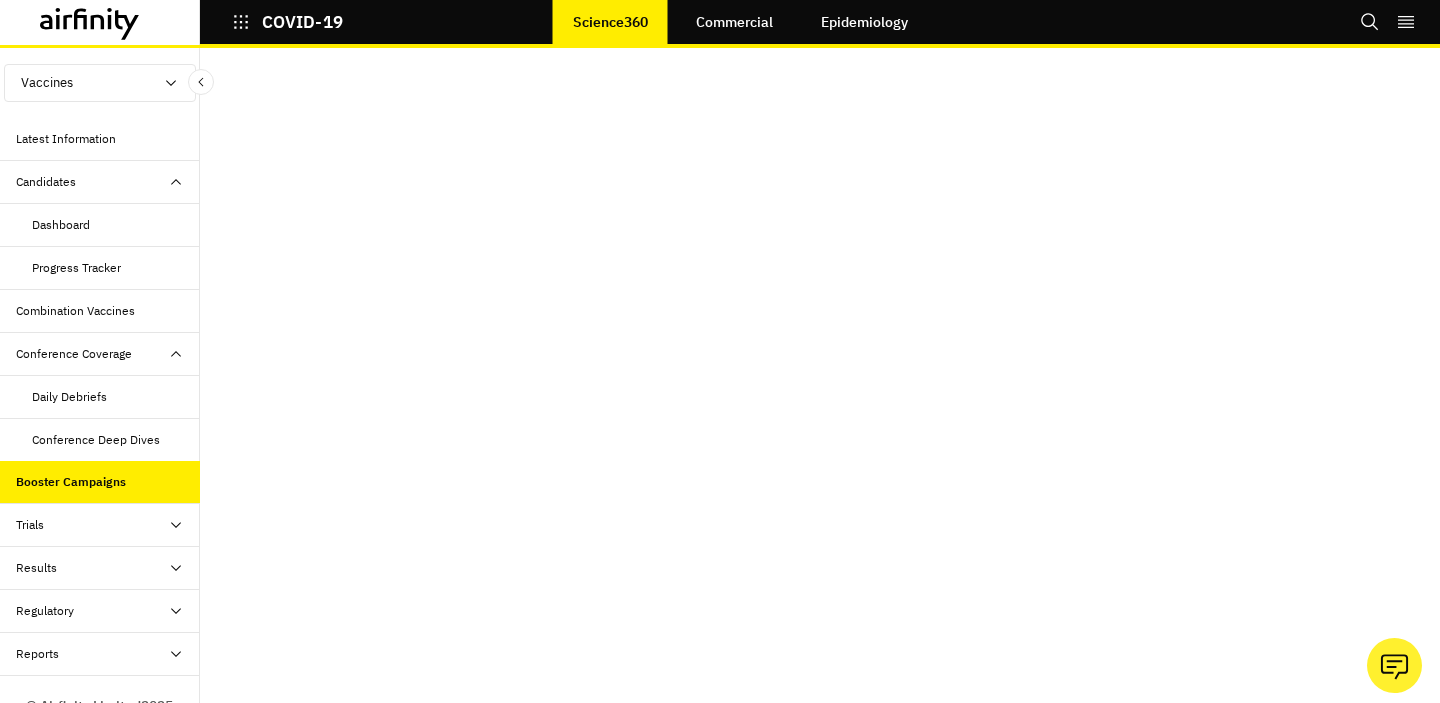 click on "Trials" at bounding box center (108, 525) 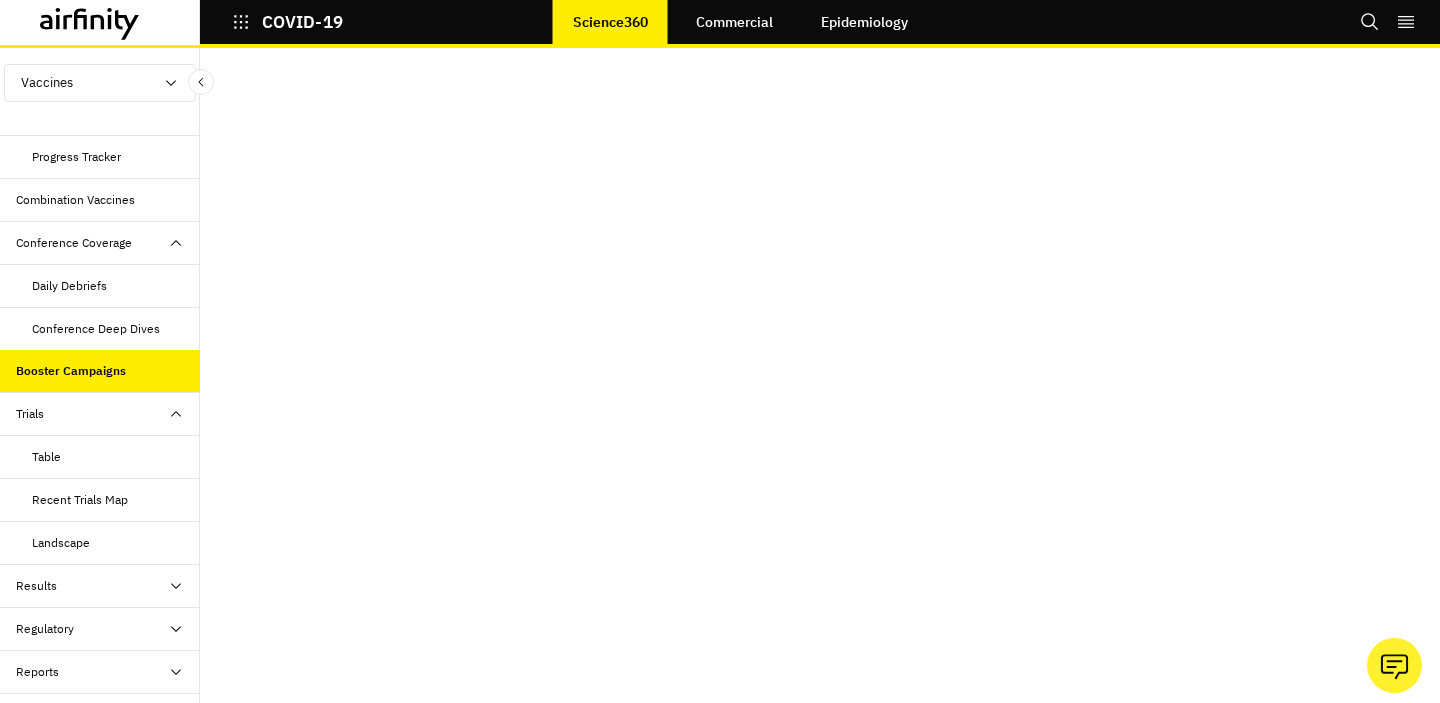 scroll, scrollTop: 116, scrollLeft: 0, axis: vertical 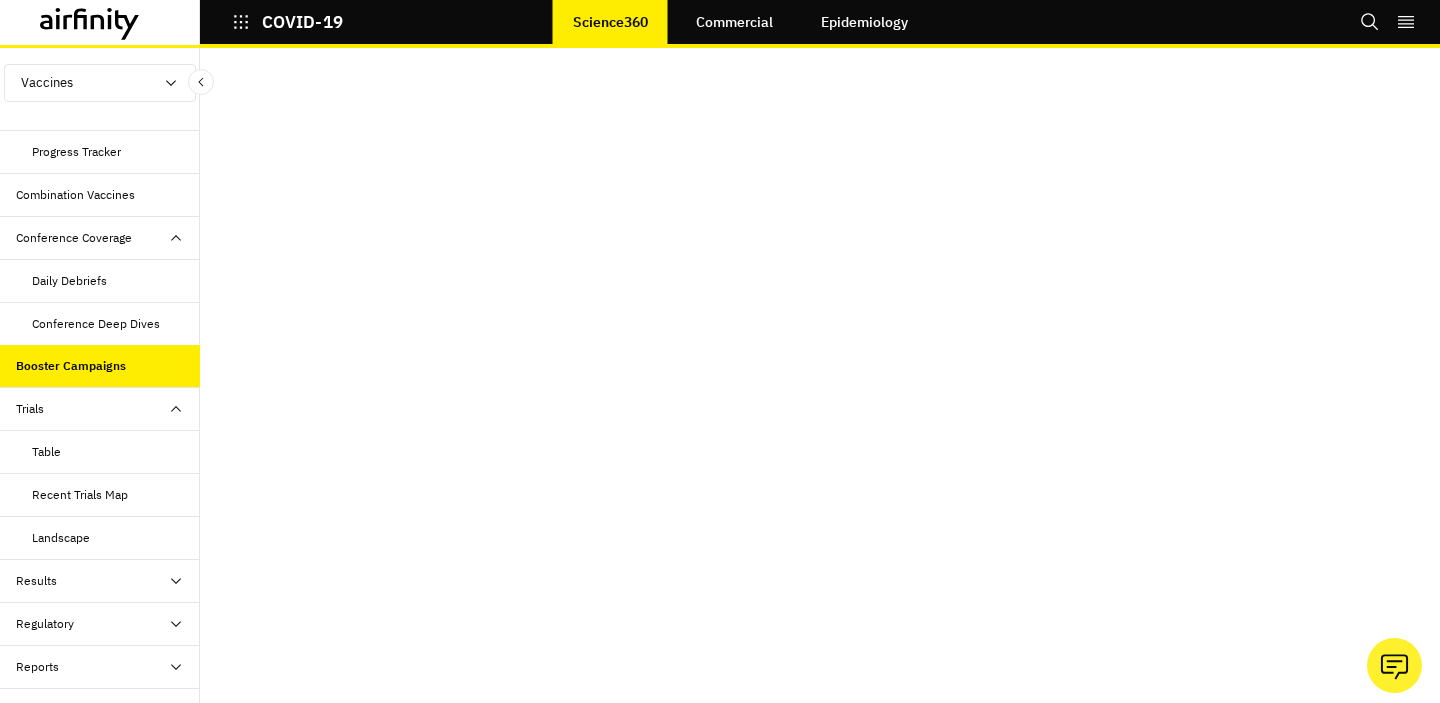 click on "Table" at bounding box center [100, 452] 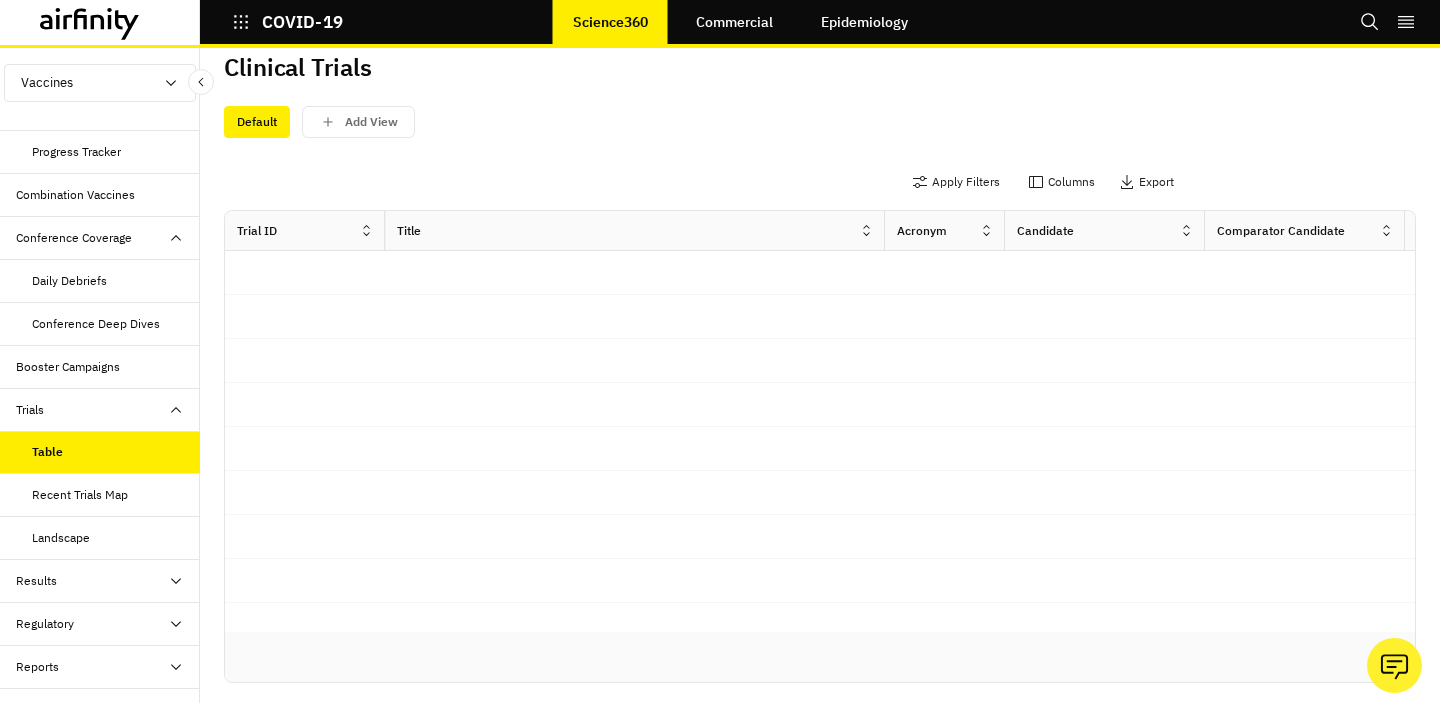 scroll, scrollTop: 17, scrollLeft: 0, axis: vertical 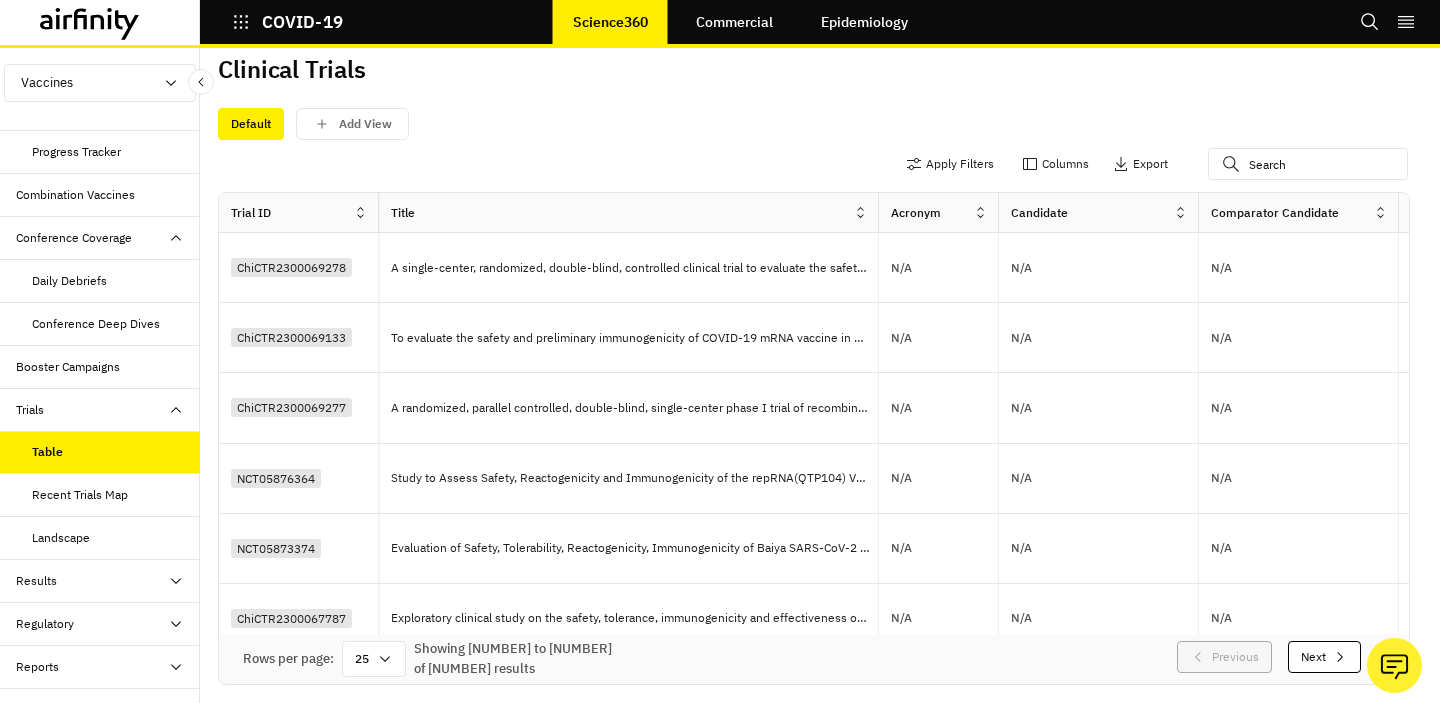 click on "Recent Trials Map" at bounding box center (100, 495) 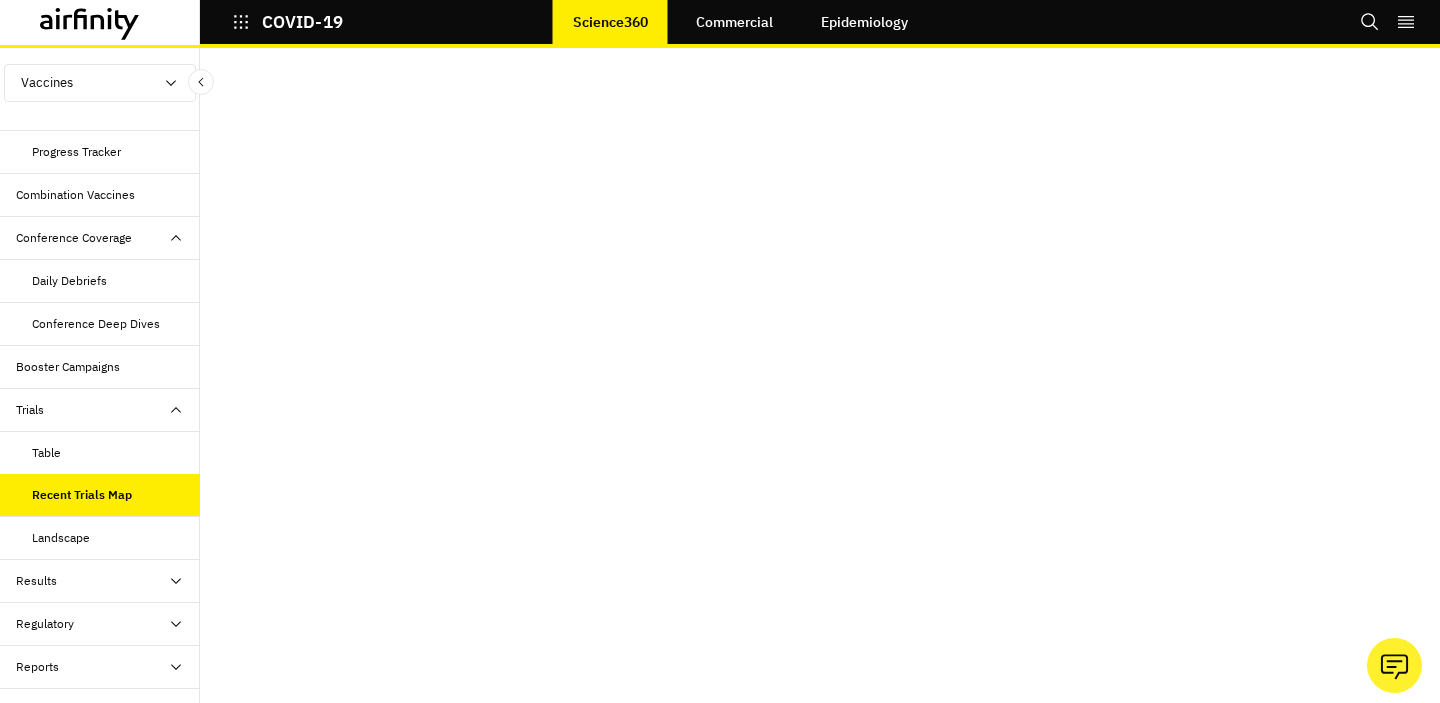 scroll, scrollTop: 16, scrollLeft: 0, axis: vertical 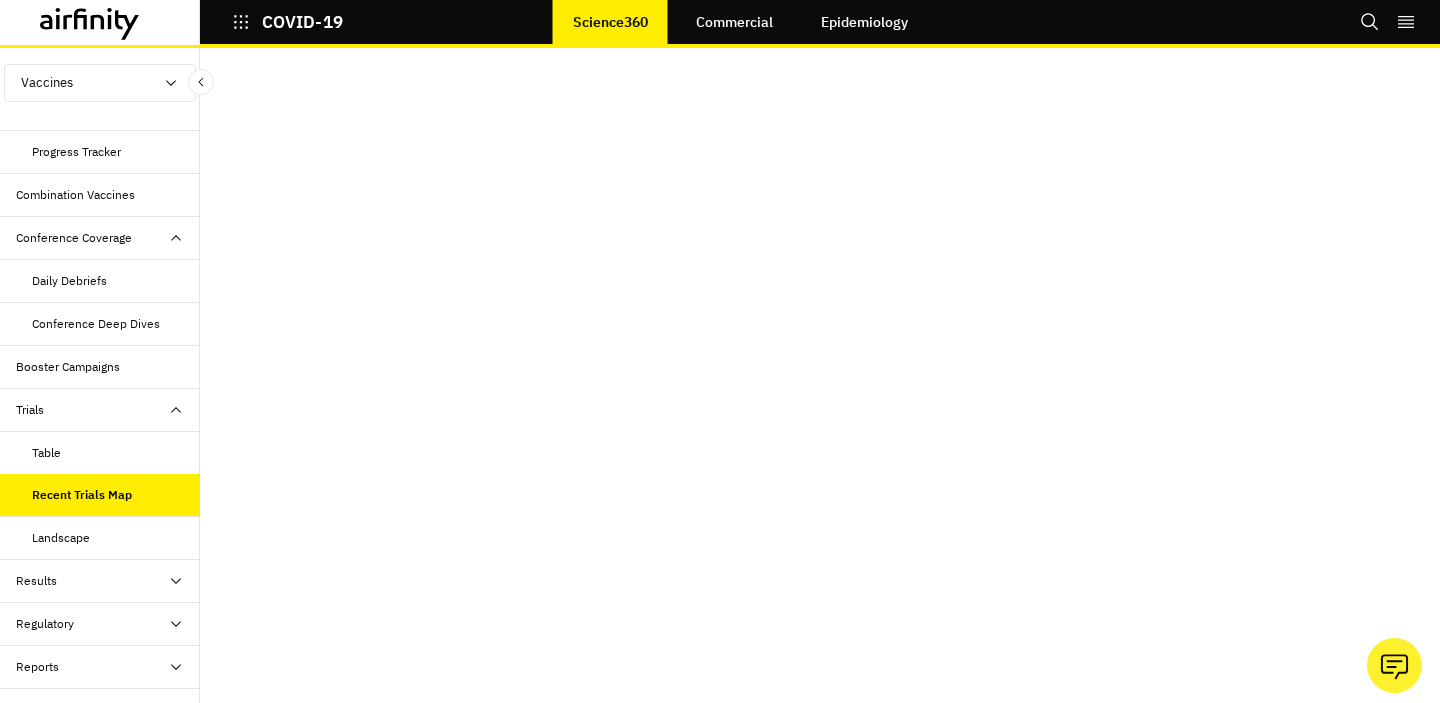 click on "Landscape" at bounding box center (61, 538) 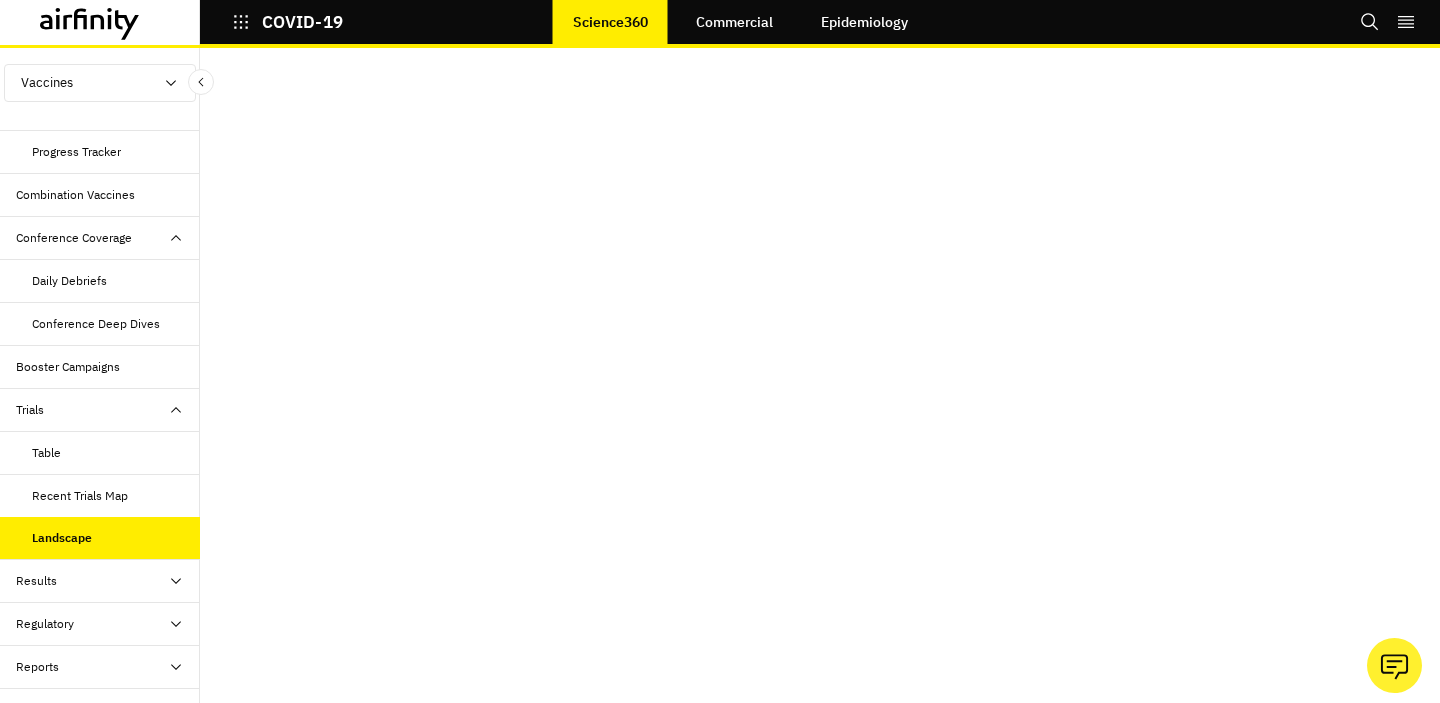 scroll, scrollTop: 369, scrollLeft: 0, axis: vertical 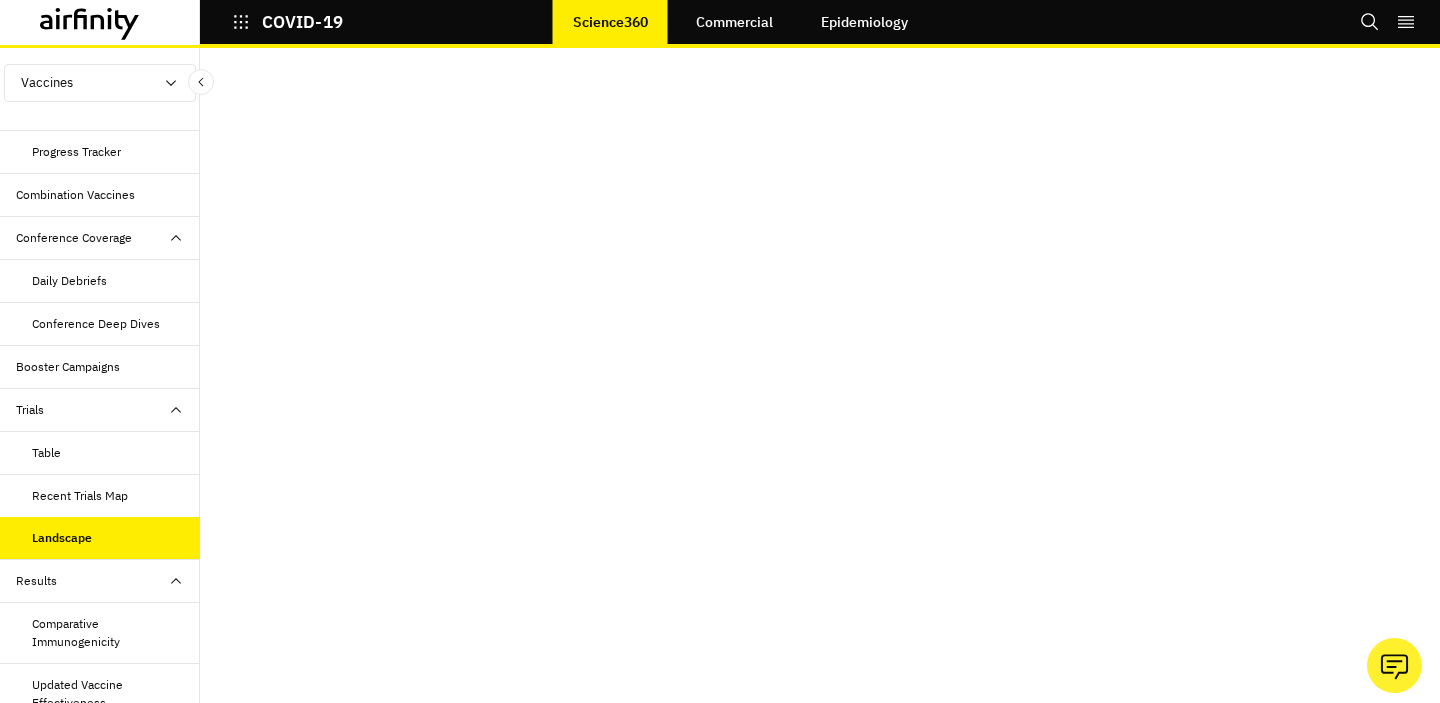 click on "Comparative Immunogenicity" at bounding box center (108, 633) 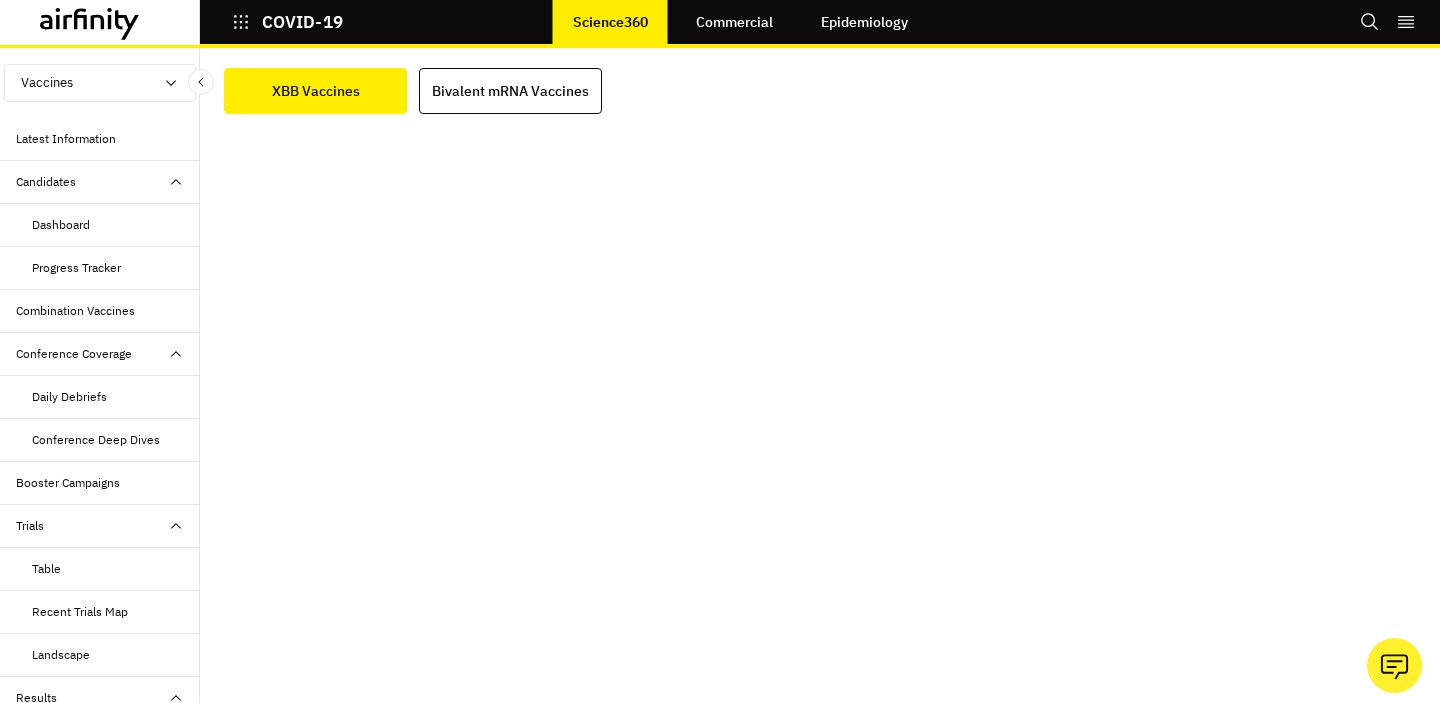 scroll, scrollTop: 0, scrollLeft: 0, axis: both 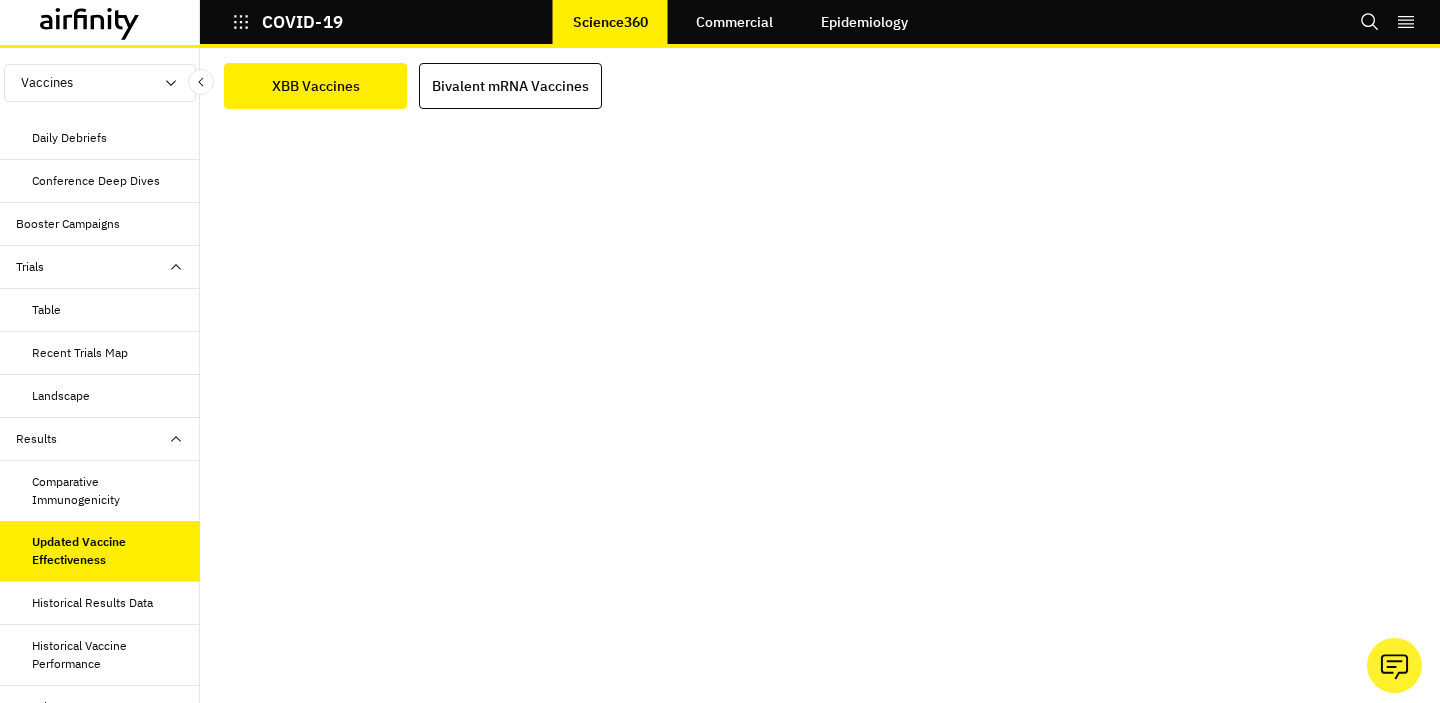 click on "Historical Results Data" at bounding box center (92, 603) 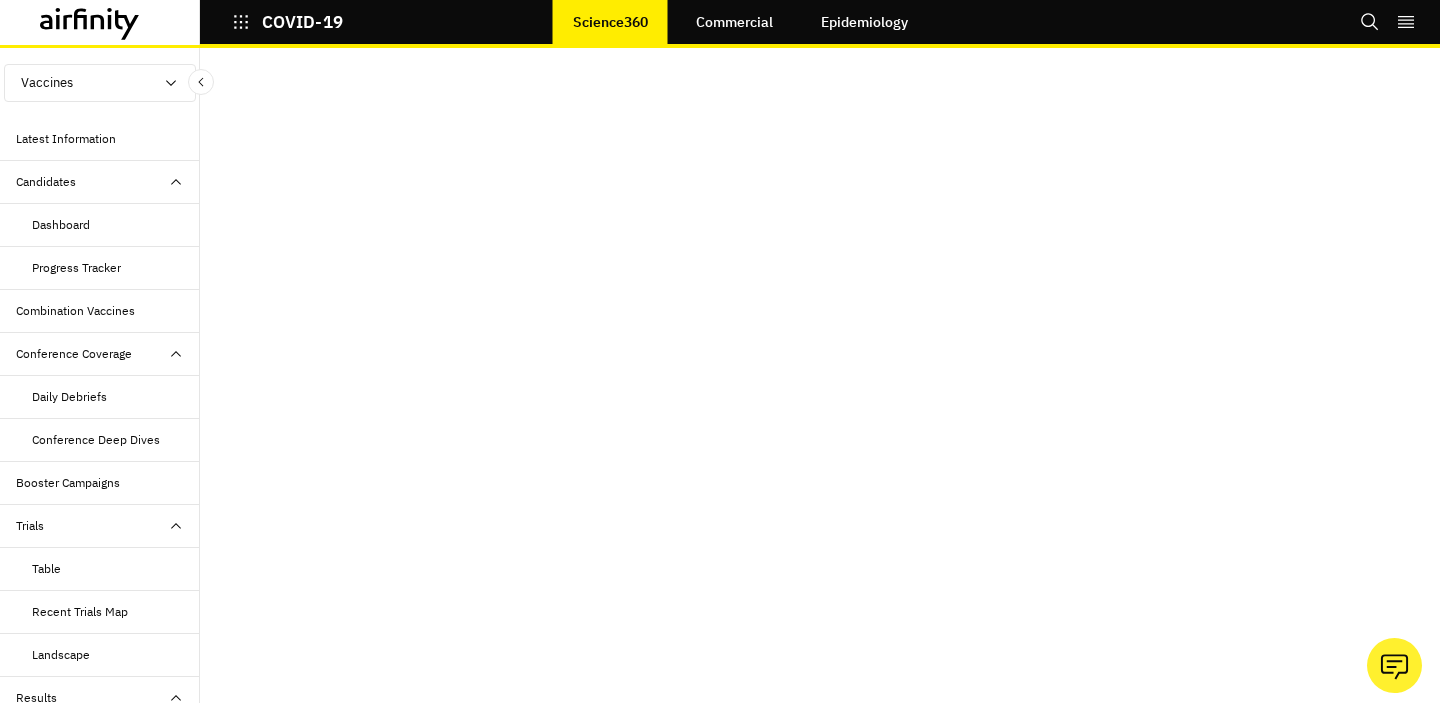 scroll, scrollTop: 0, scrollLeft: 0, axis: both 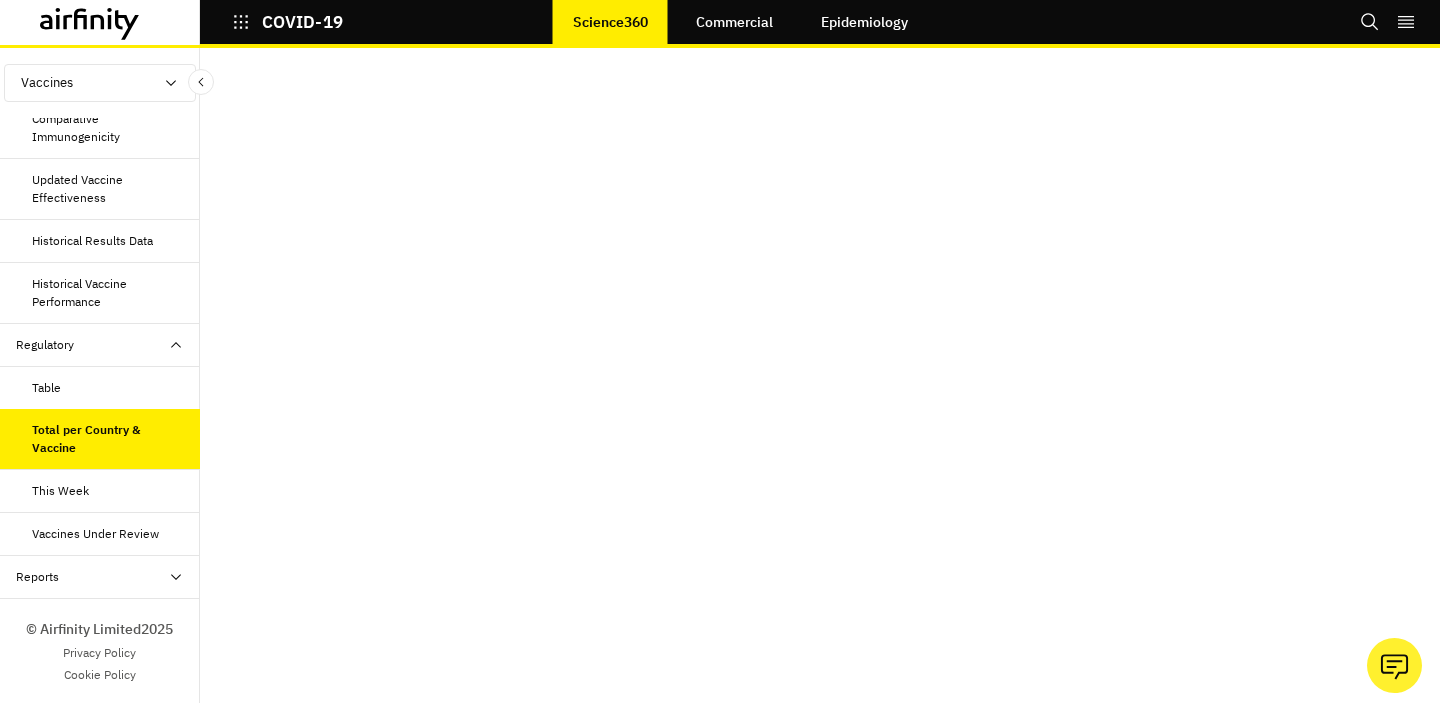 click on "This Week" at bounding box center [100, 491] 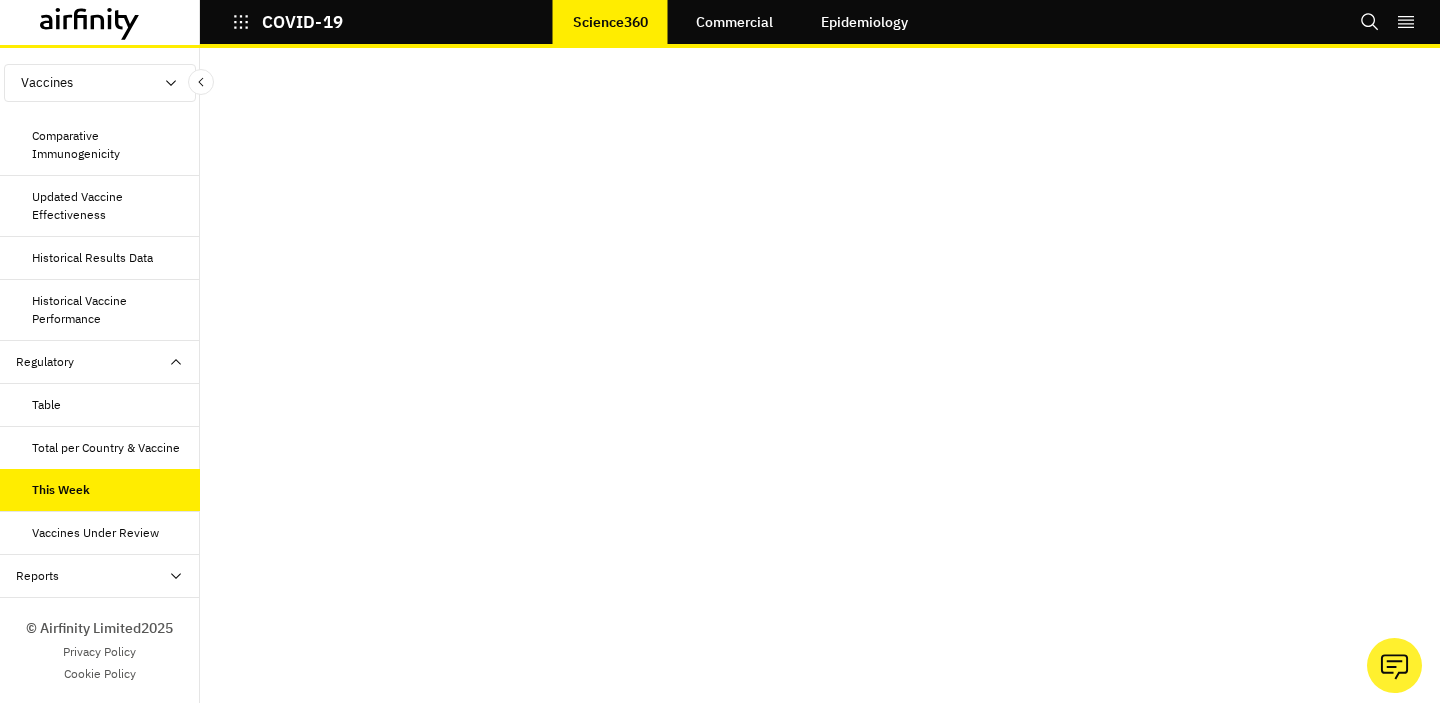 scroll, scrollTop: 604, scrollLeft: 0, axis: vertical 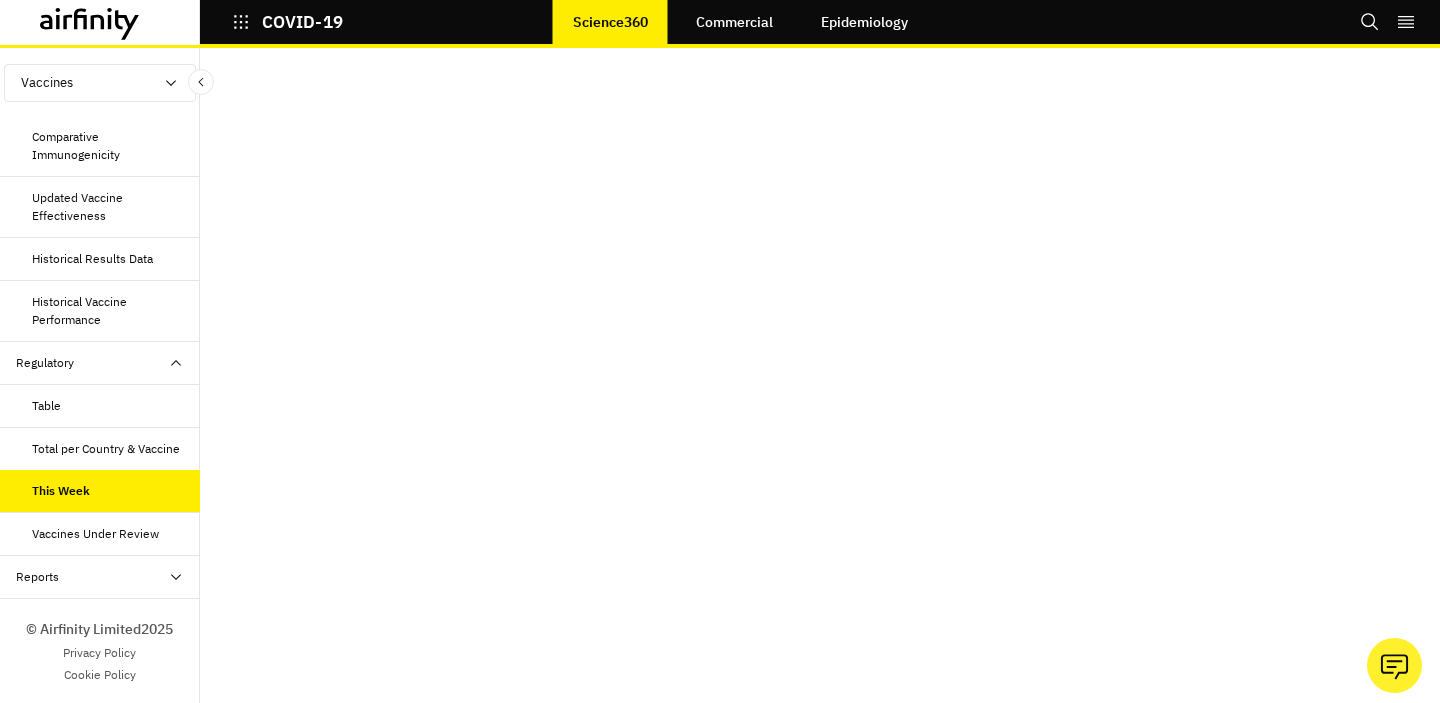 click on "Total per Country & Vaccine" at bounding box center (100, 449) 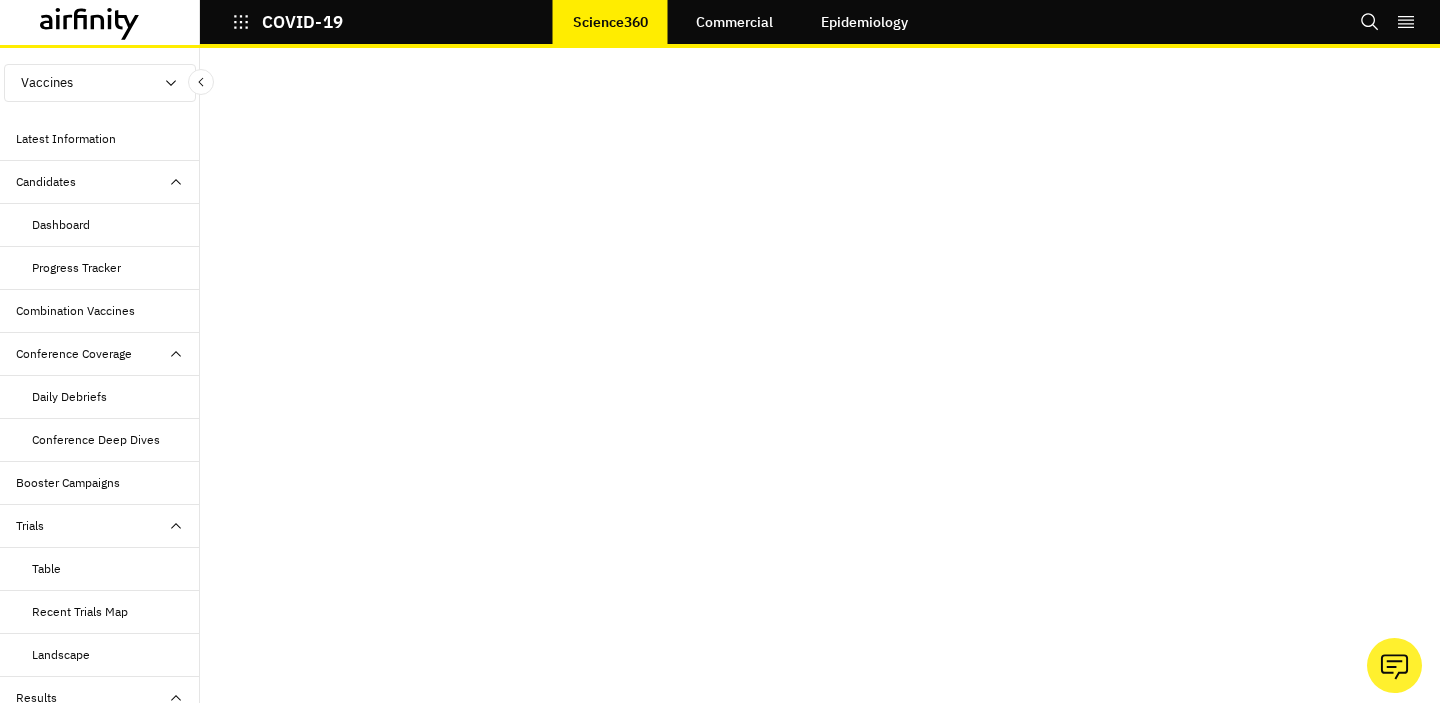scroll, scrollTop: 0, scrollLeft: 0, axis: both 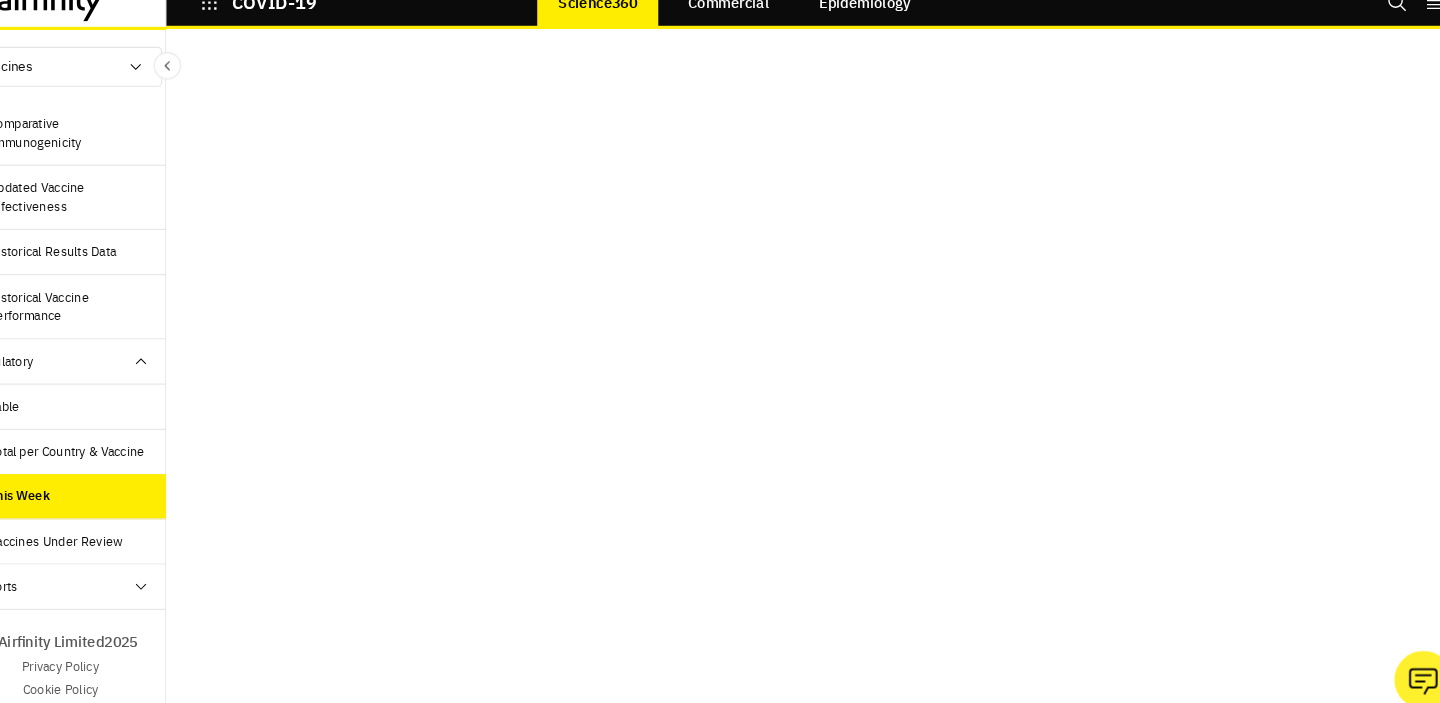 click on "Vaccines Under Review" at bounding box center (95, 534) 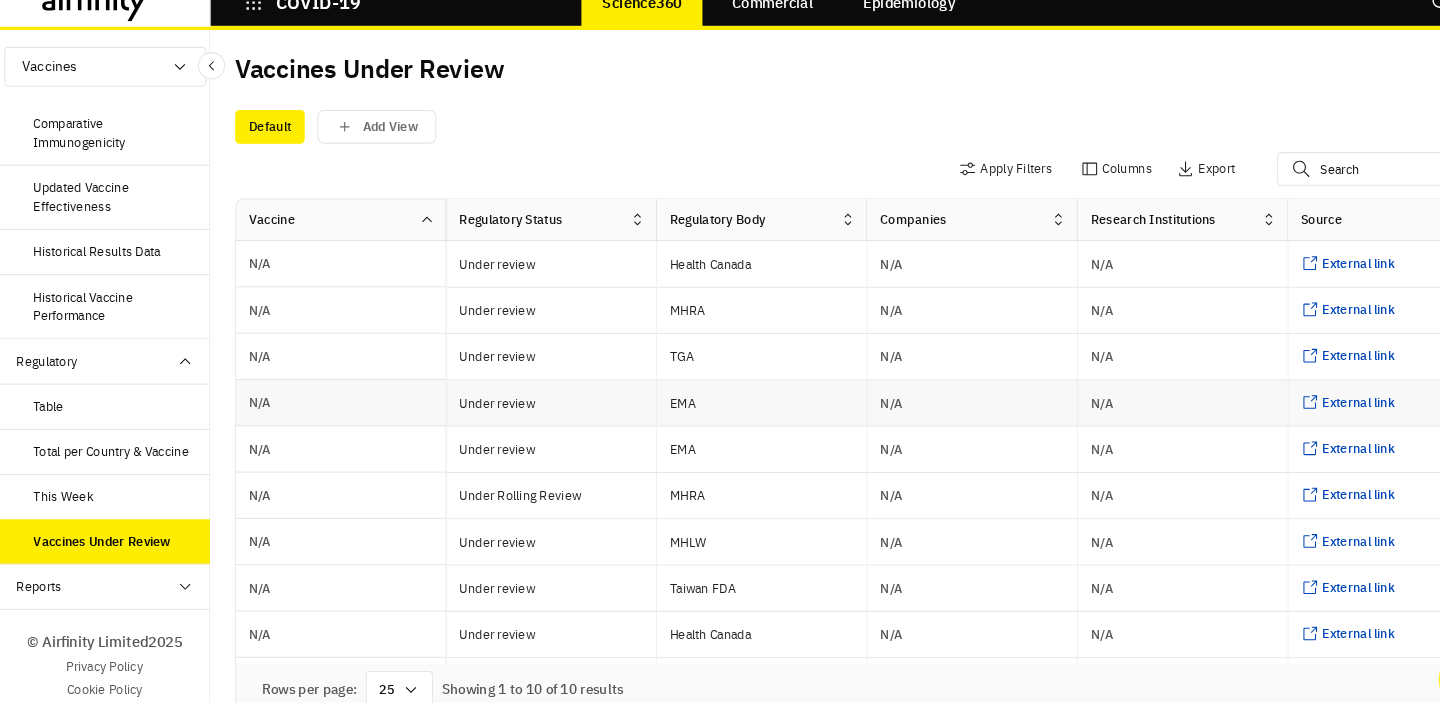 scroll, scrollTop: 17, scrollLeft: 0, axis: vertical 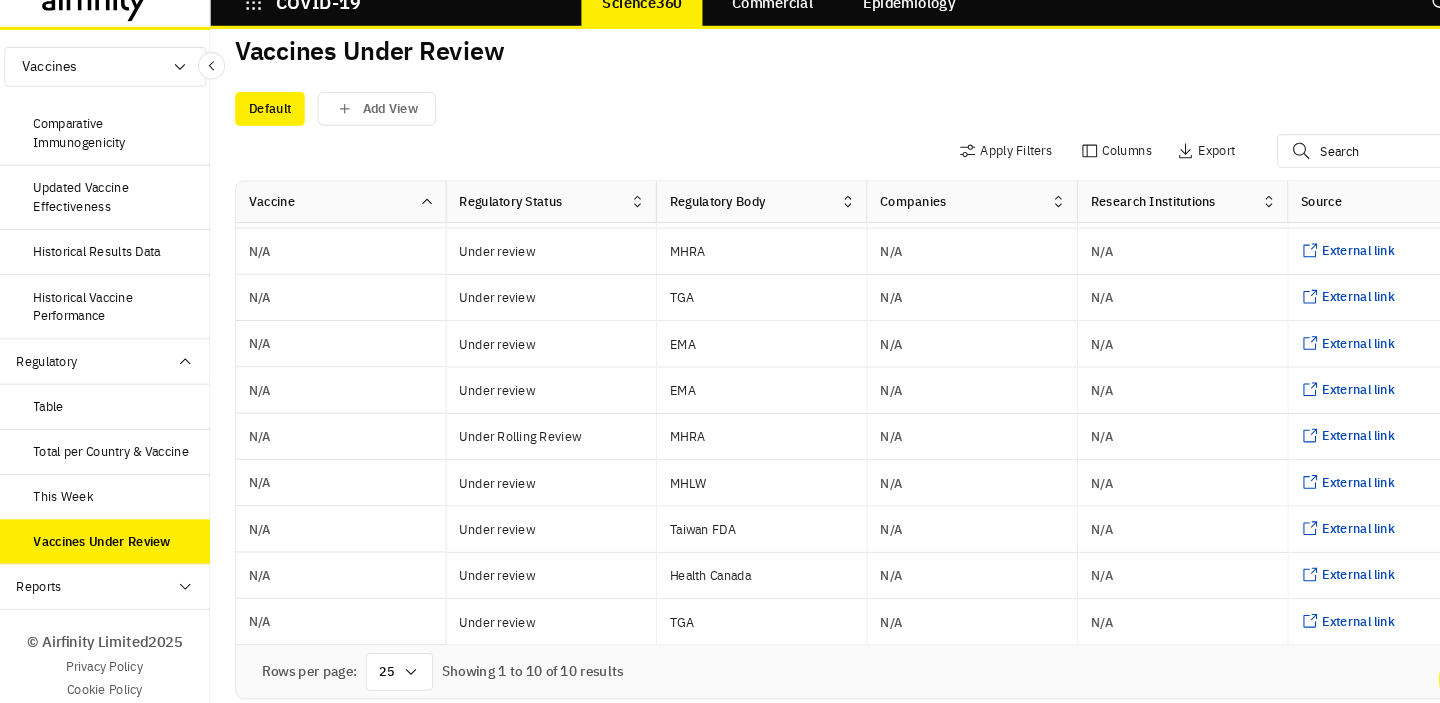 click on "Reports" at bounding box center (108, 577) 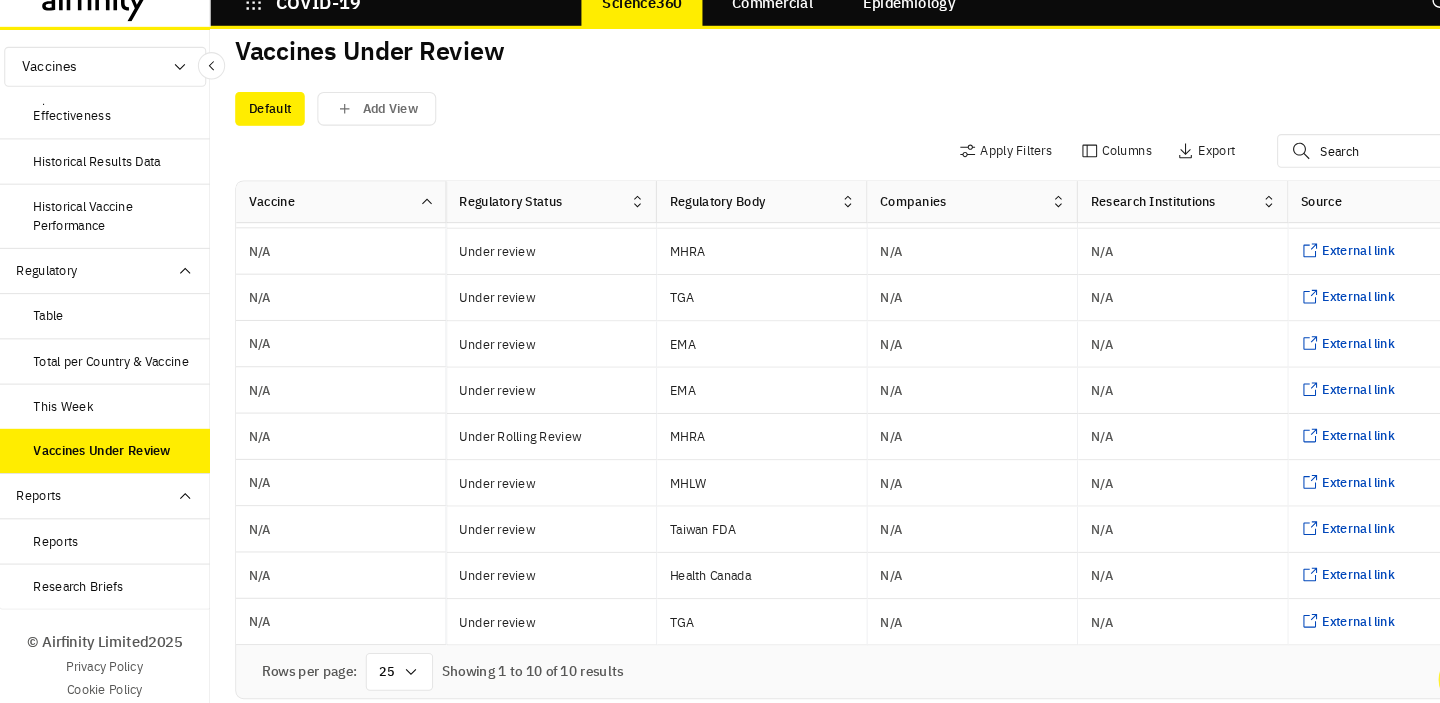 scroll, scrollTop: 0, scrollLeft: 0, axis: both 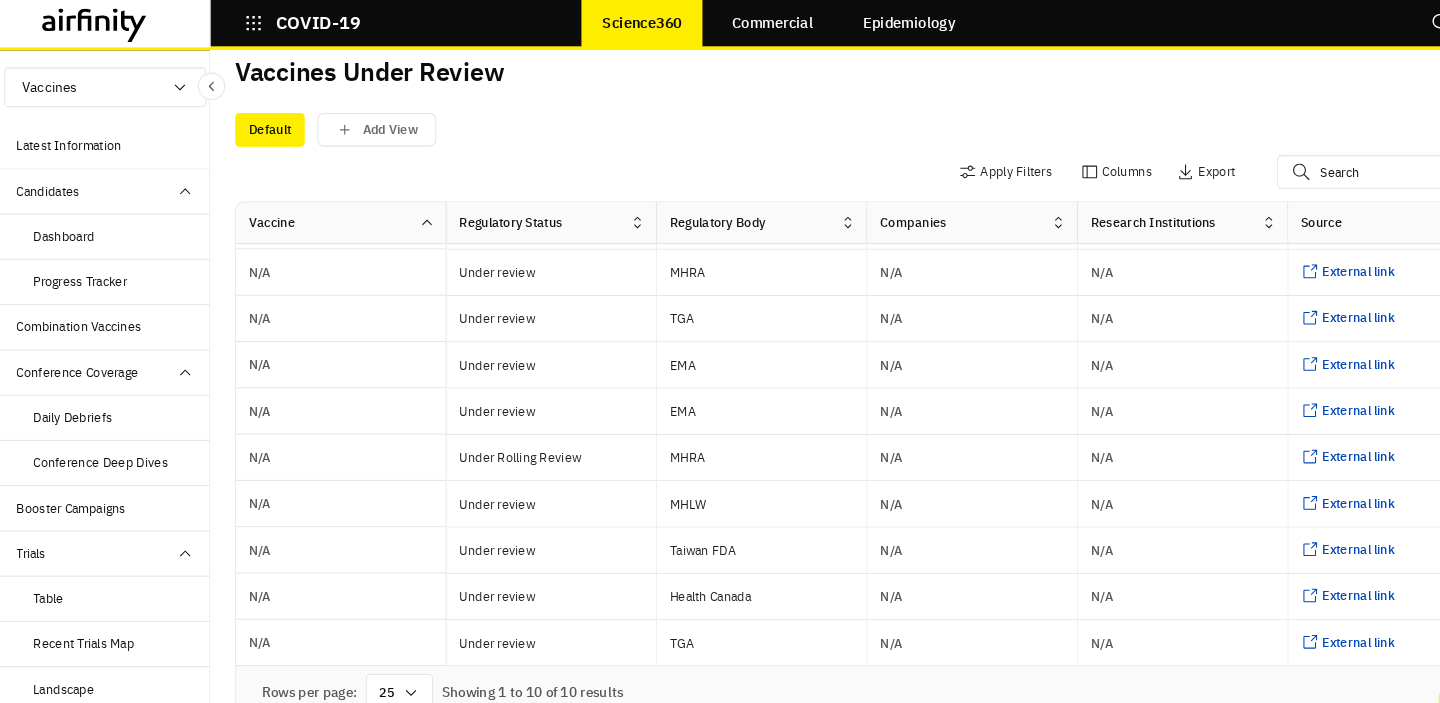click 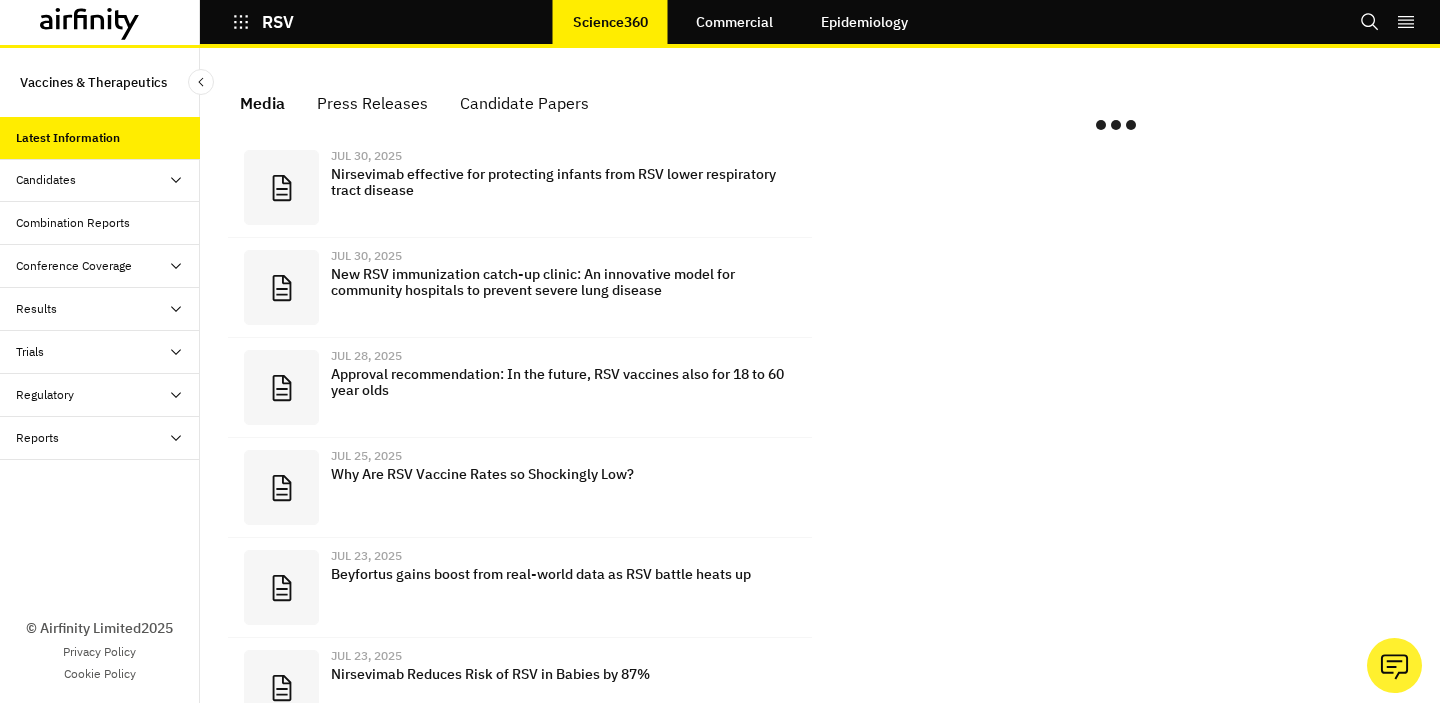scroll, scrollTop: 0, scrollLeft: 0, axis: both 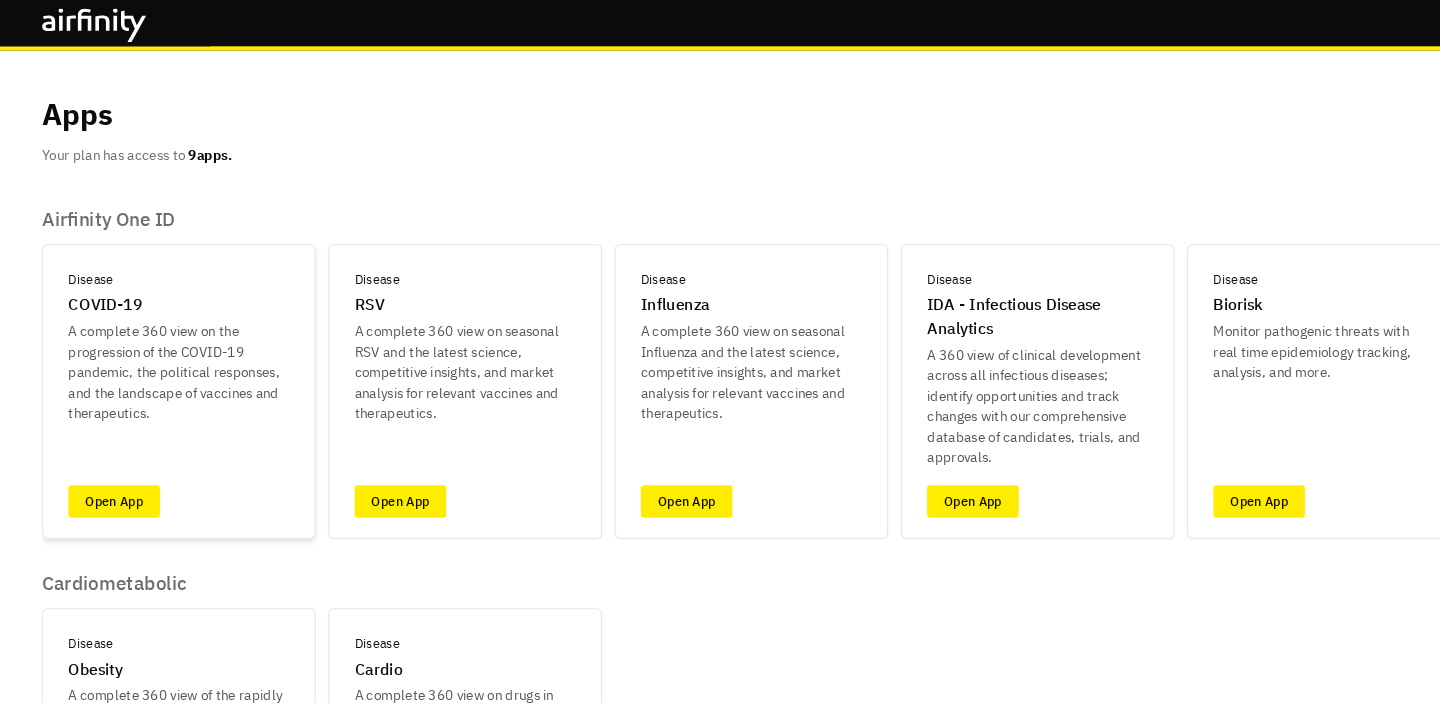 click on "A complete 360 view on the progression of the COVID-19 pandemic, the political responses, and the landscape of vaccines and therapeutics." at bounding box center [170, 354] 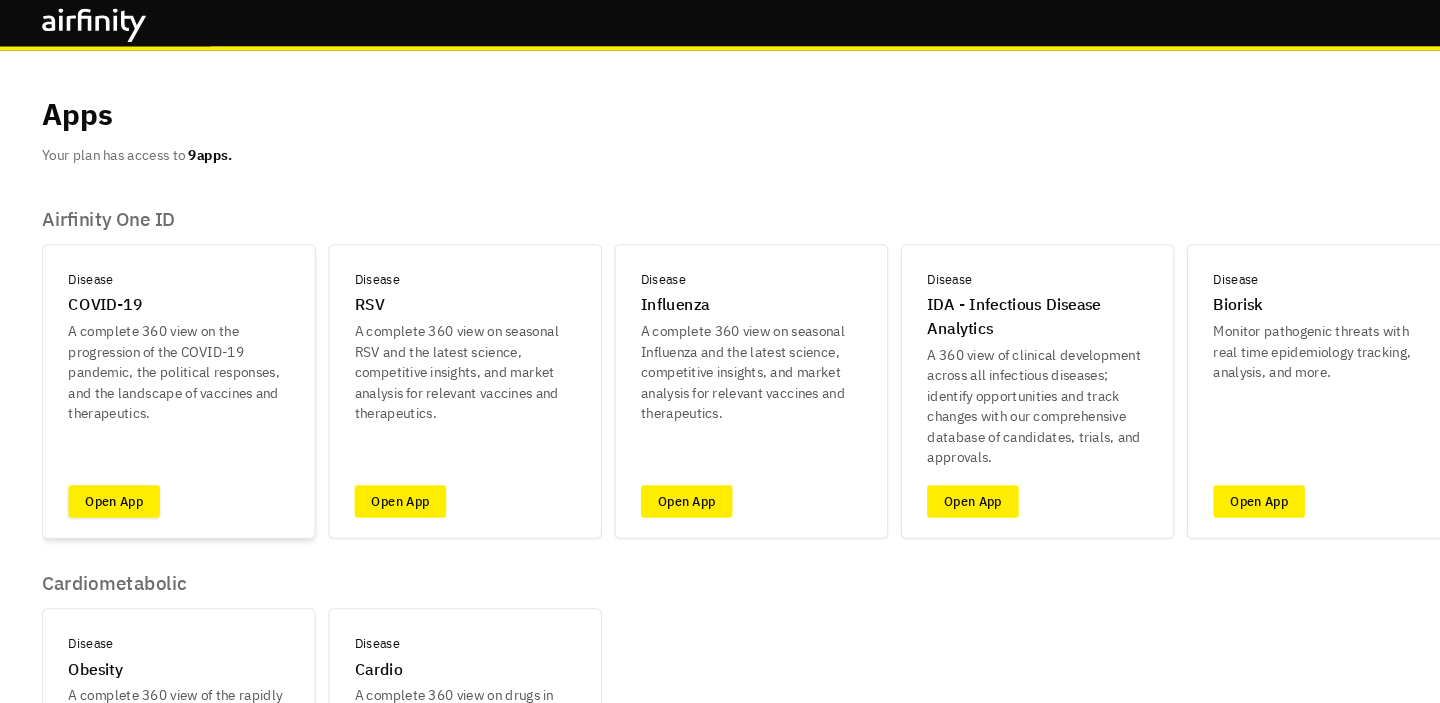 click on "Open App" at bounding box center [108, 476] 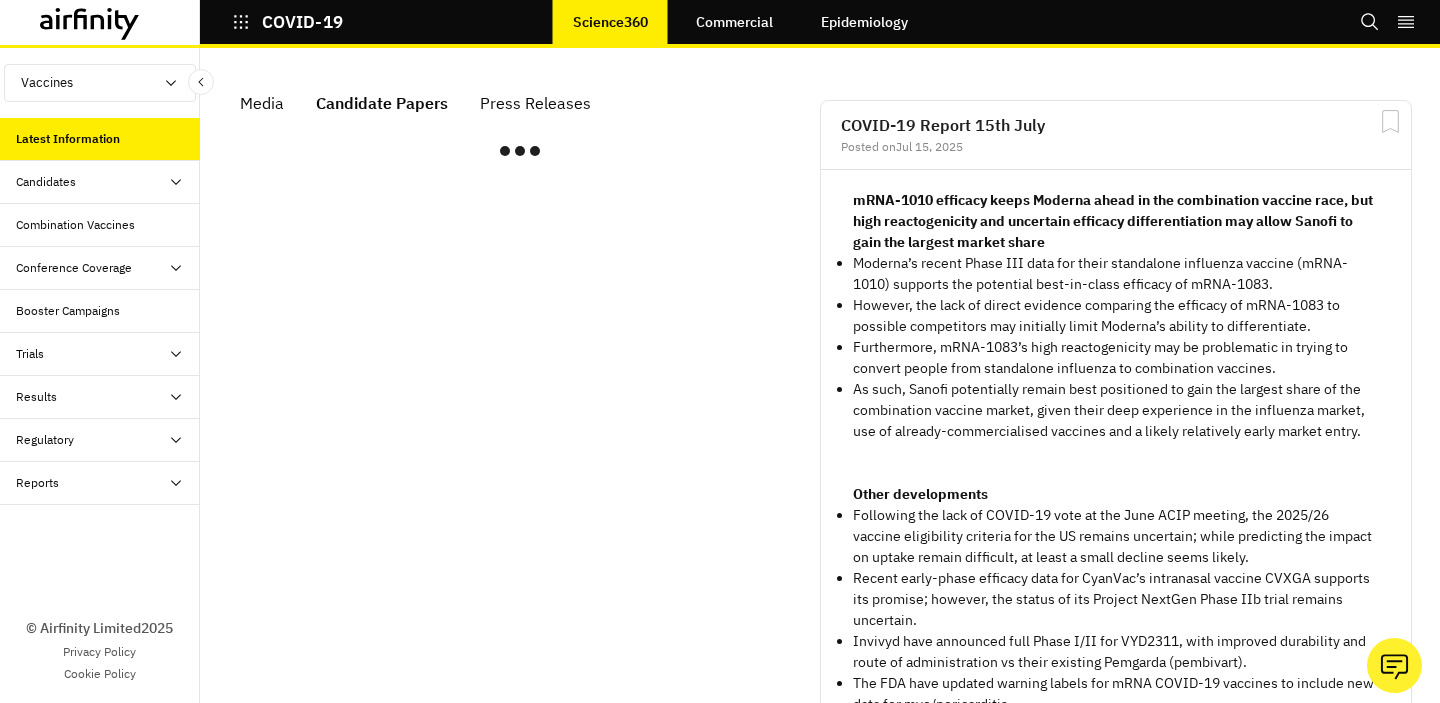 scroll, scrollTop: 0, scrollLeft: 0, axis: both 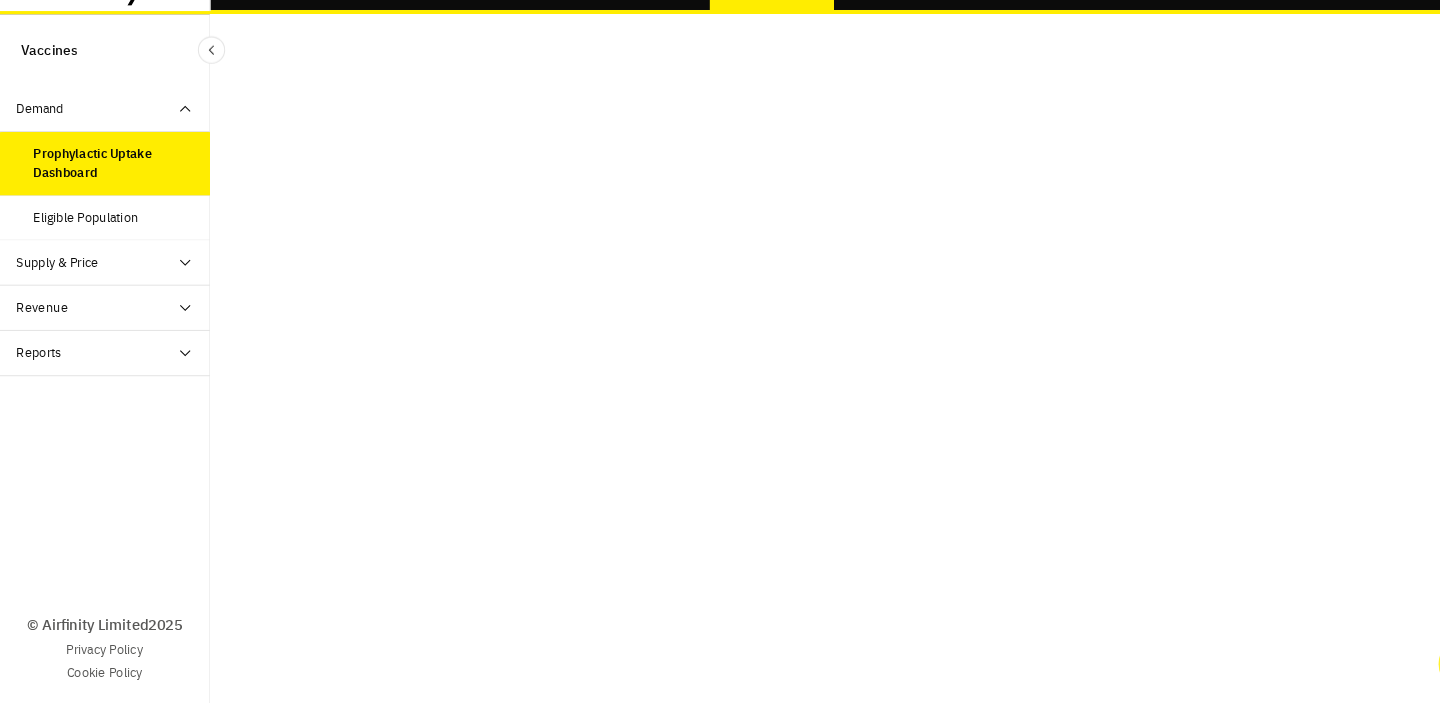 click on "Eligible Population" at bounding box center [100, 241] 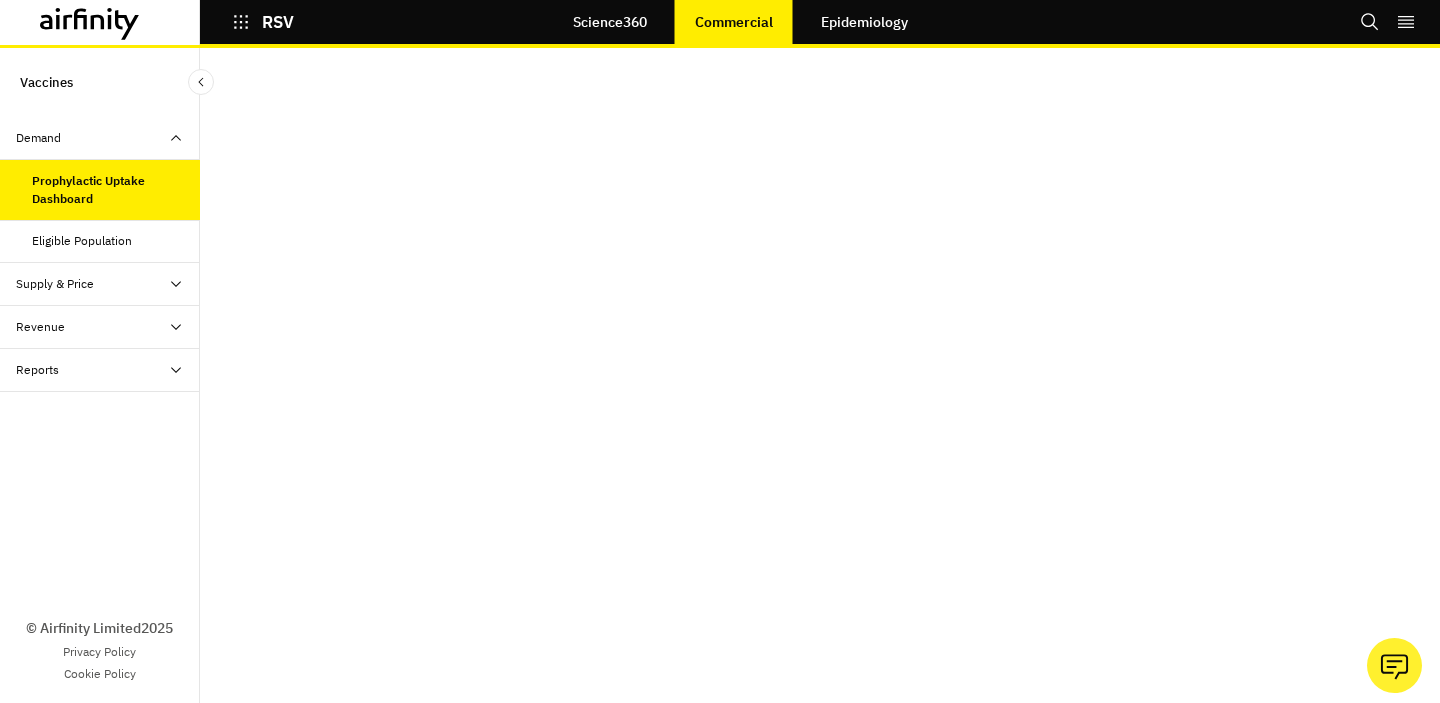scroll, scrollTop: 0, scrollLeft: 0, axis: both 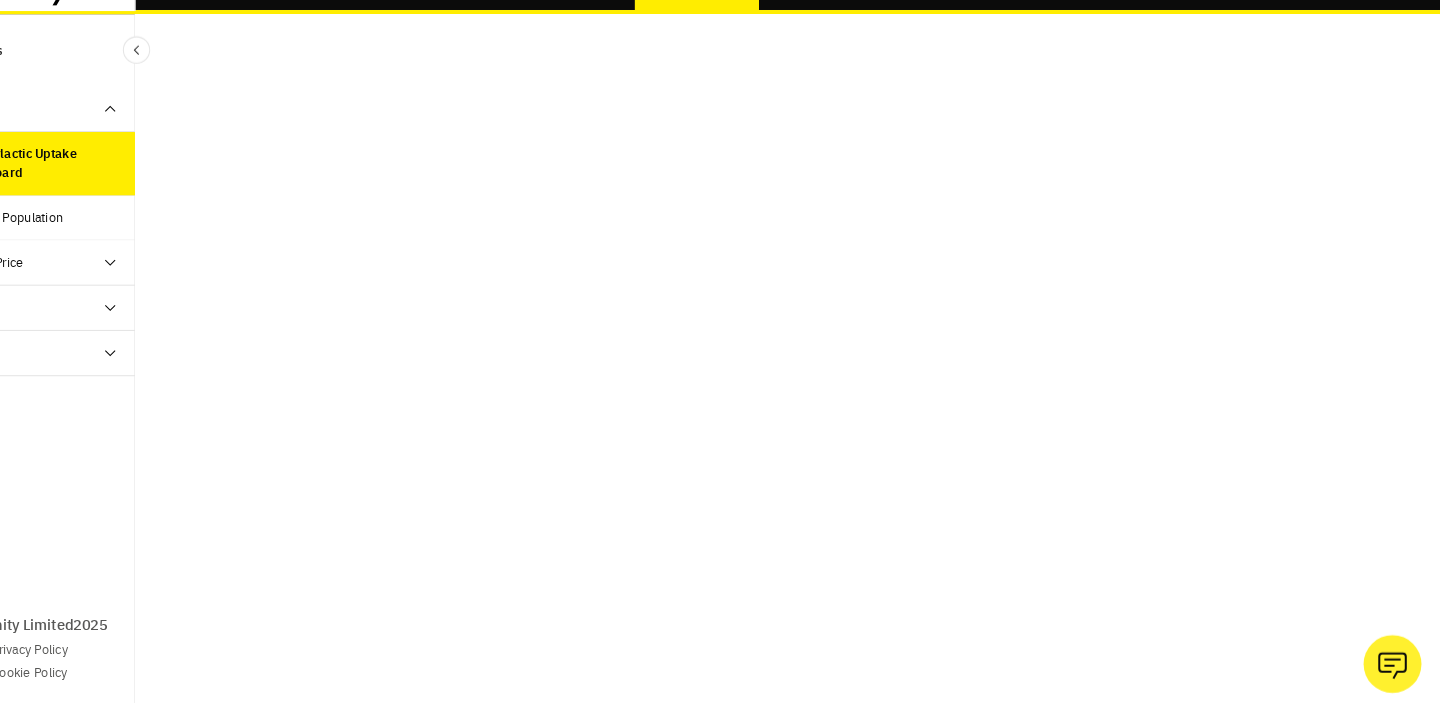 click on "Eligible Population" at bounding box center [82, 241] 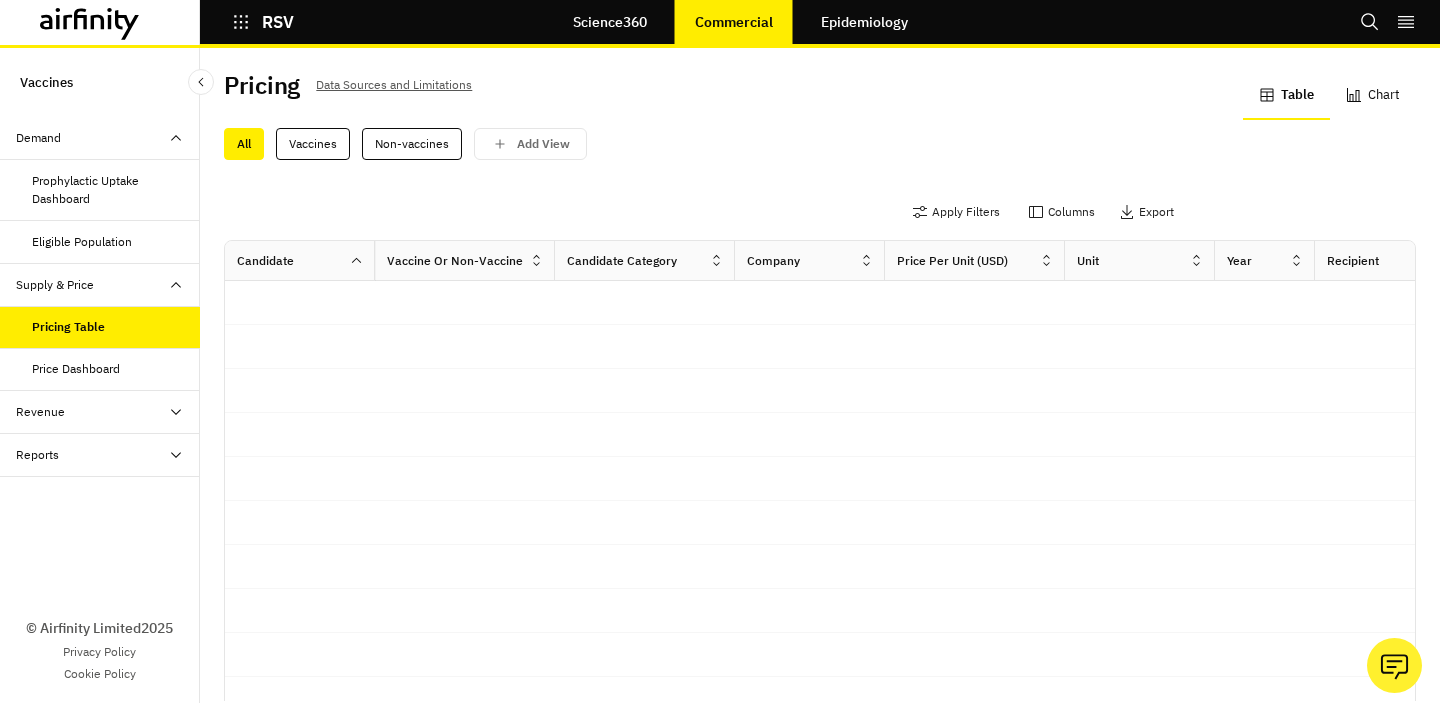 scroll, scrollTop: 0, scrollLeft: 0, axis: both 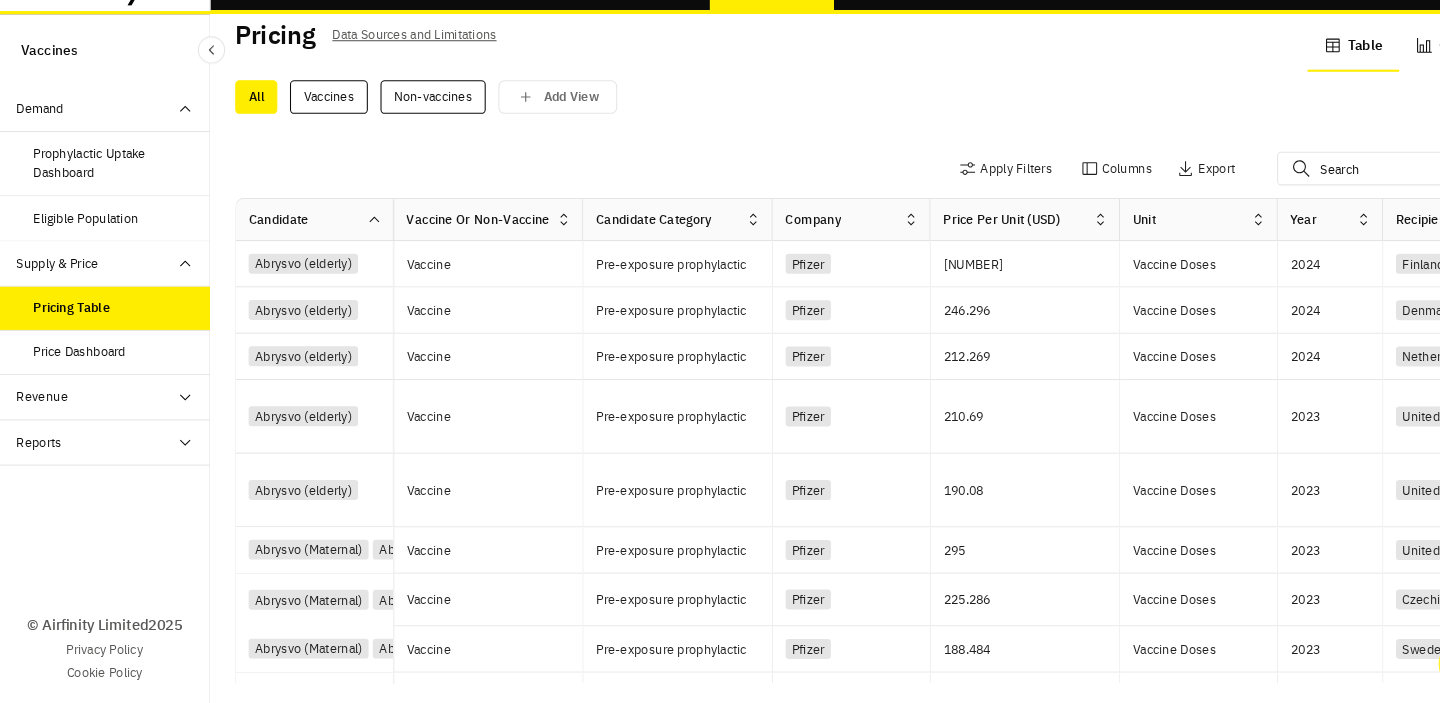 click at bounding box center [820, 155] 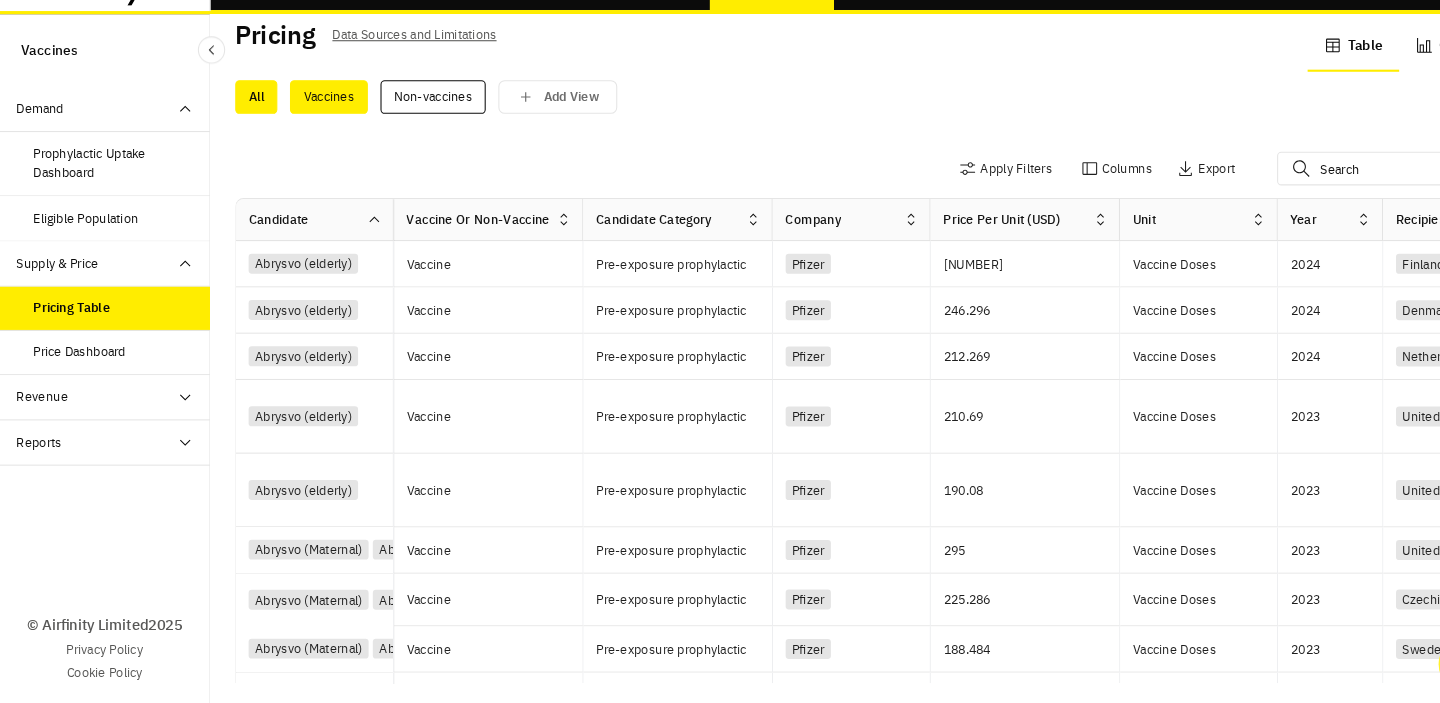 click on "Vaccines" at bounding box center [313, 127] 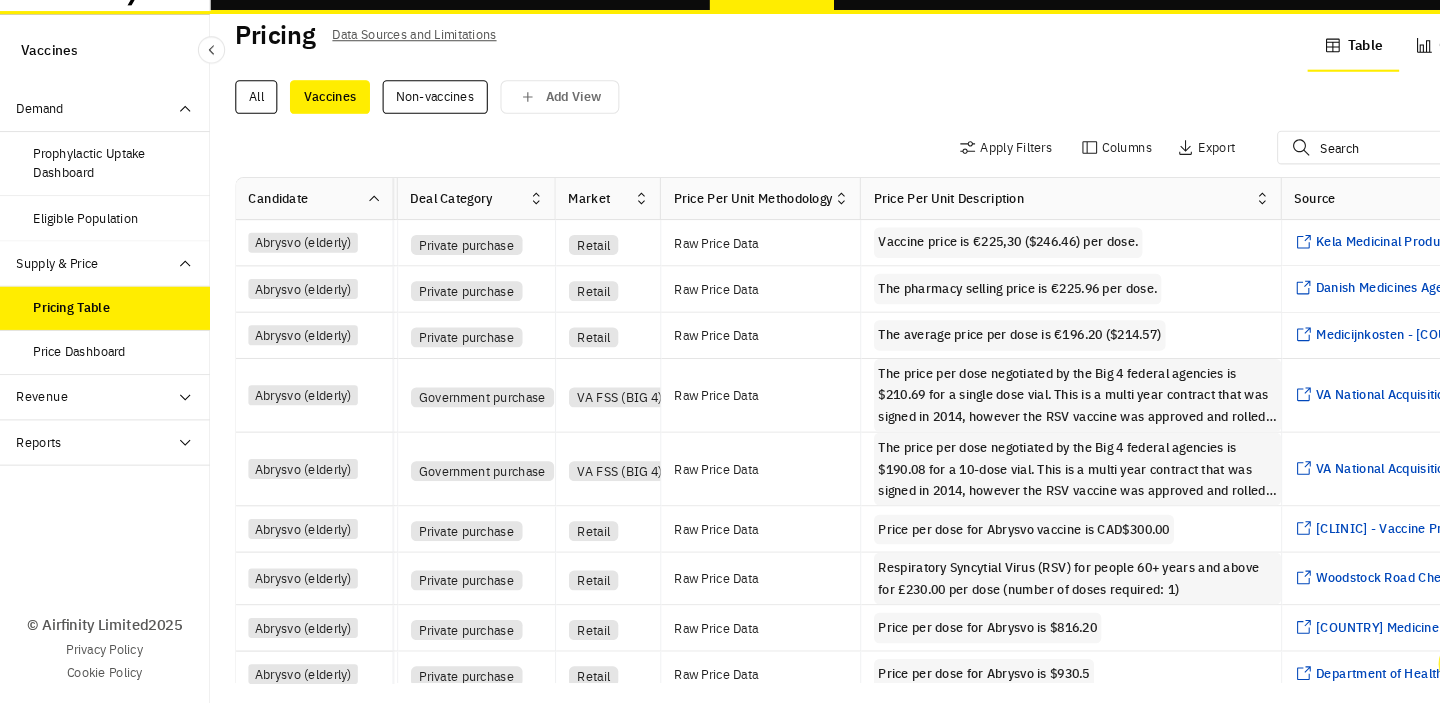 scroll, scrollTop: 0, scrollLeft: 1529, axis: horizontal 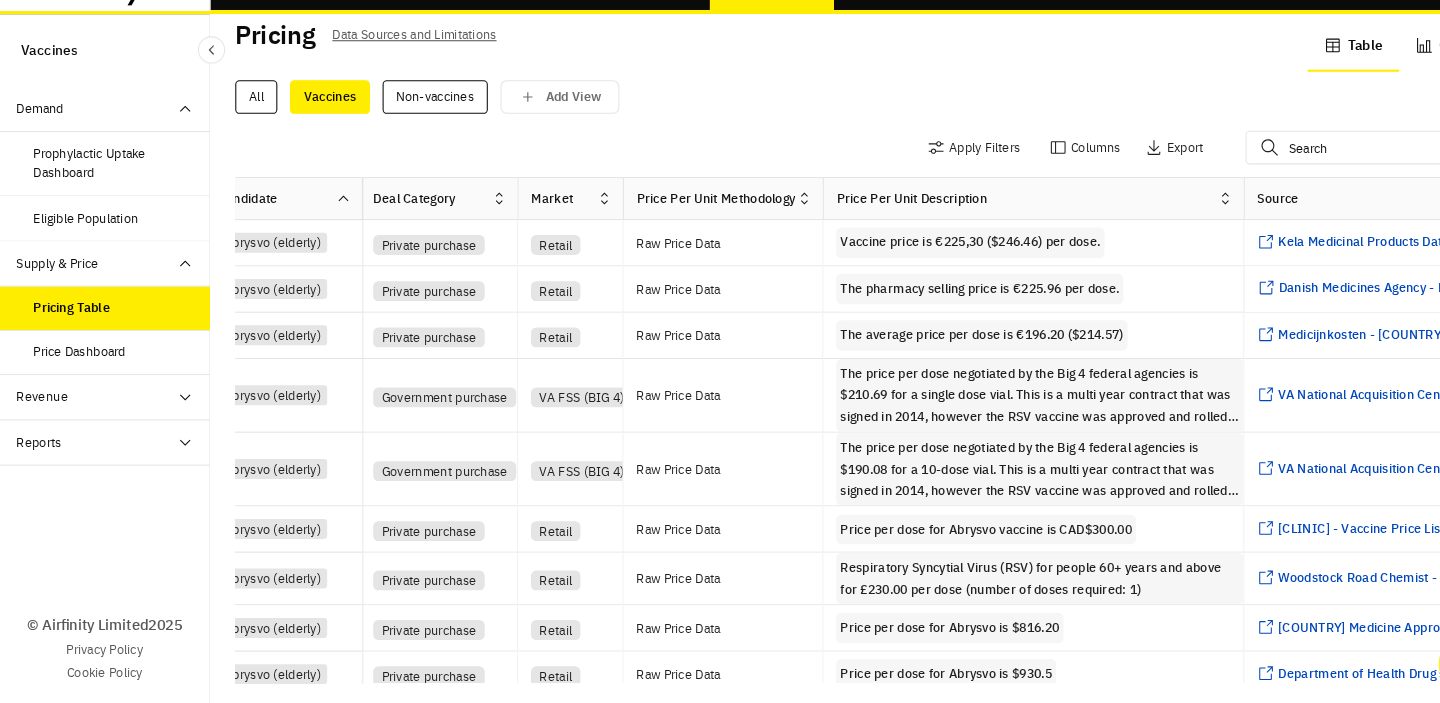 click on "The average price per dose is €196.20 ($214.57)" at bounding box center [933, 353] 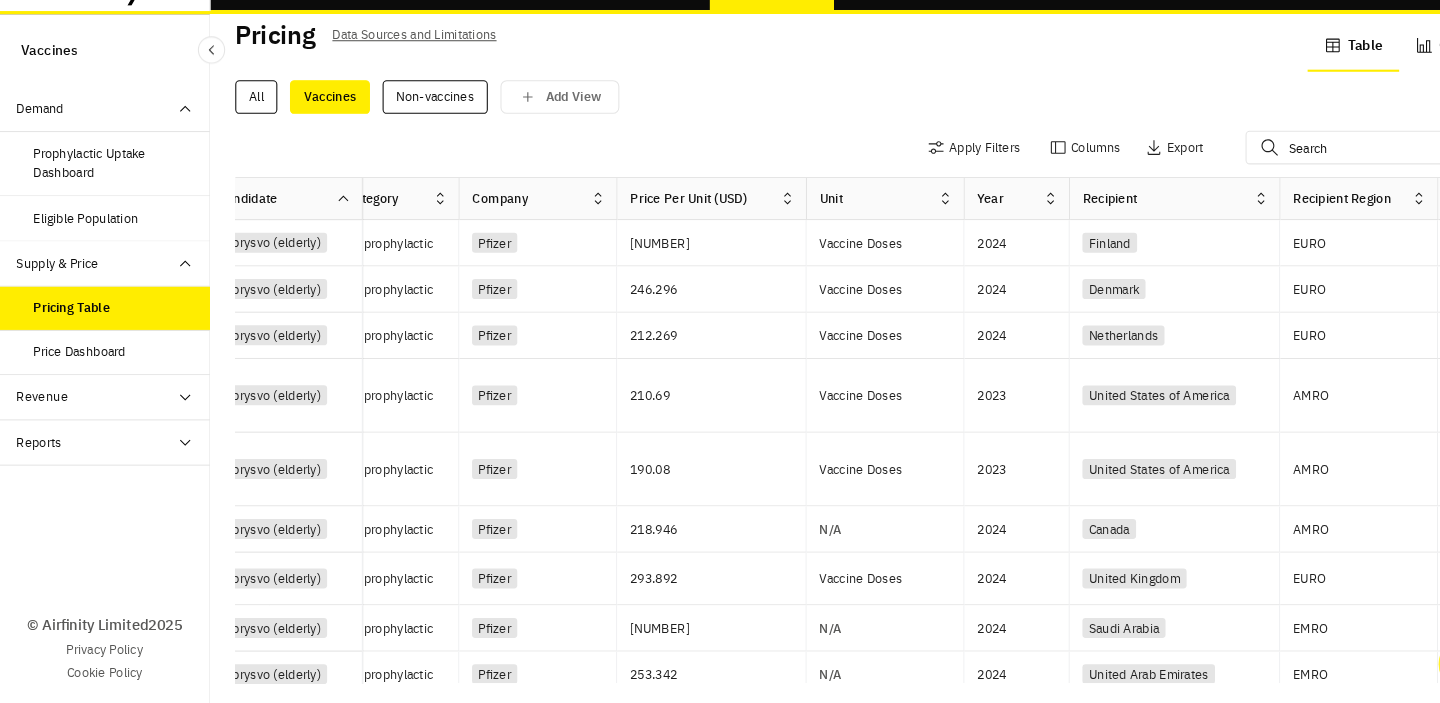 scroll, scrollTop: 0, scrollLeft: 0, axis: both 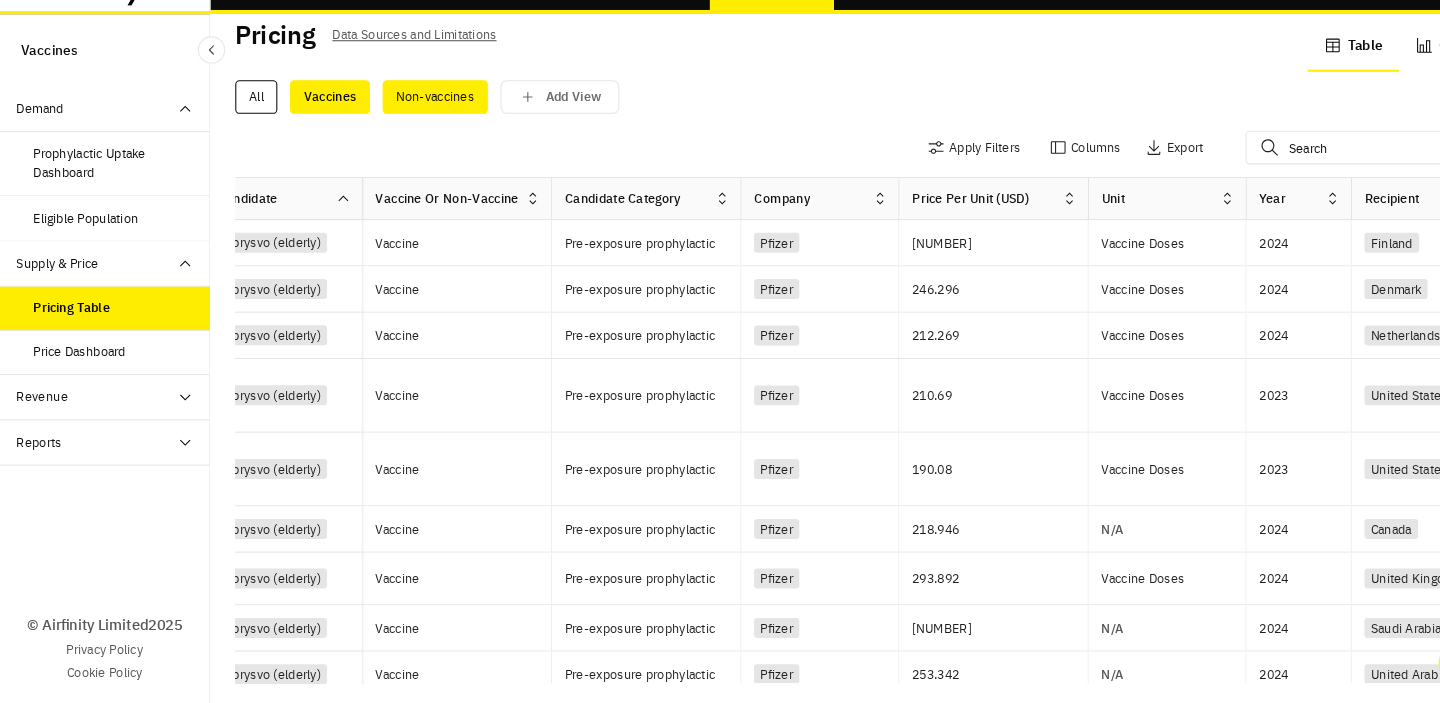 click on "Non-vaccines" at bounding box center (414, 127) 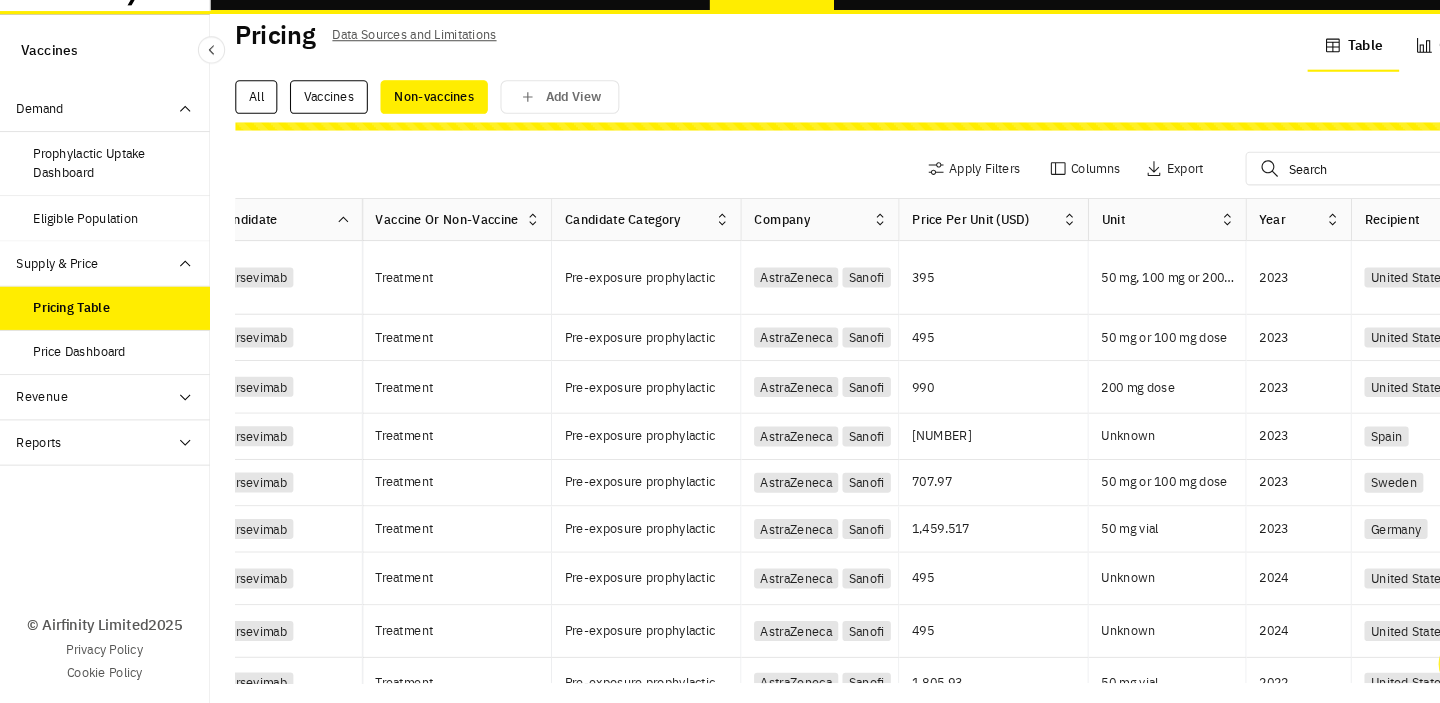 scroll, scrollTop: 0, scrollLeft: 0, axis: both 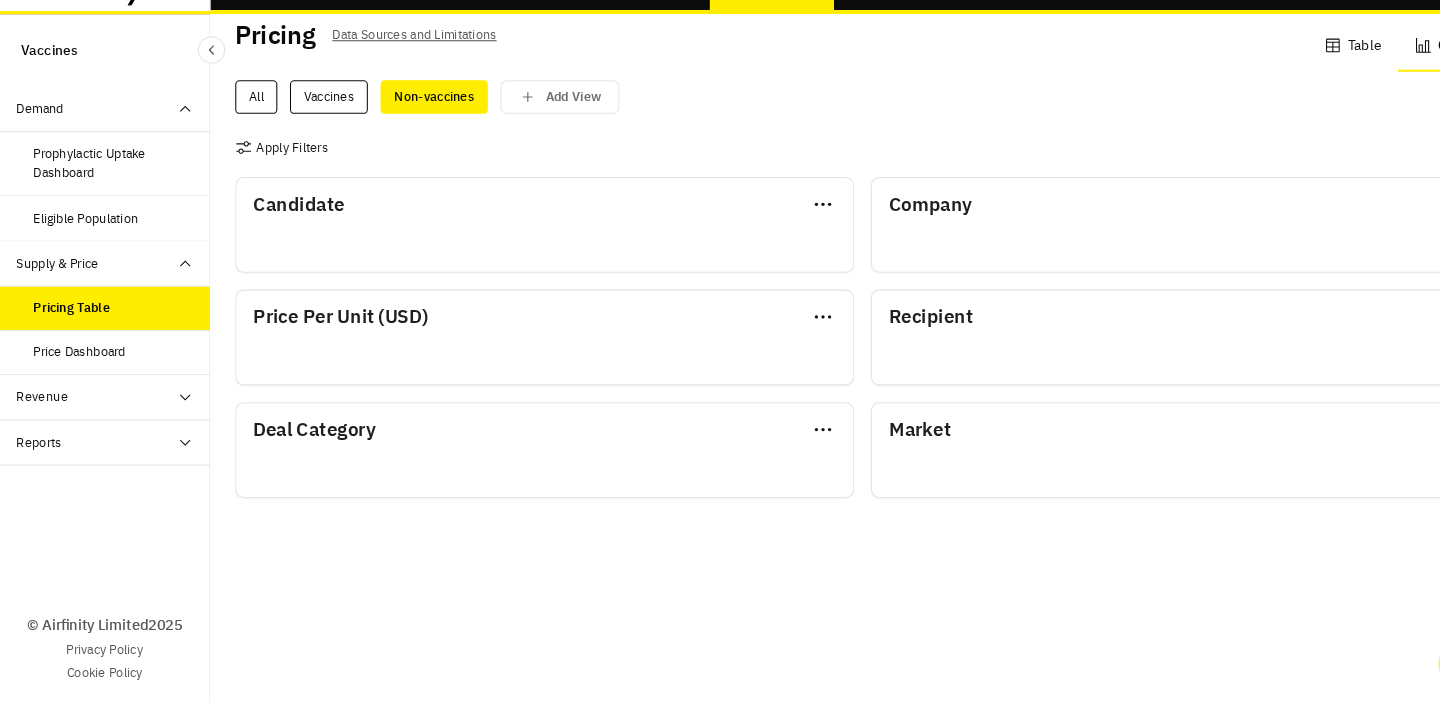 click on "Chart" at bounding box center (1372, 79) 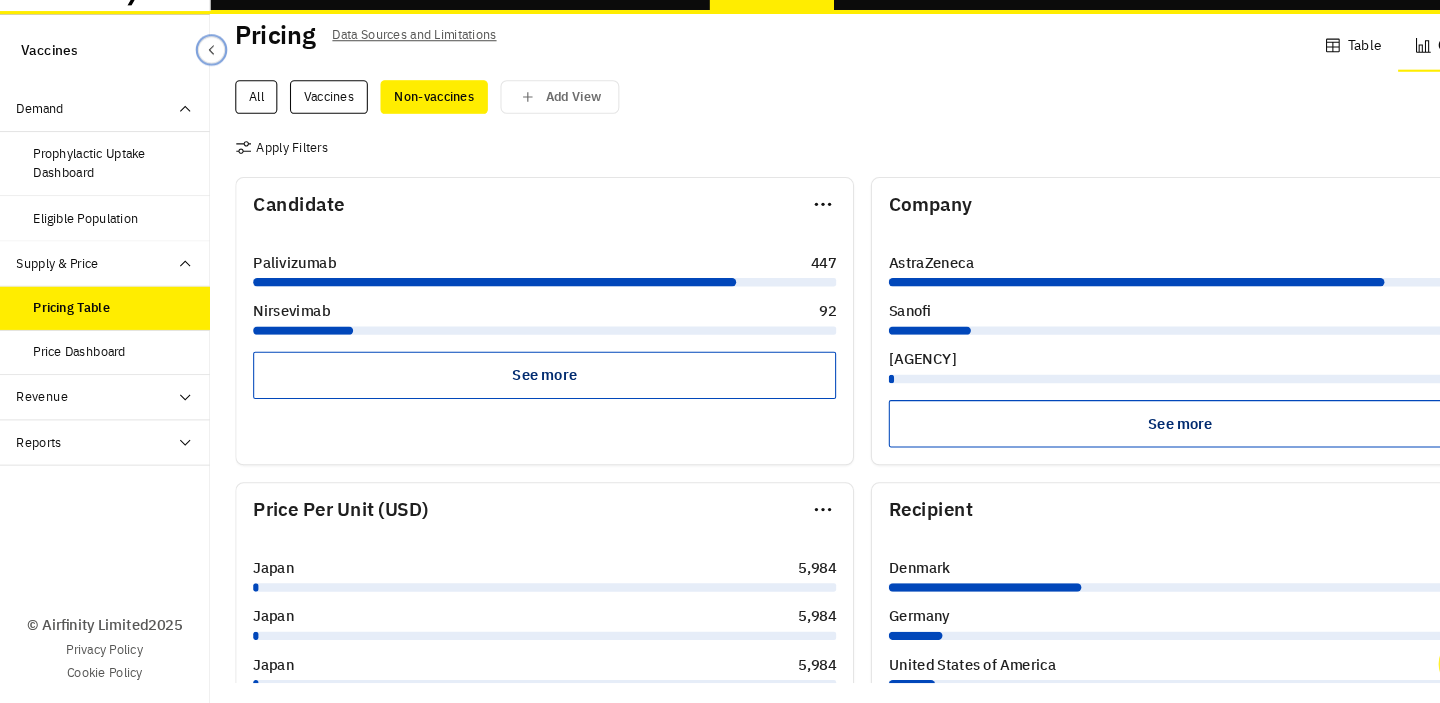 click at bounding box center [201, 82] 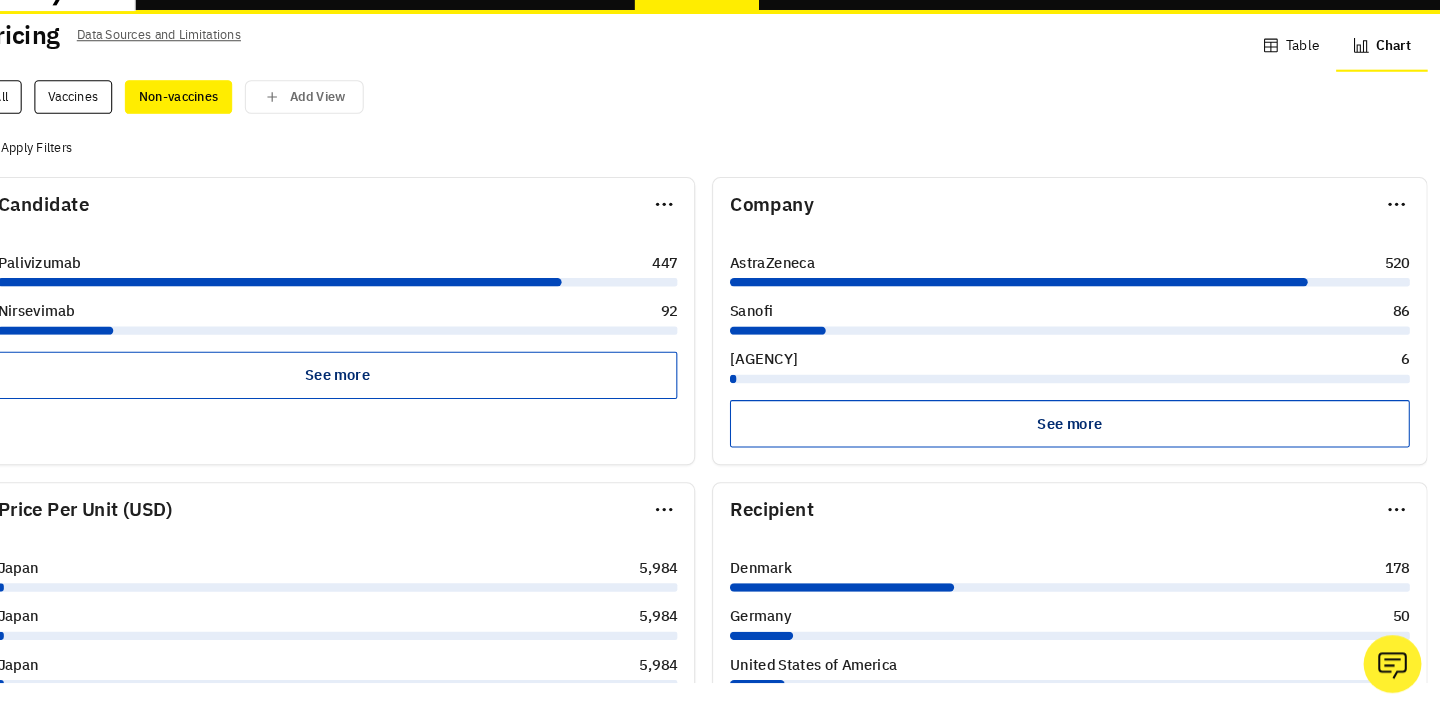 scroll, scrollTop: 0, scrollLeft: 0, axis: both 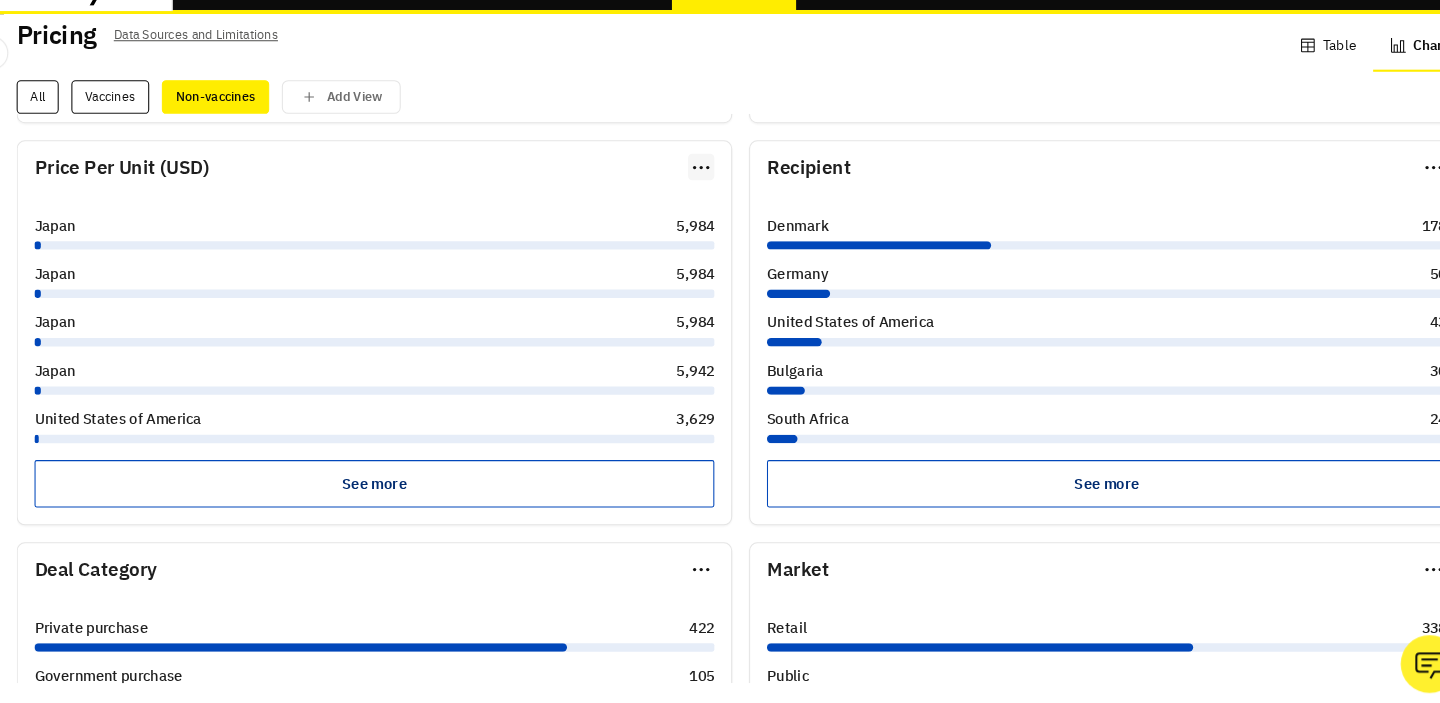 click 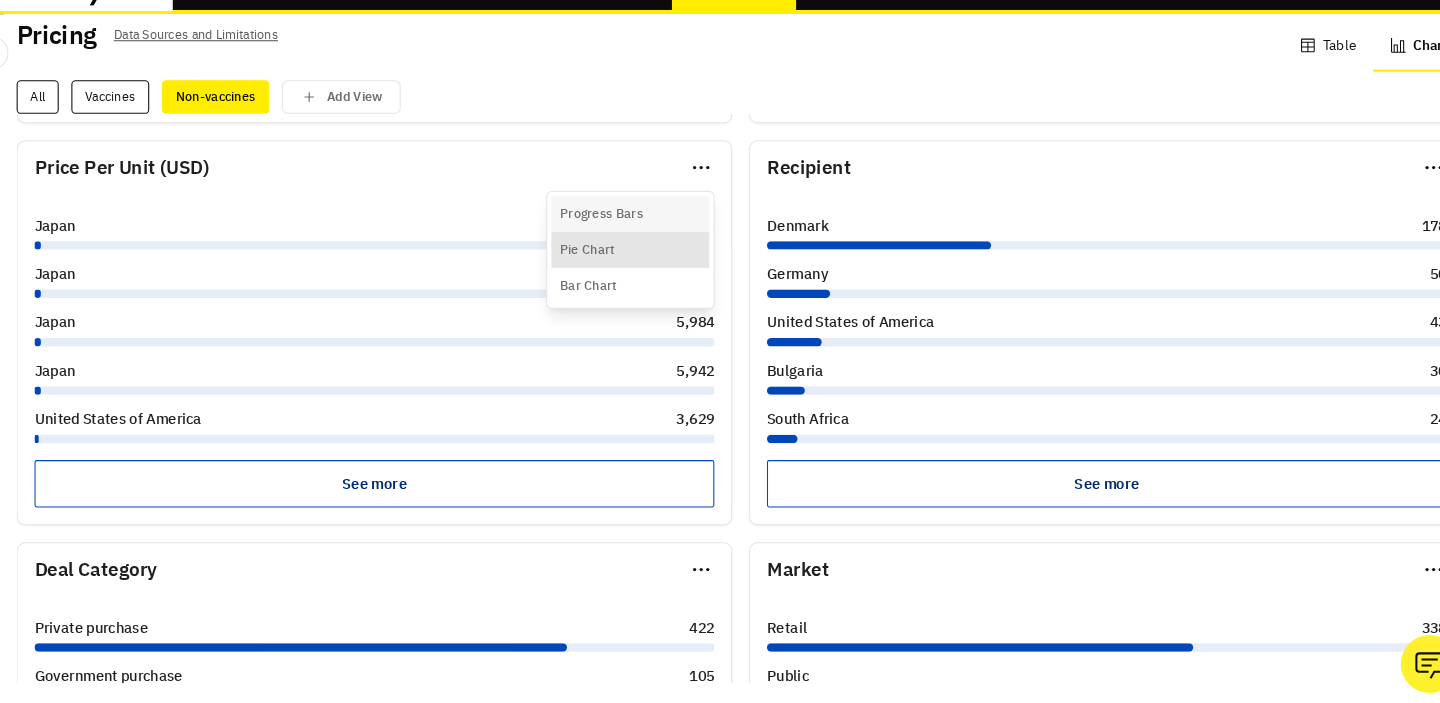 click on "Pie Chart" at bounding box center [635, 272] 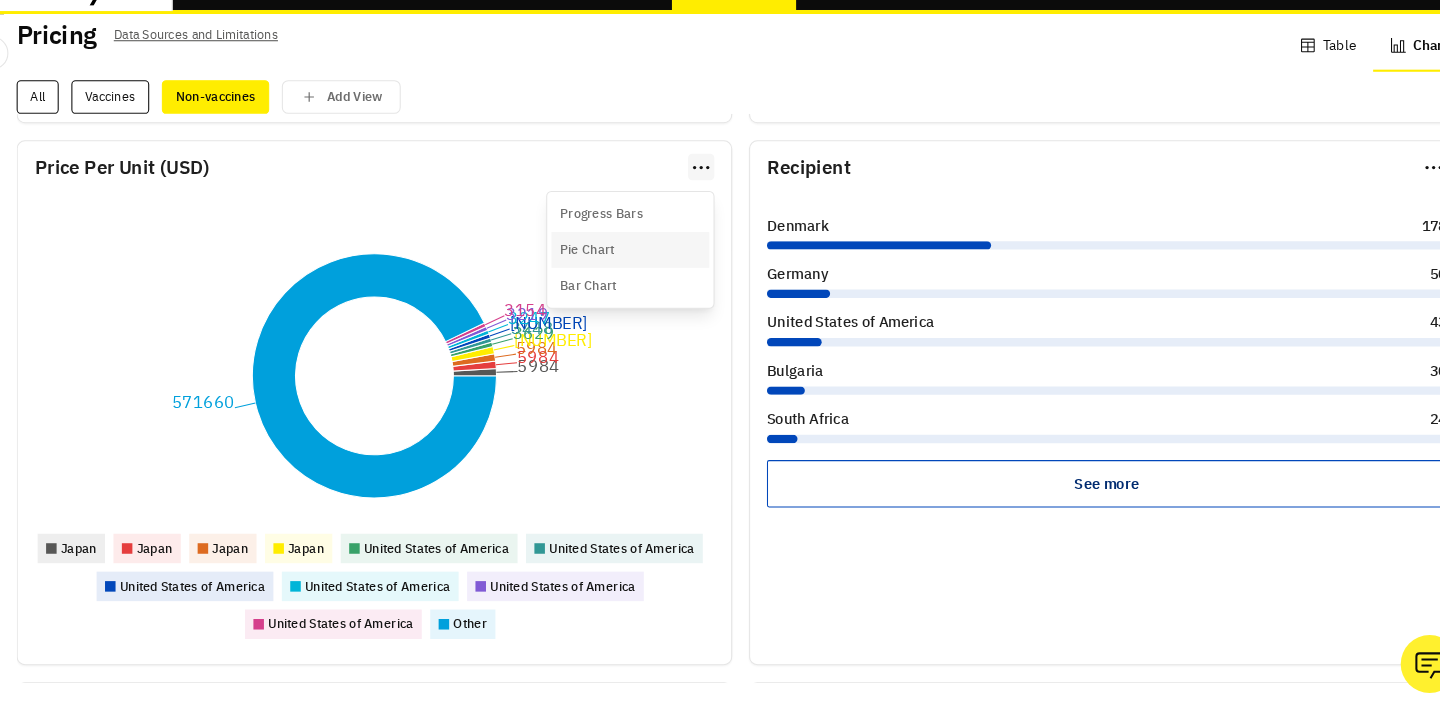 click 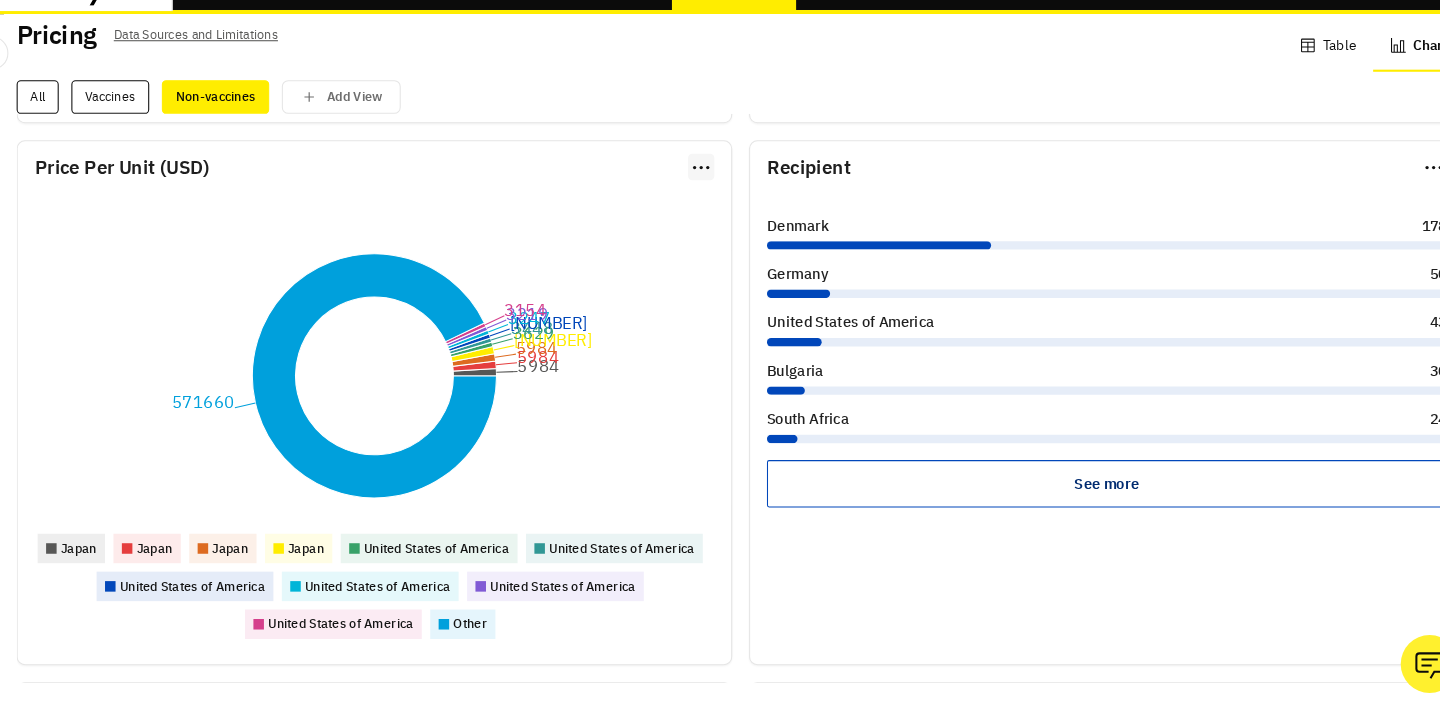 click 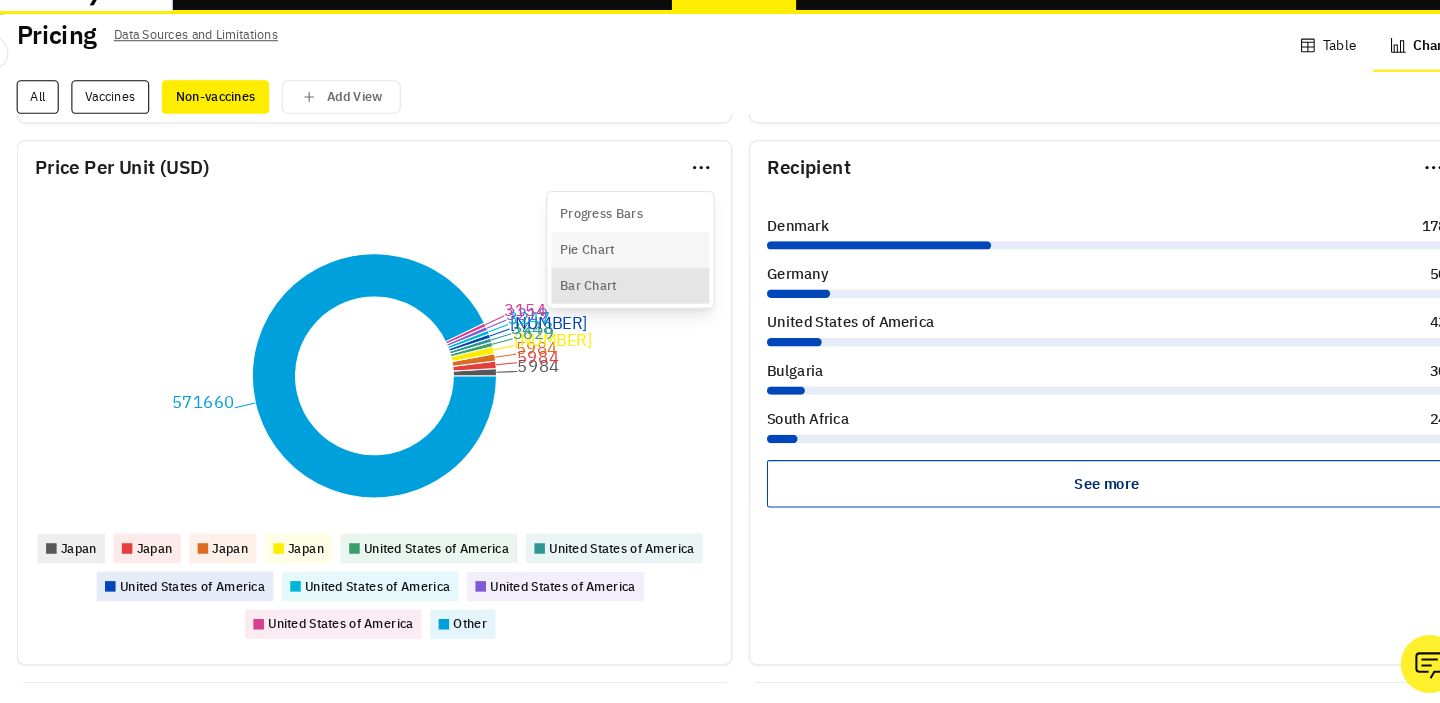 click on "Bar Chart" at bounding box center [635, 306] 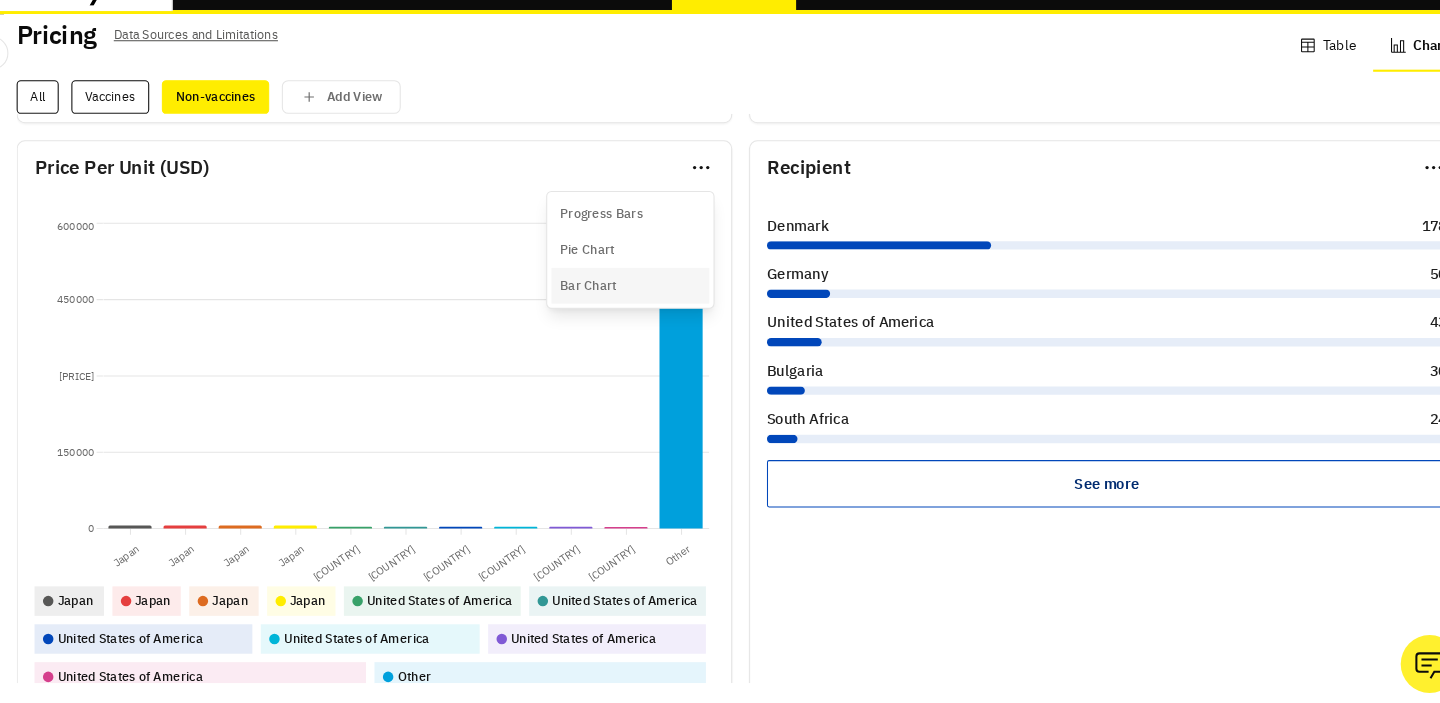 click on "All Vaccines Non-vaccines Add View" at bounding box center (740, 127) 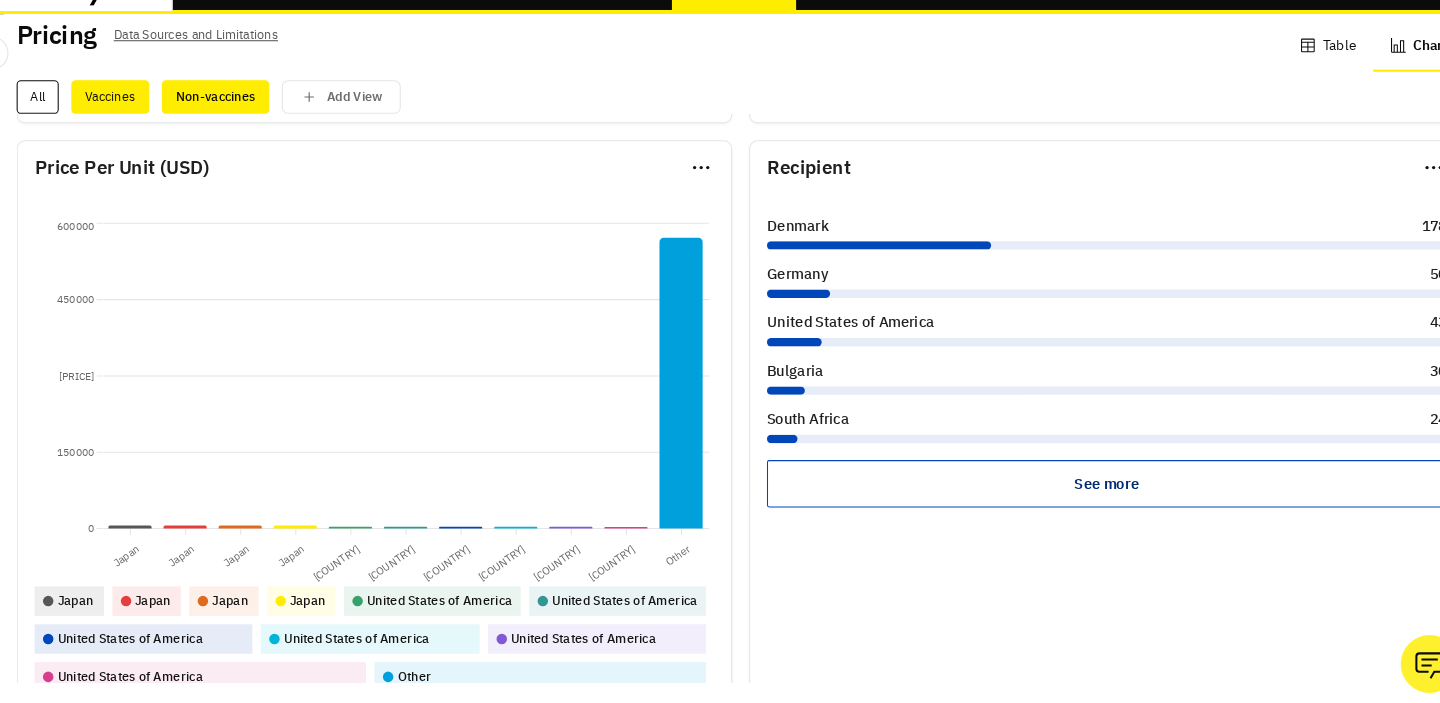 click on "Vaccines" at bounding box center [141, 127] 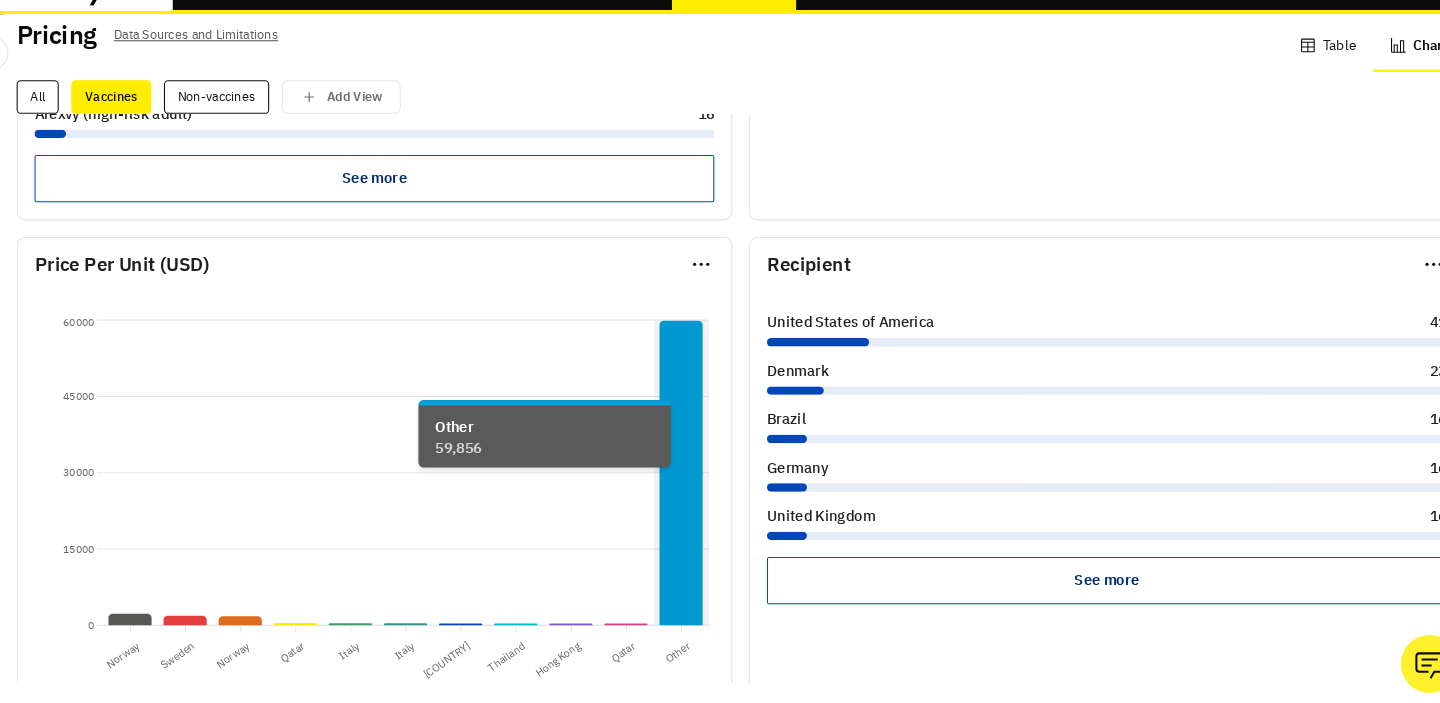 click 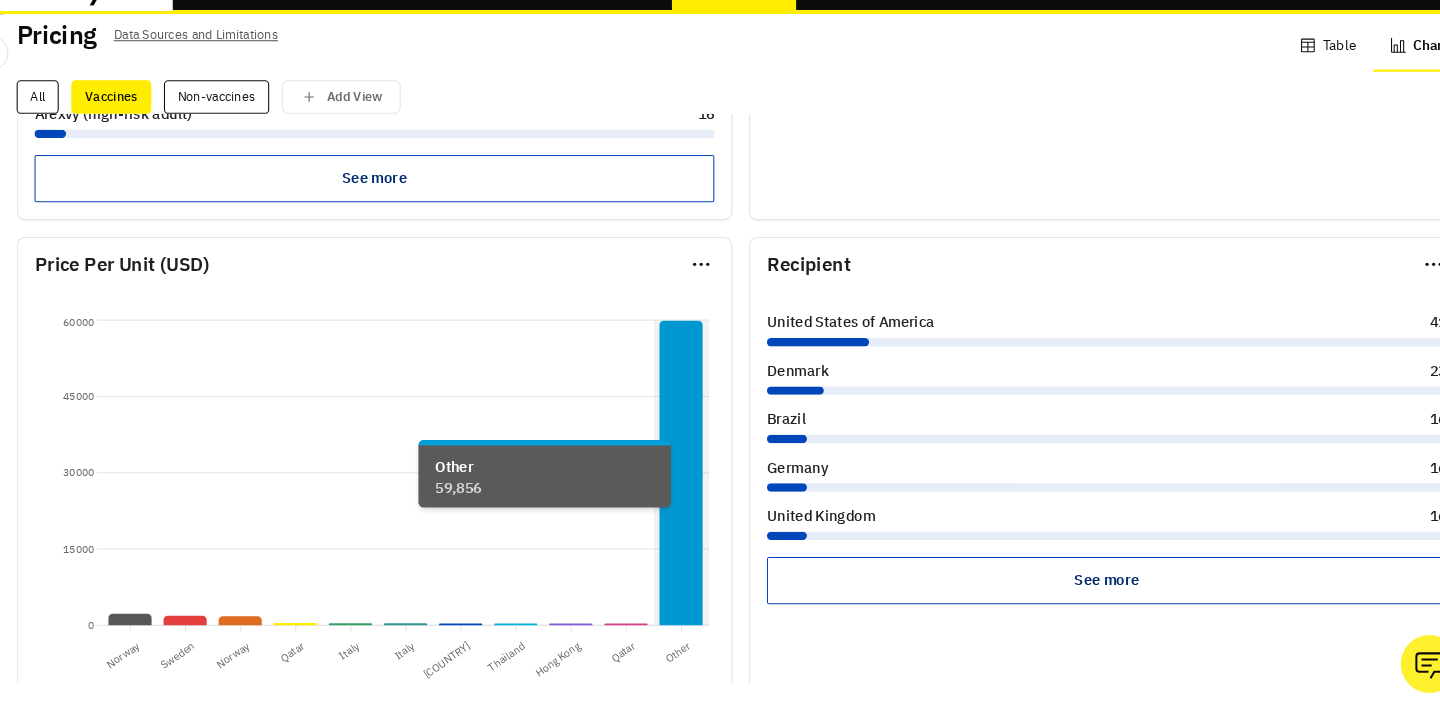 click 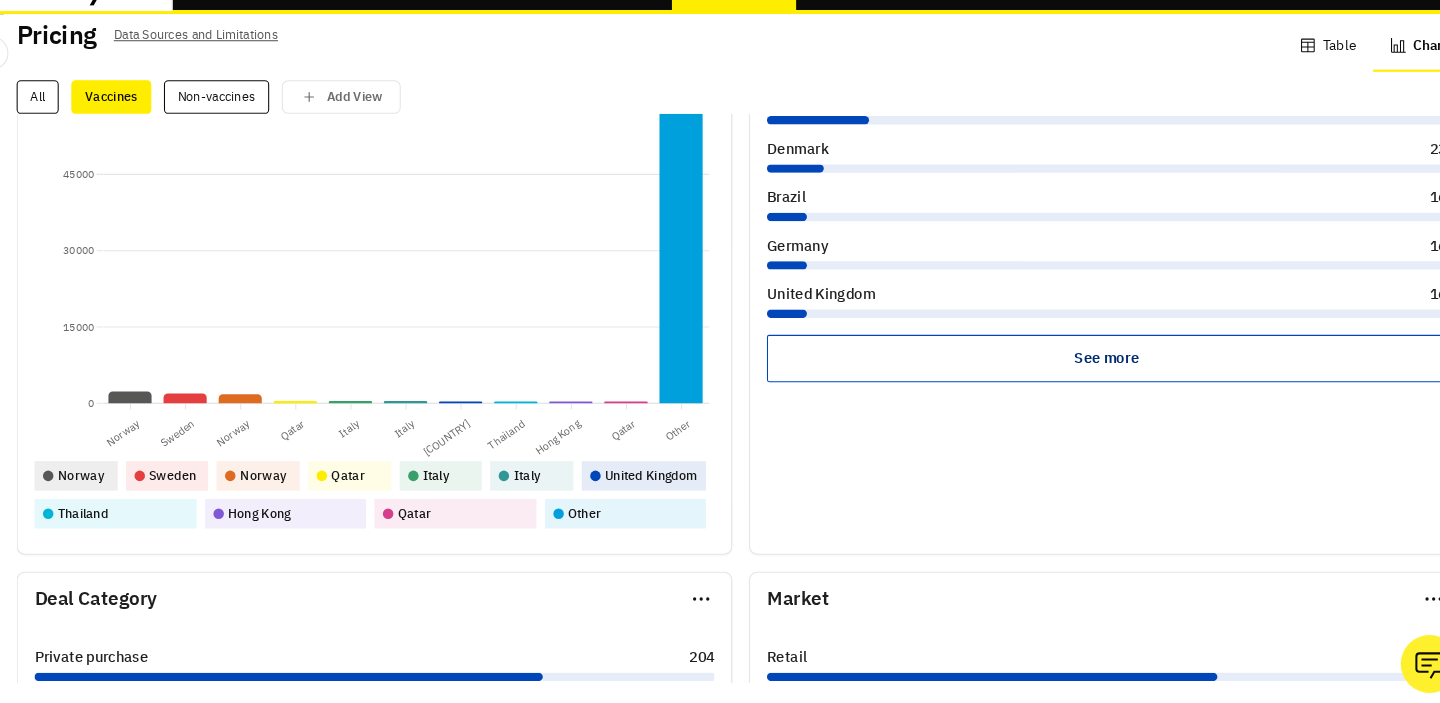 scroll, scrollTop: 0, scrollLeft: 0, axis: both 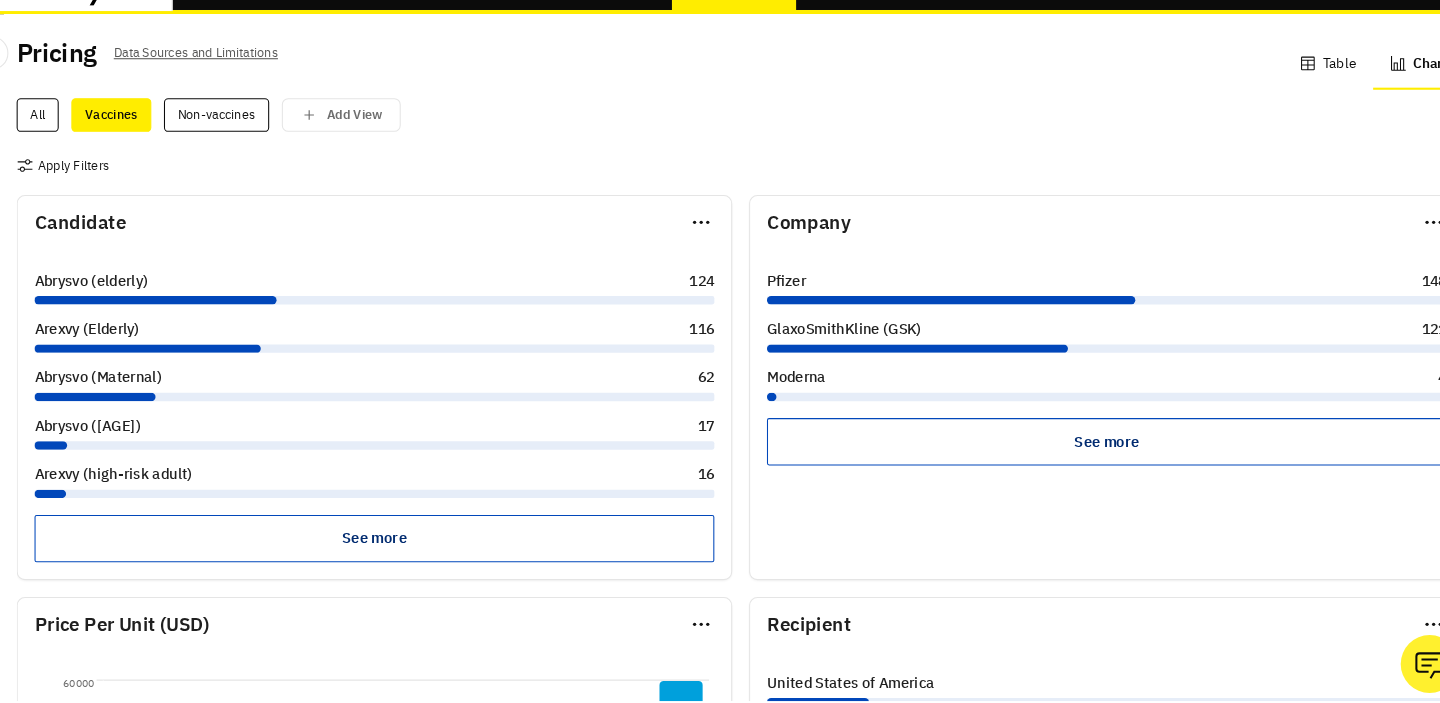 click on "Pricing Data Sources and Limitations Table Chart All Vaccines Non-vaccines Add View Apply Filters Candidate Abrysvo (elderly) 124 Arexvy (Elderly) 116 Abrysvo (Maternal) 62 Abrysvo (high-risk adult) 17 Arexvy (high-risk adult) 16 See more Company Pfizer 148 GlaxoSmithKline (GSK) 121 Moderna 4 See more Price per Unit (USD) Norway Sweden Norway Qatar Italy Italy United Kin... Thailand Hong Kong Qatar Other 0 15000 30000 45000 60000 Norway … Sweden … Norway … Qatar … Italy … Italy … United Kingdom … Thailand … Hong Kong … Qatar … Other … Recipient United States of America 41 Denmark 23 Brazil 16 Germany 16 United Kingdom 16 See more Deal Category Private purchase 204 Government purchase 62 Unspecified purchase 4 Unknown 2 N/A 1 See more Market Retail 181 Manufacturer Price 17 CDC 13 Private Sector 11 List Price 8 See more" at bounding box center (740, 375) 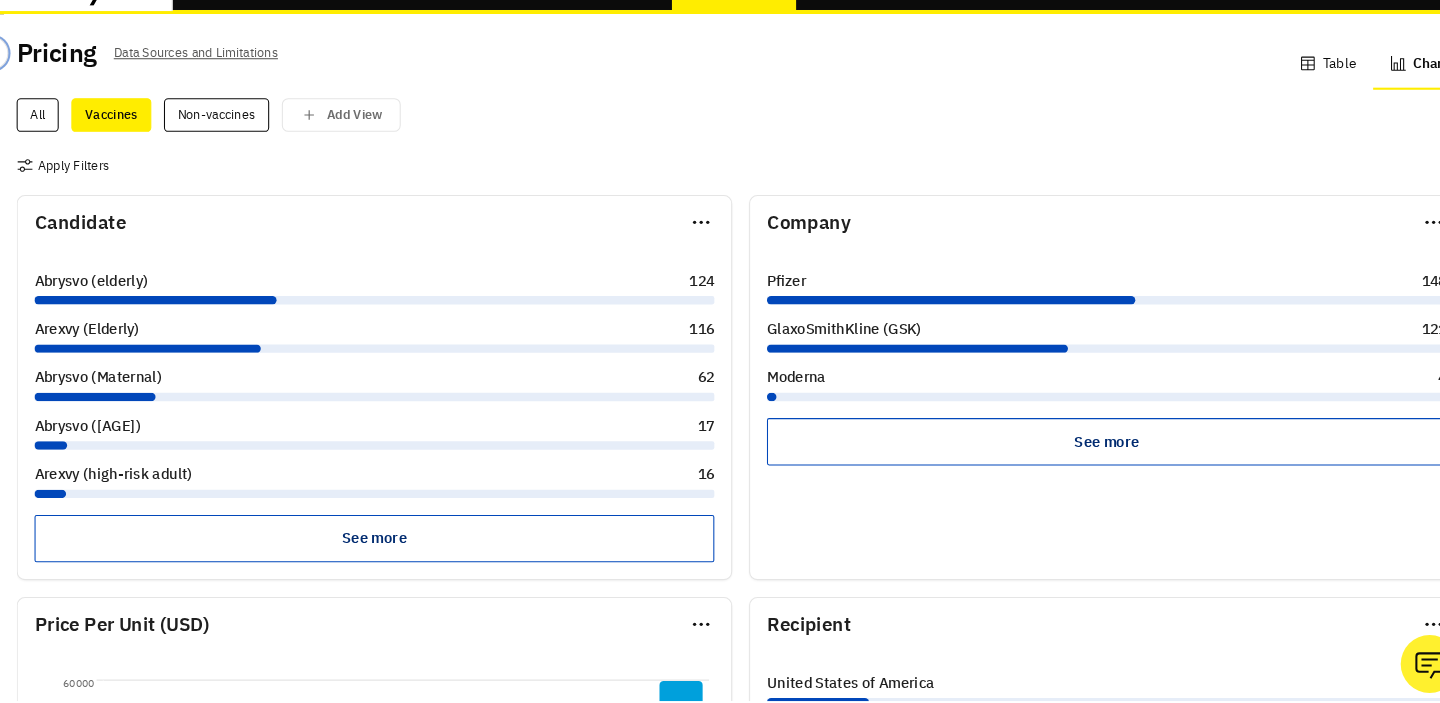 click at bounding box center (28, 85) 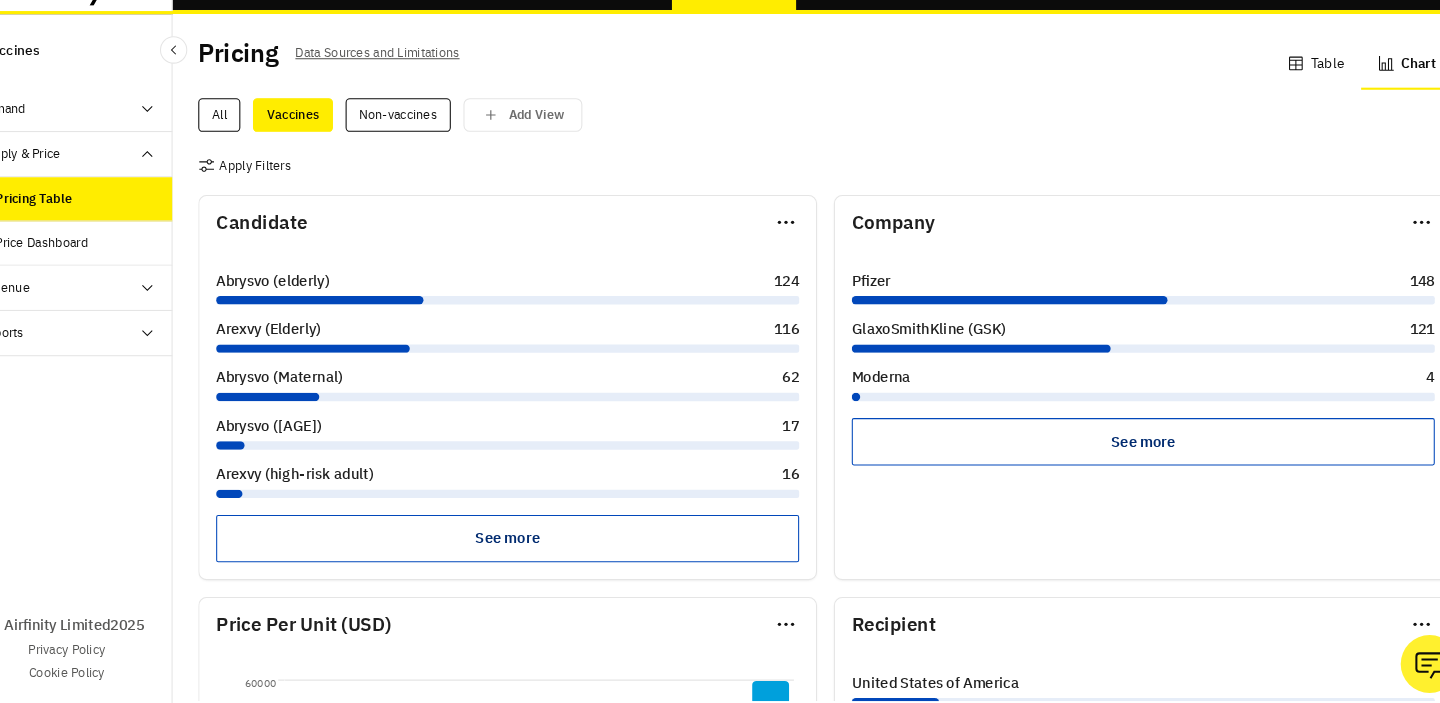 click on "Price Dashboard" at bounding box center [116, 265] 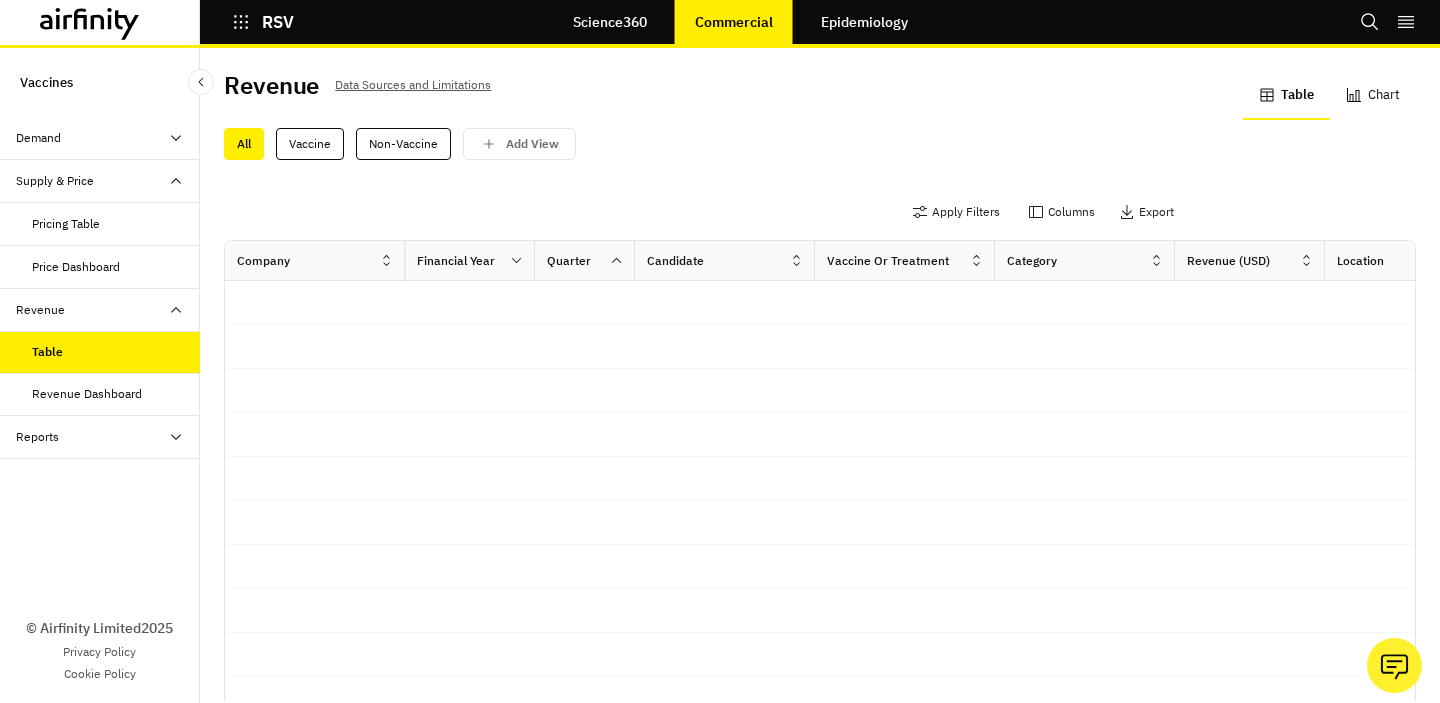 scroll, scrollTop: 0, scrollLeft: 0, axis: both 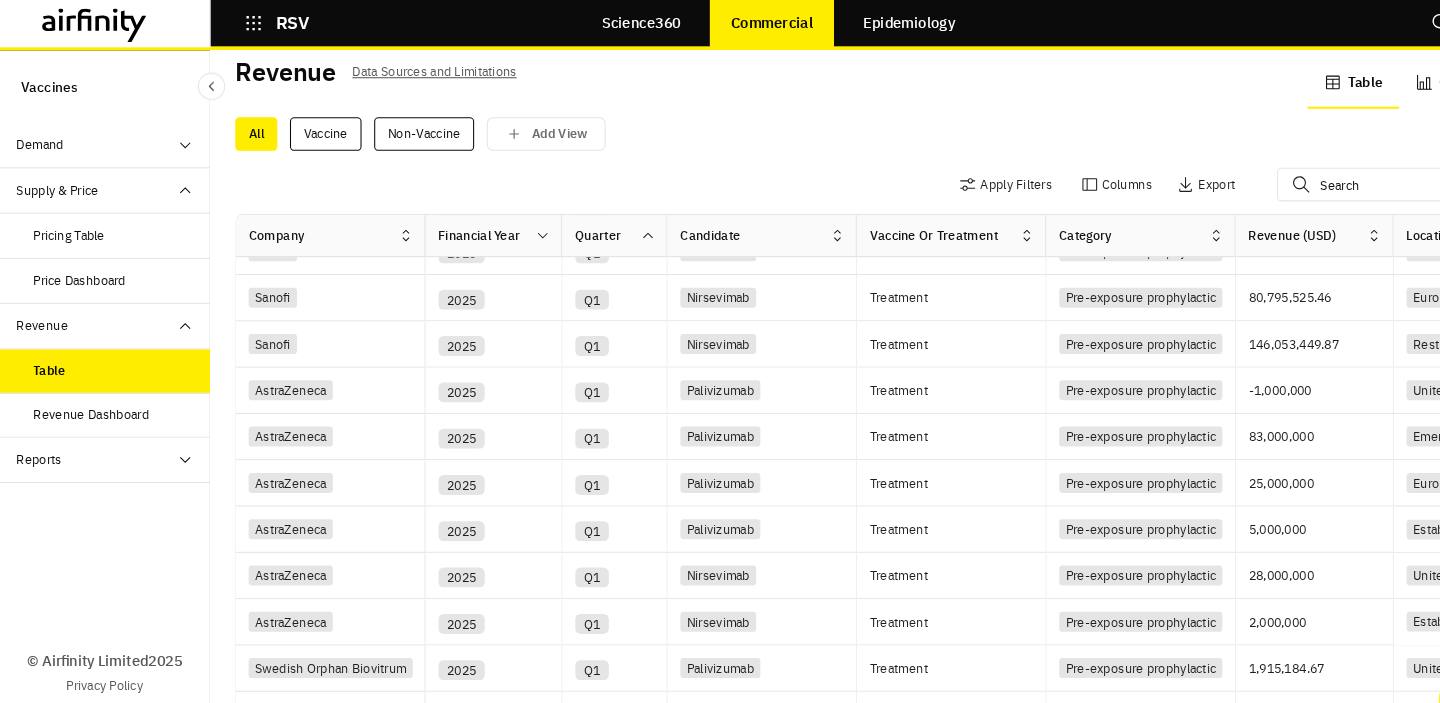 click on "Revenue Dashboard" at bounding box center (87, 394) 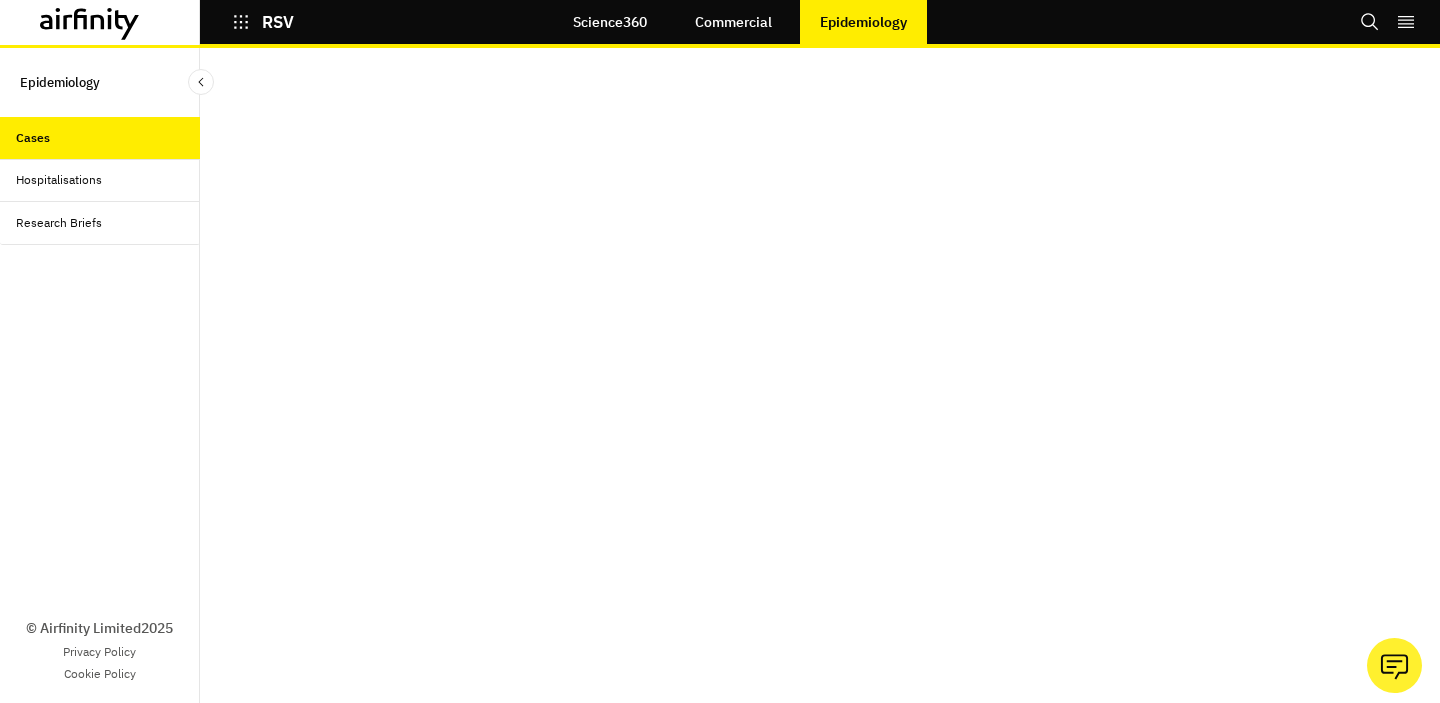 scroll, scrollTop: 0, scrollLeft: 0, axis: both 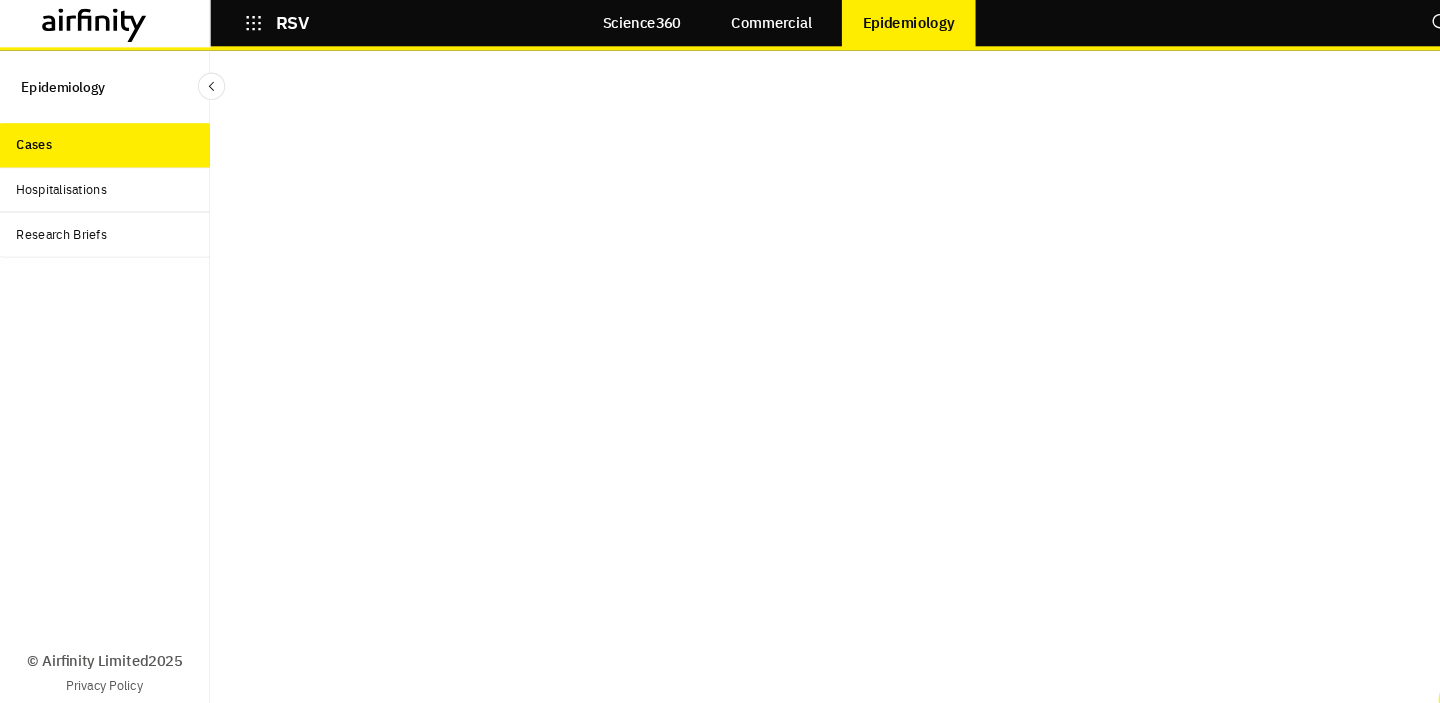 click on "Hospitalisations" at bounding box center (108, 180) 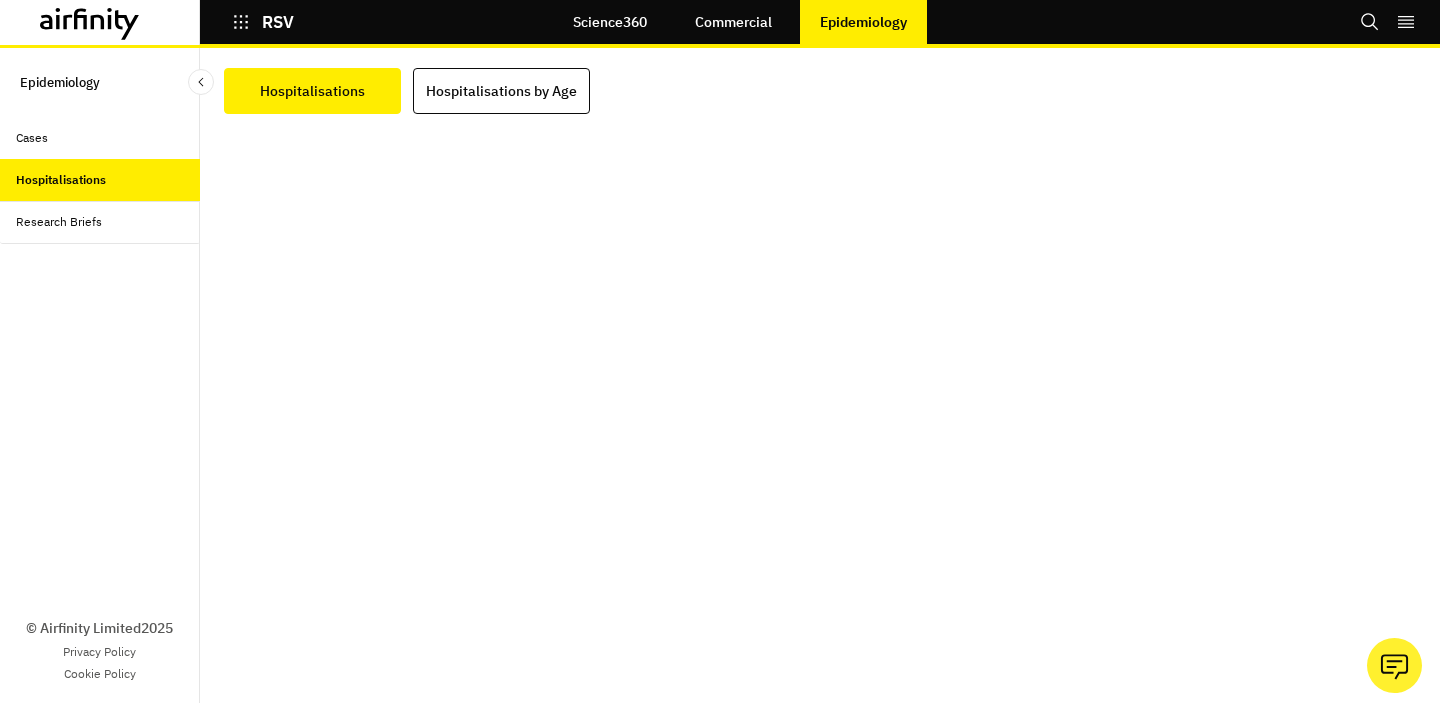 scroll, scrollTop: 0, scrollLeft: 0, axis: both 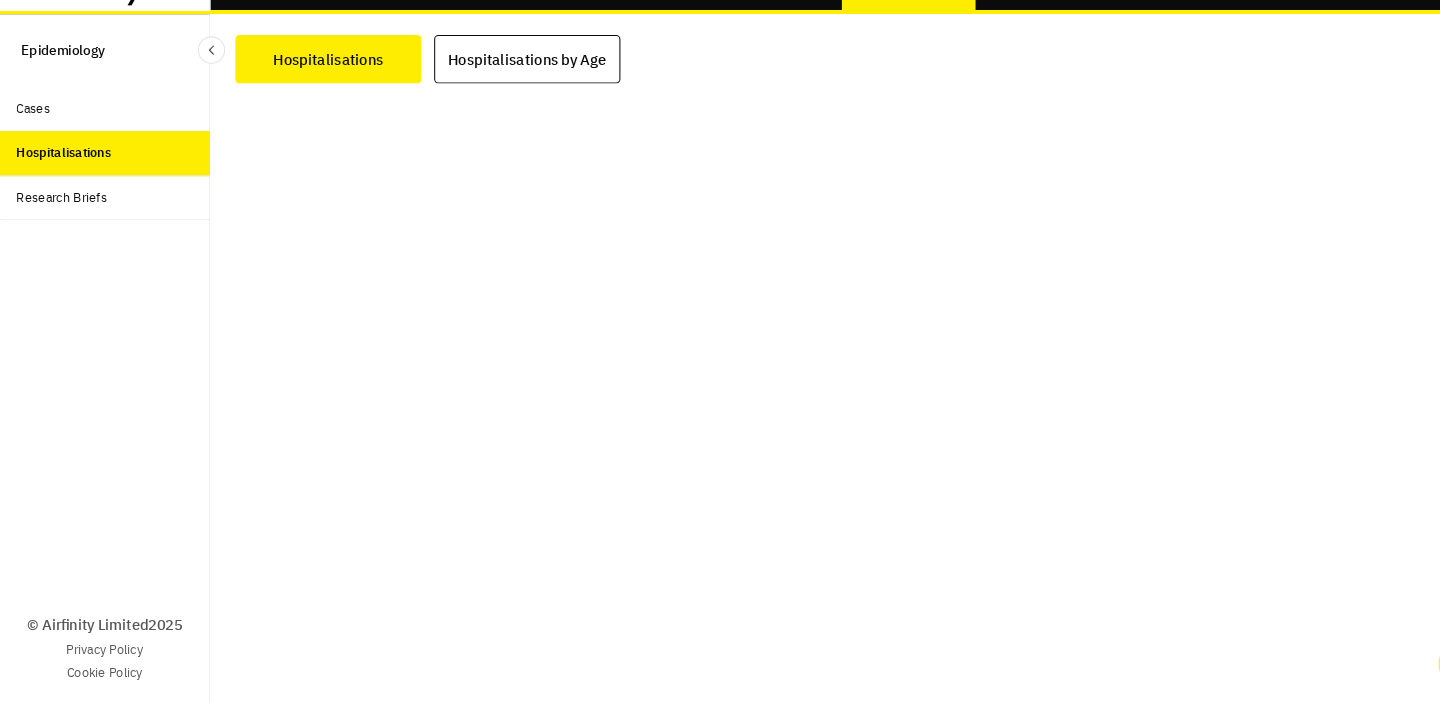 click on "Hospitalisations Hospitalisations by Age" at bounding box center [820, 375] 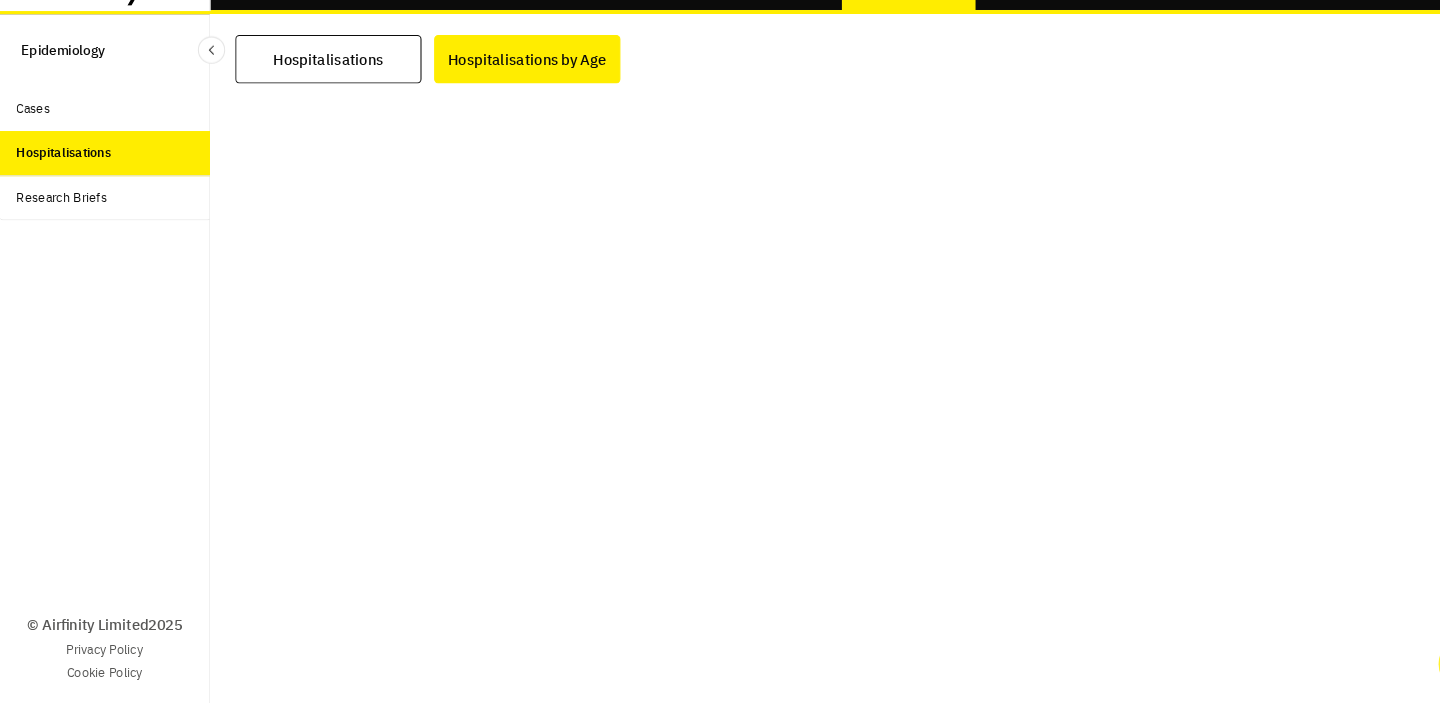 click on "Research Briefs" at bounding box center (59, 222) 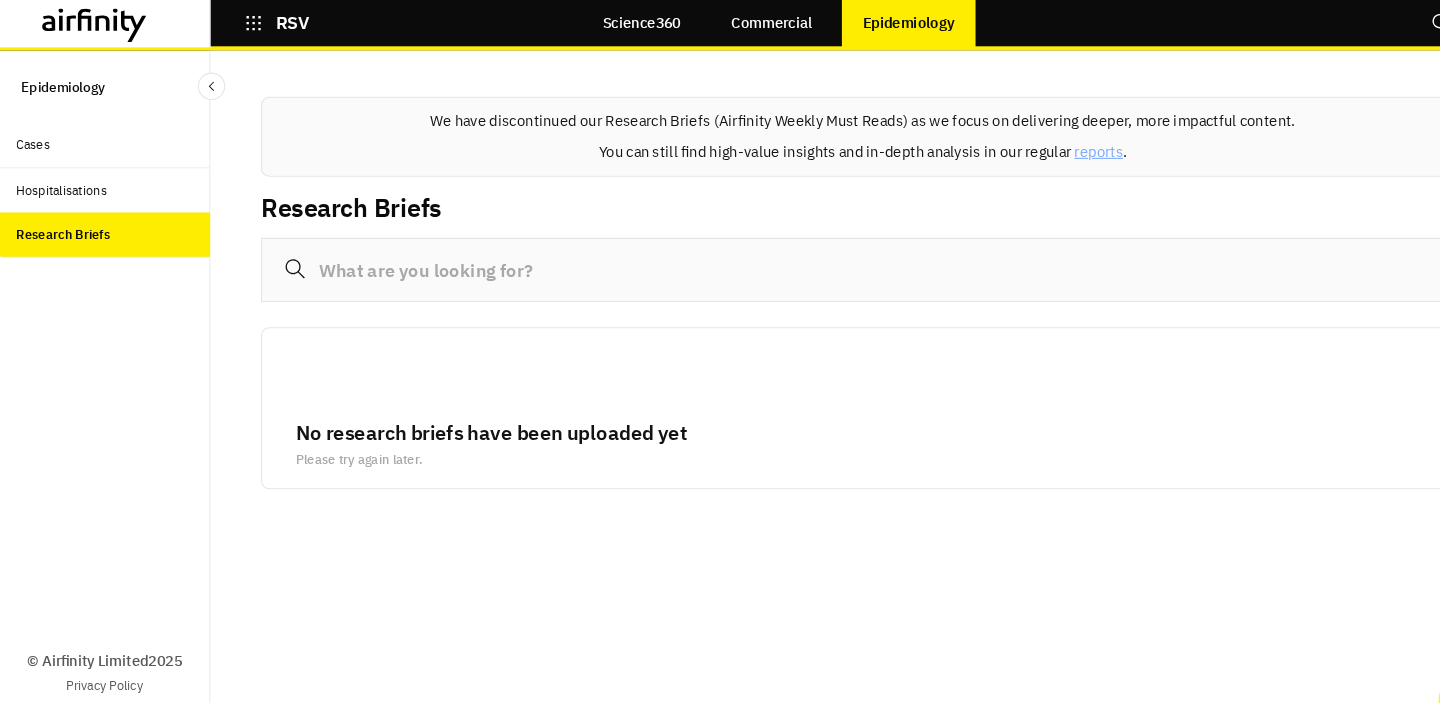 click on "Science360" at bounding box center (610, 22) 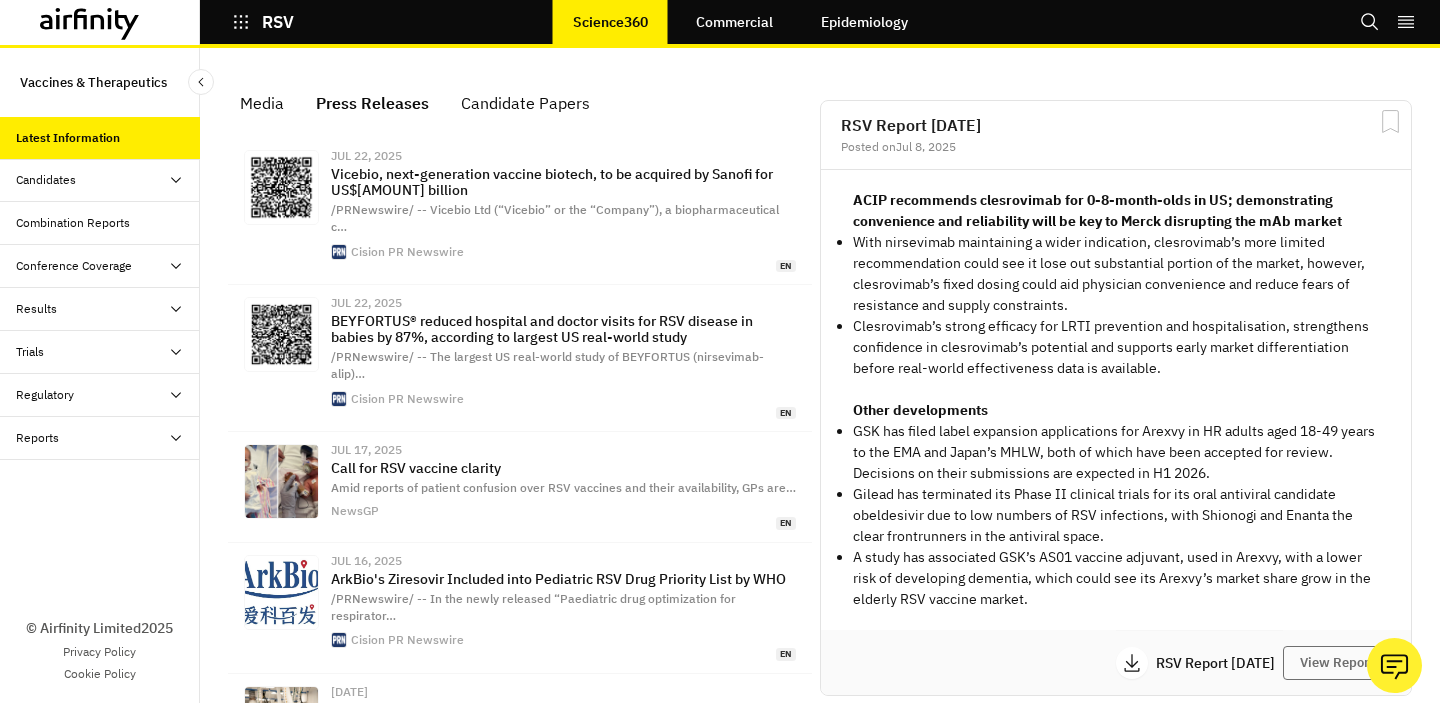 scroll, scrollTop: 0, scrollLeft: 0, axis: both 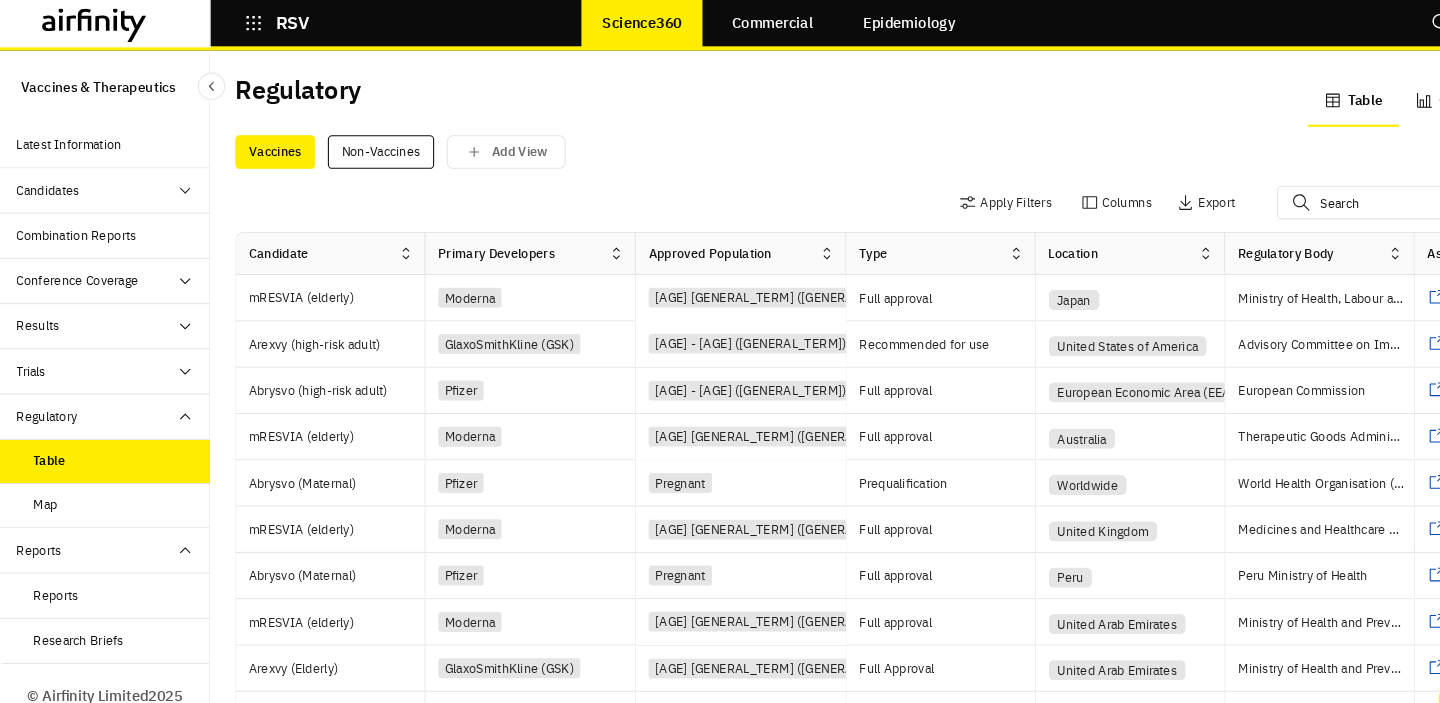 click on "Results" at bounding box center [108, 310] 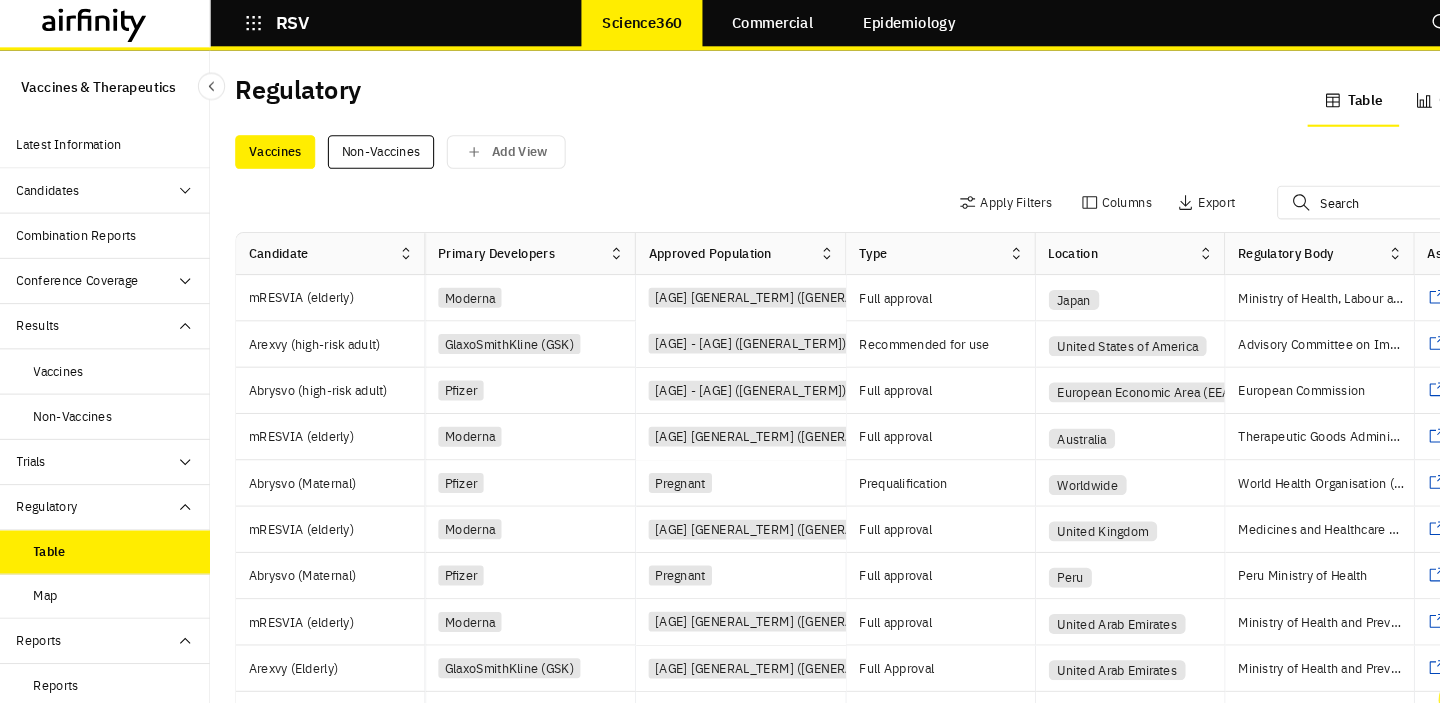 click on "Vaccines" at bounding box center [116, 353] 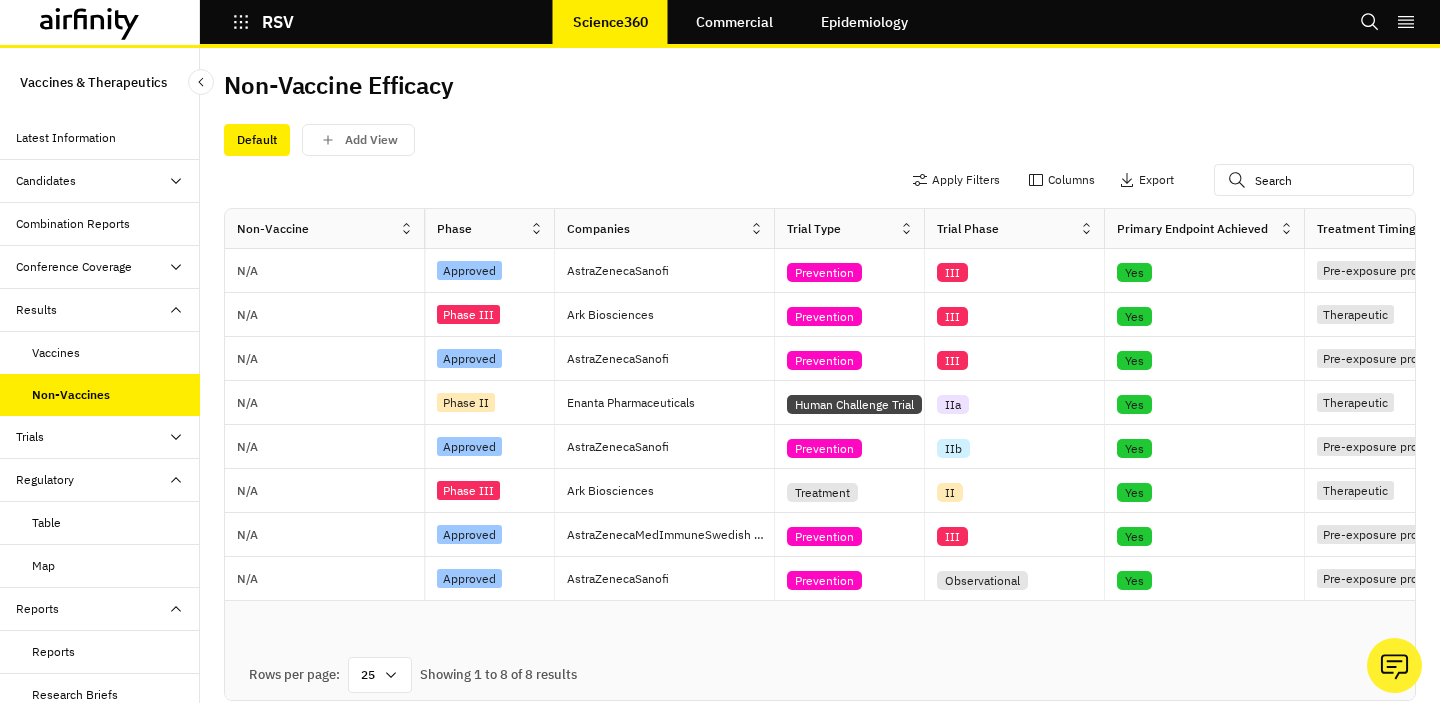 scroll, scrollTop: 0, scrollLeft: 0, axis: both 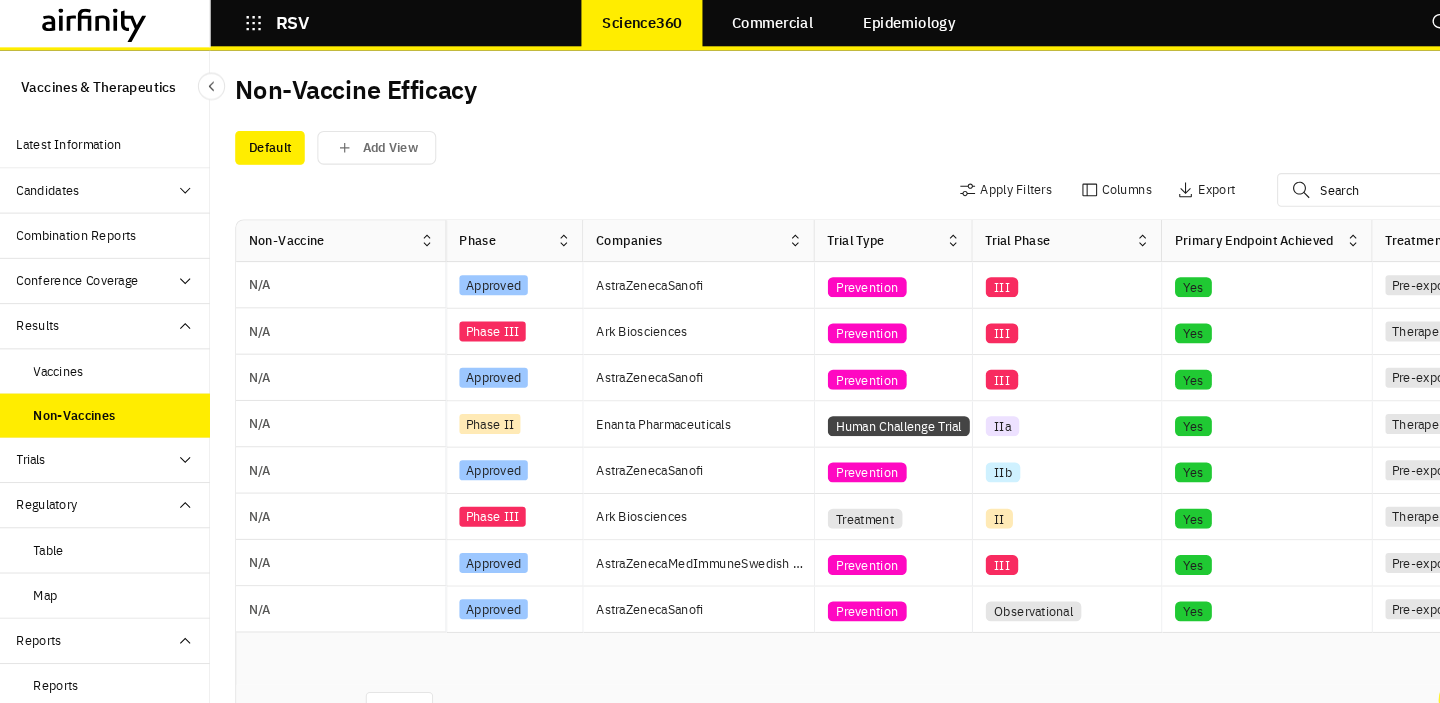 click on "Trials" at bounding box center (100, 437) 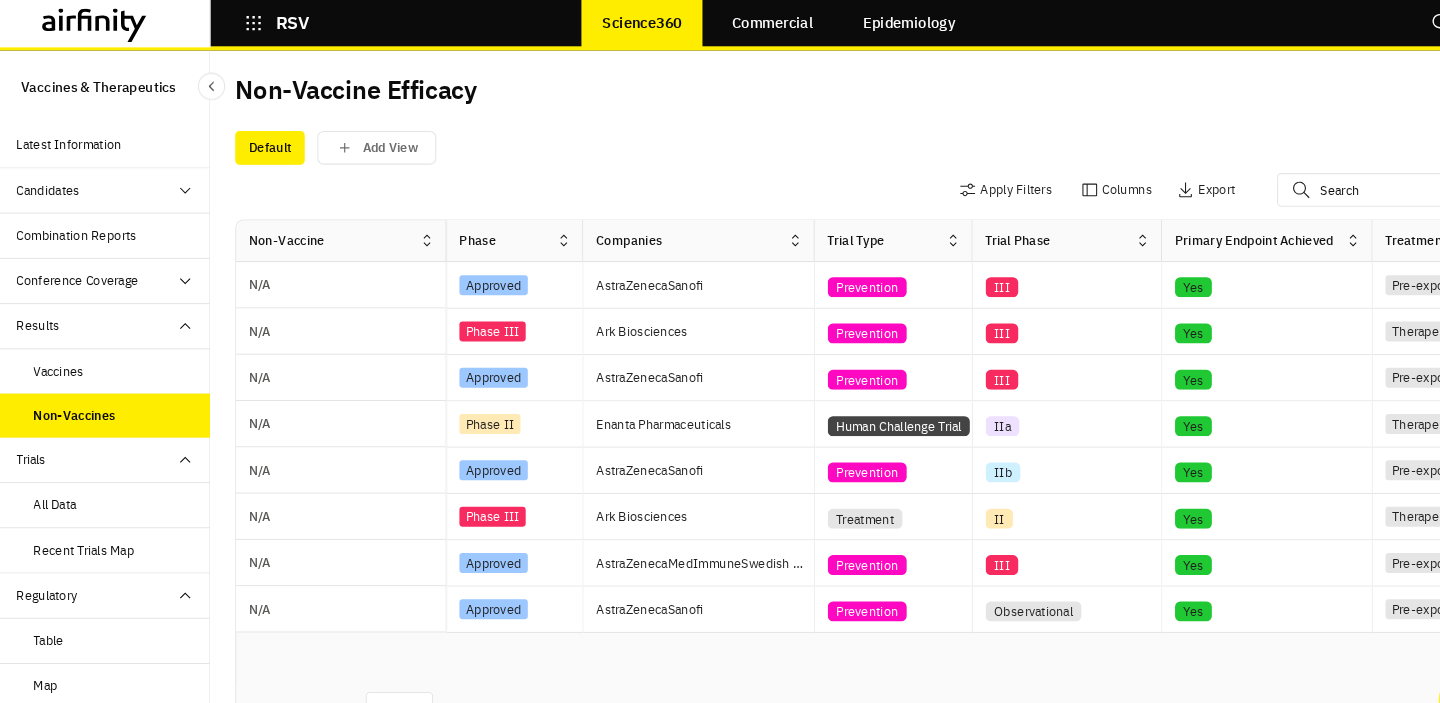 click on "All Data" at bounding box center [116, 480] 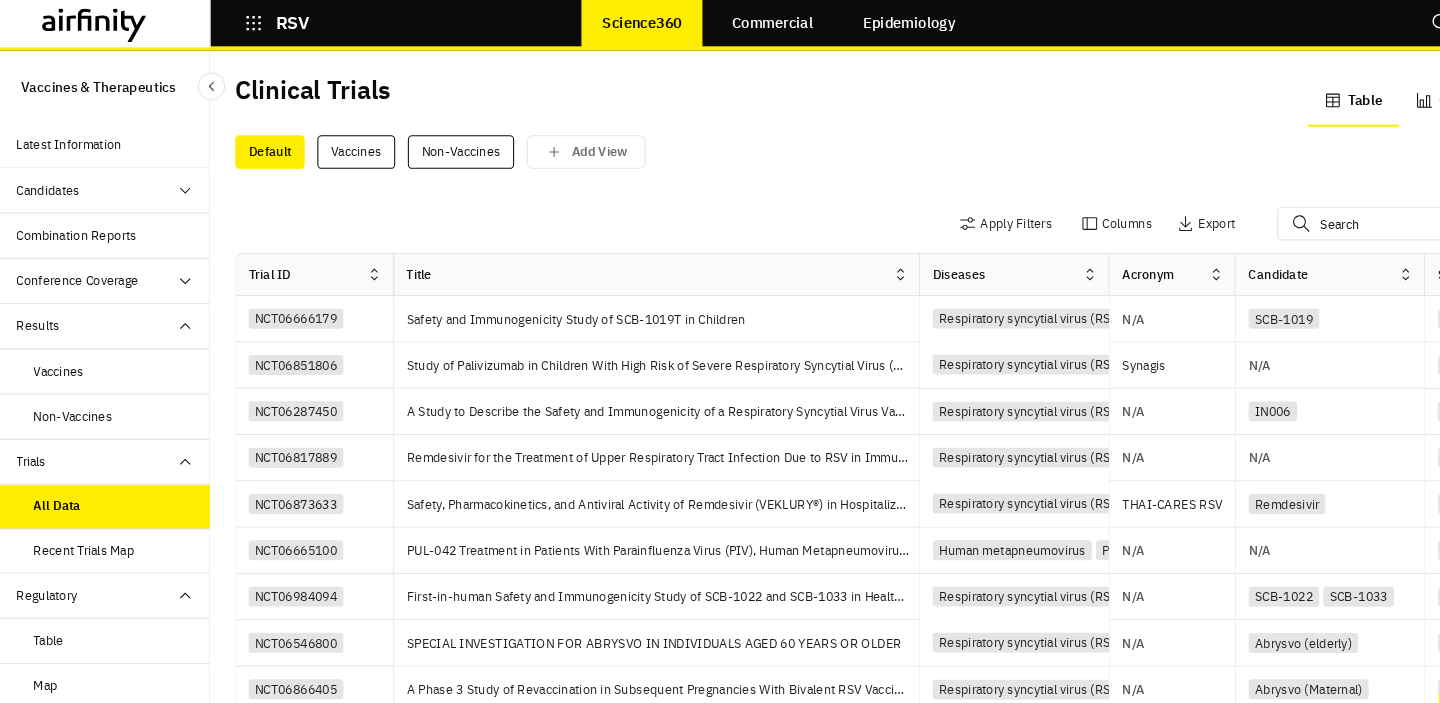 click on "Recent Trials Map" at bounding box center [80, 523] 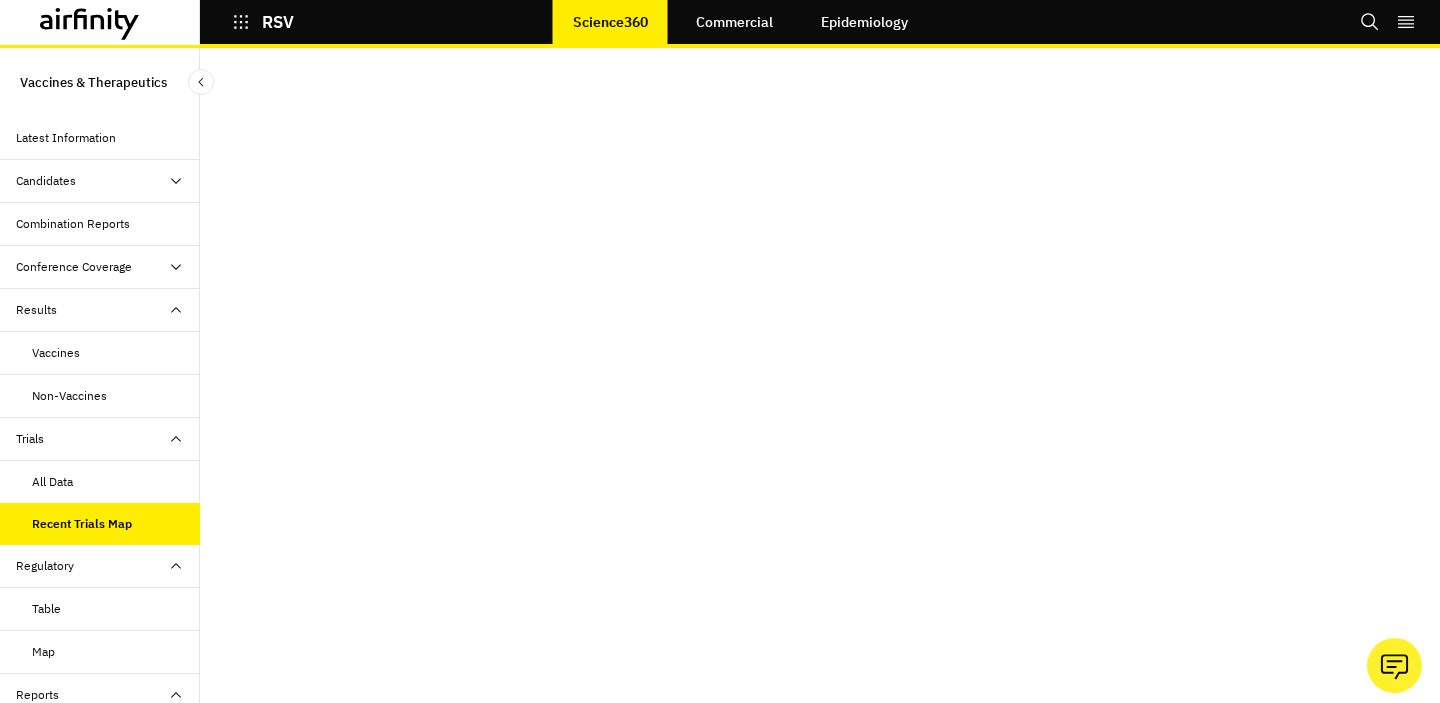 scroll, scrollTop: 1283, scrollLeft: 0, axis: vertical 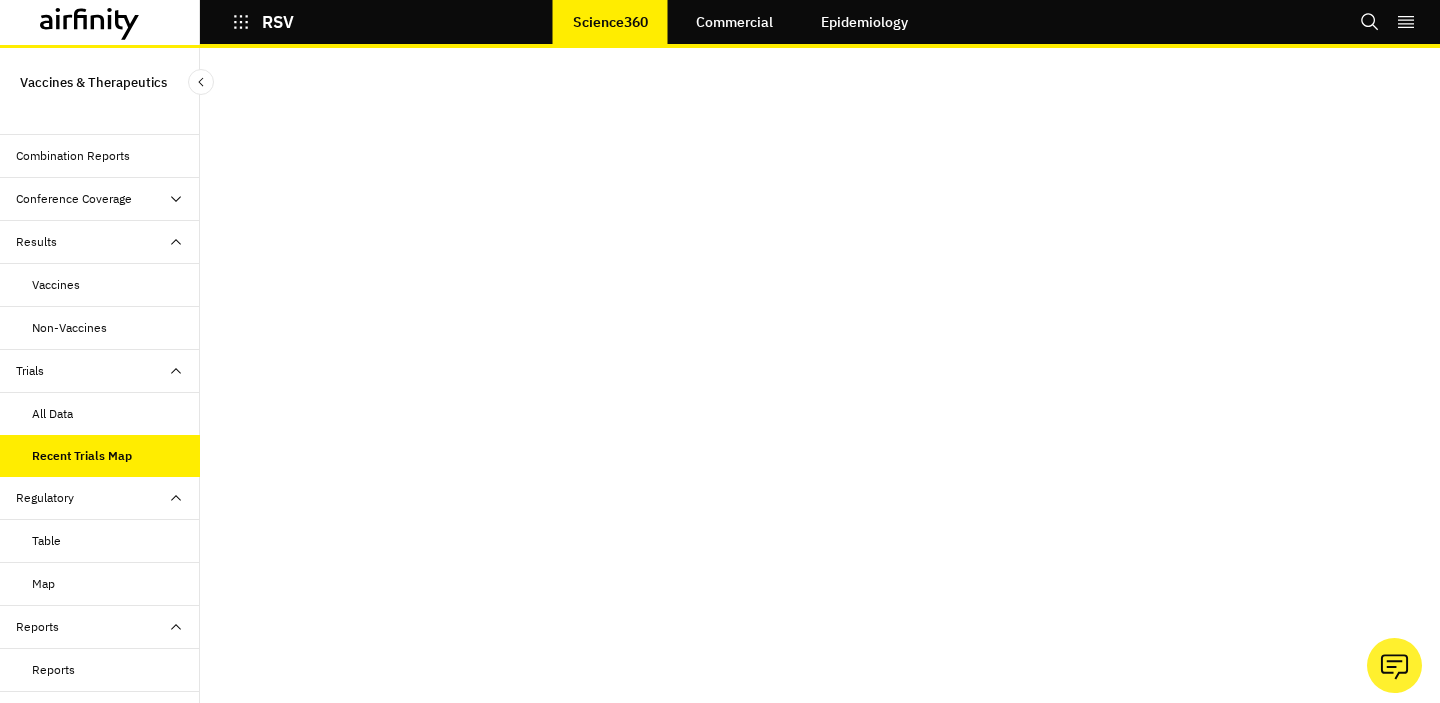 click 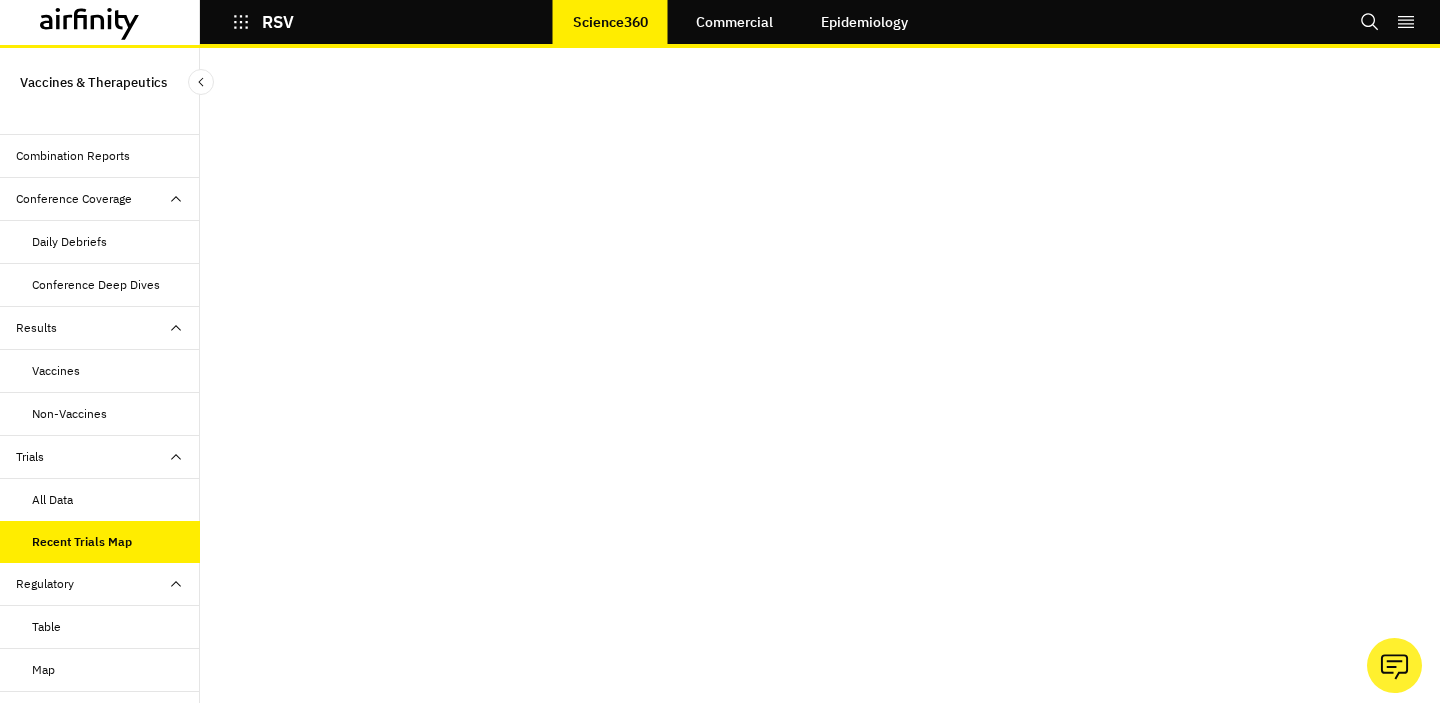 click on "Daily Debriefs" at bounding box center [69, 242] 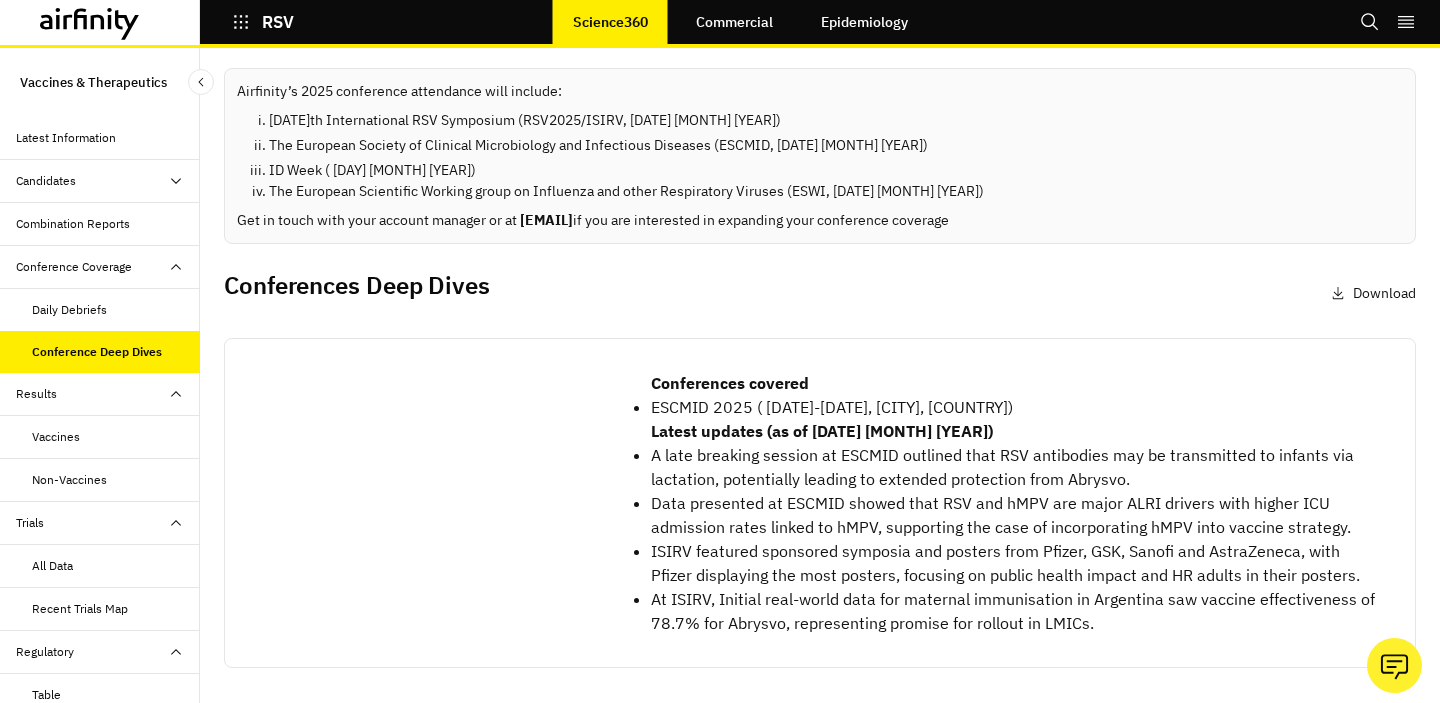 scroll, scrollTop: 0, scrollLeft: 0, axis: both 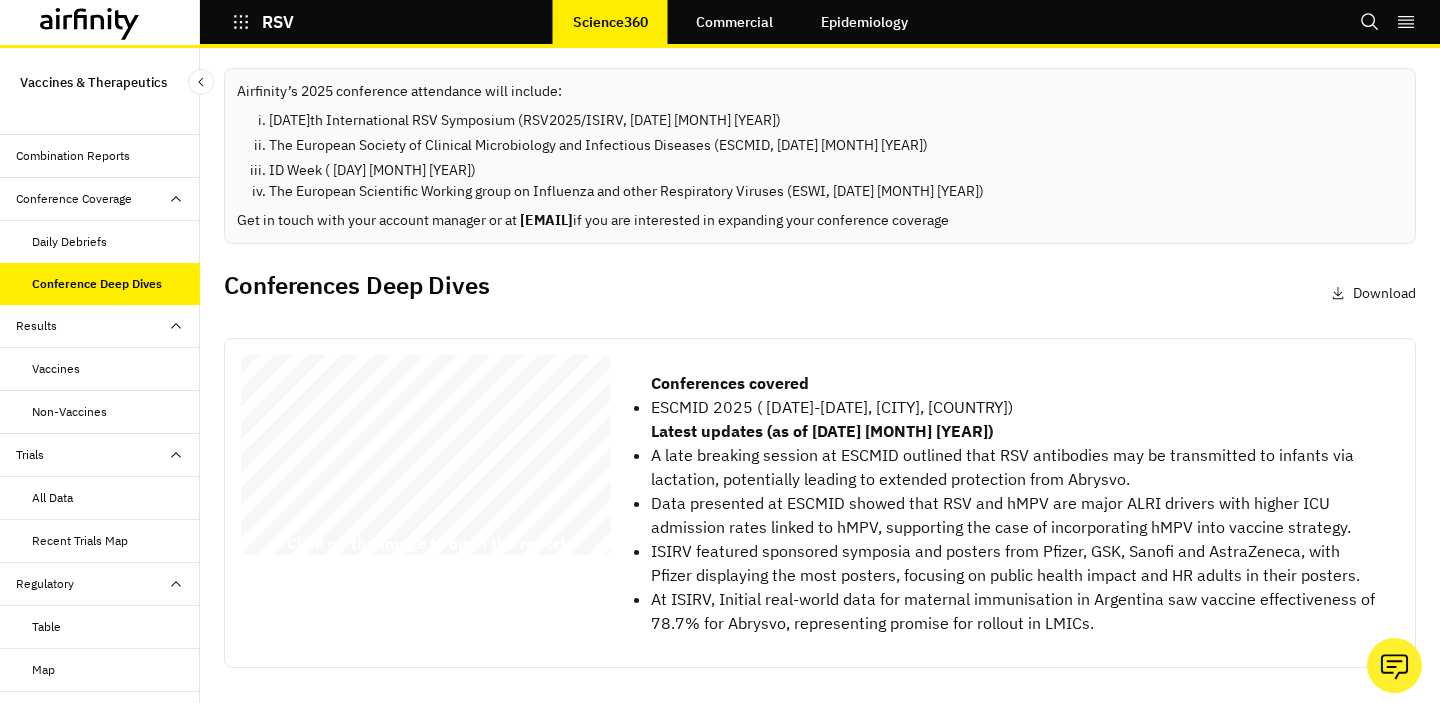 click on "Daily Debriefs" at bounding box center (116, 242) 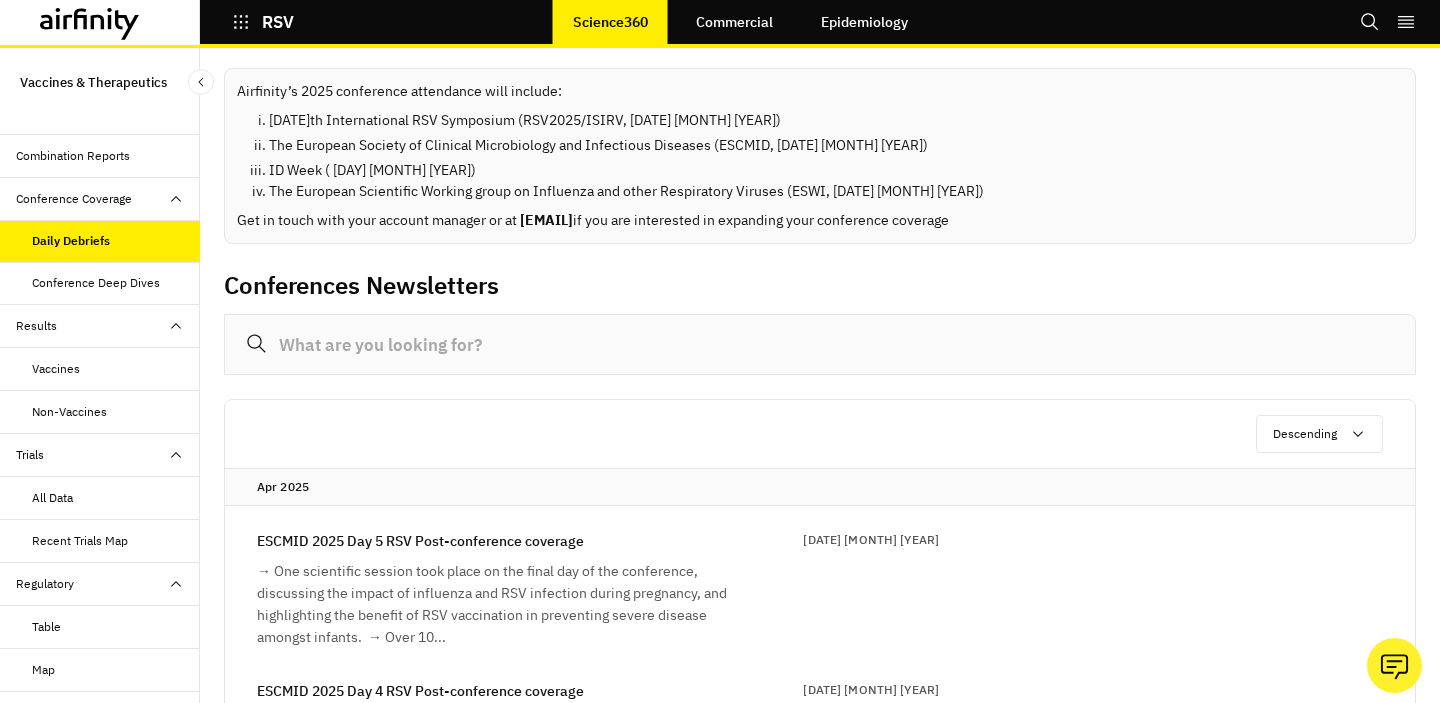 click on "Combination Reports" at bounding box center [73, 156] 